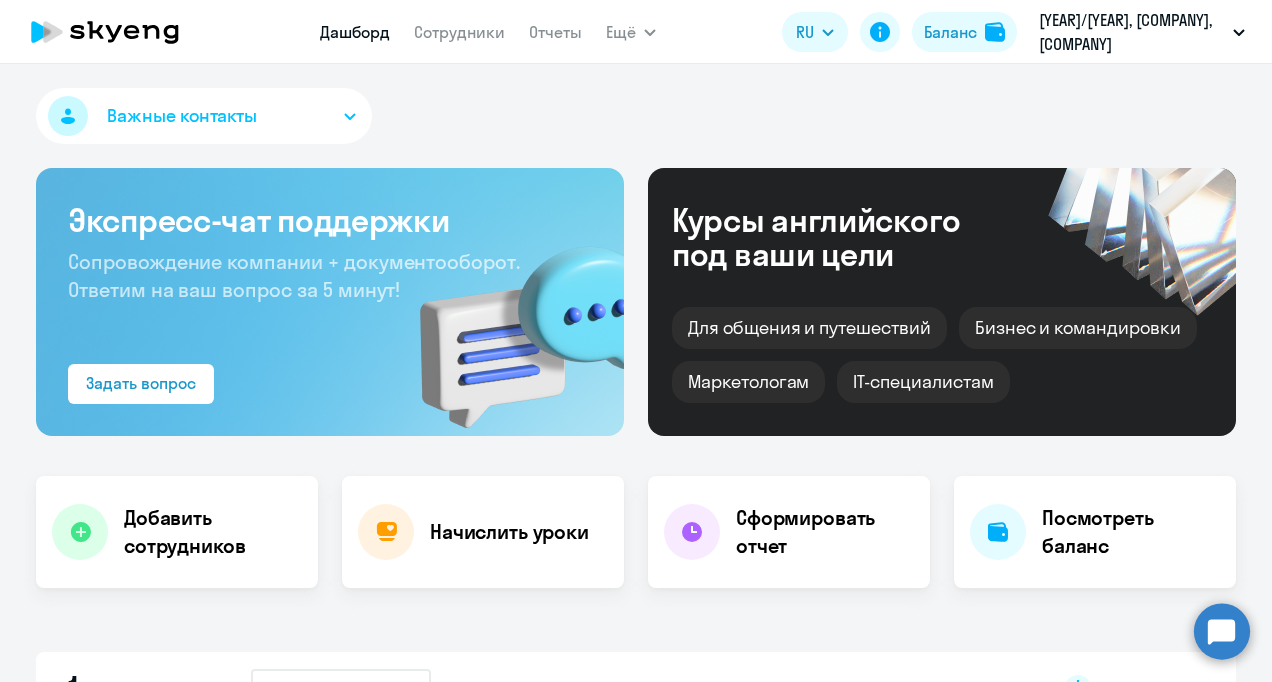 scroll, scrollTop: 0, scrollLeft: 0, axis: both 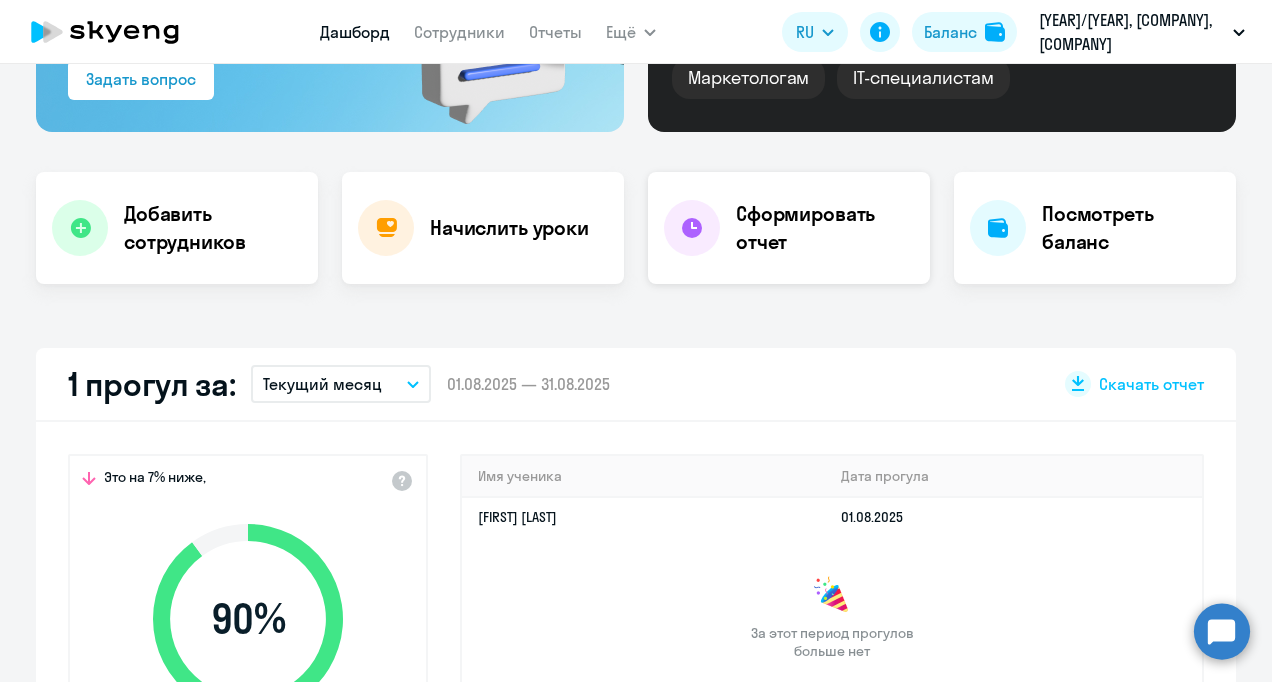 select on "30" 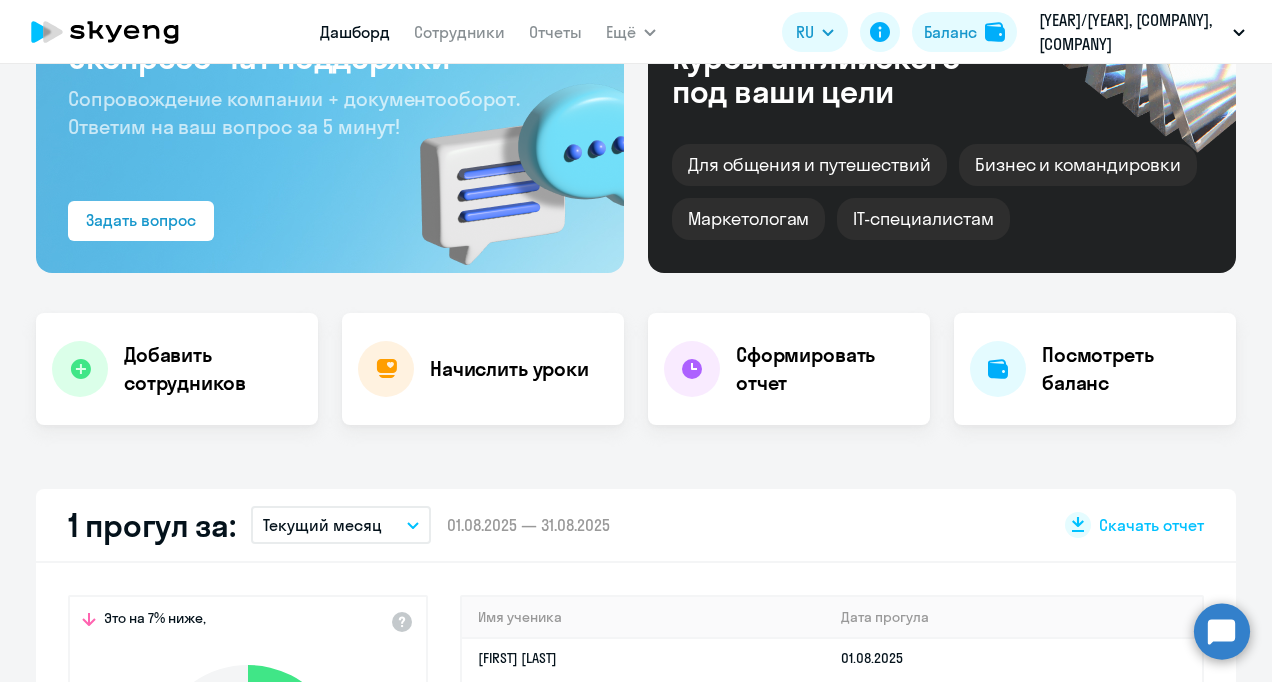scroll, scrollTop: 154, scrollLeft: 0, axis: vertical 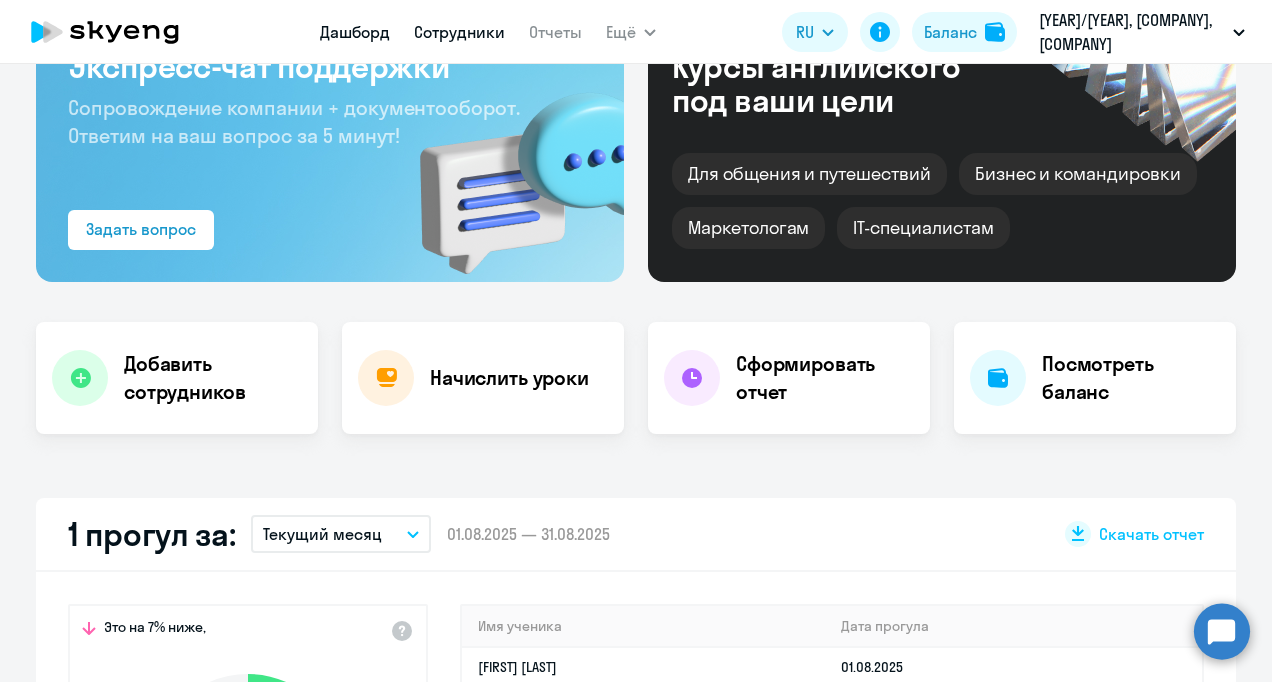 click on "Сотрудники" at bounding box center [459, 32] 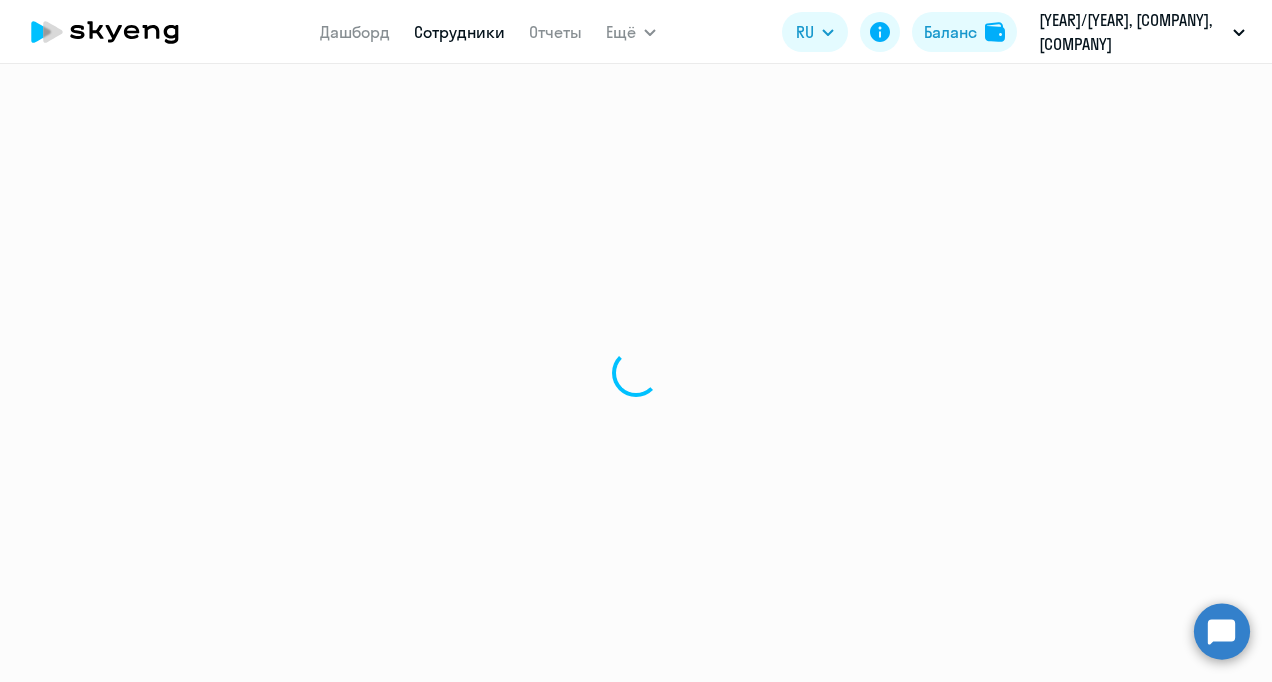 scroll, scrollTop: 0, scrollLeft: 0, axis: both 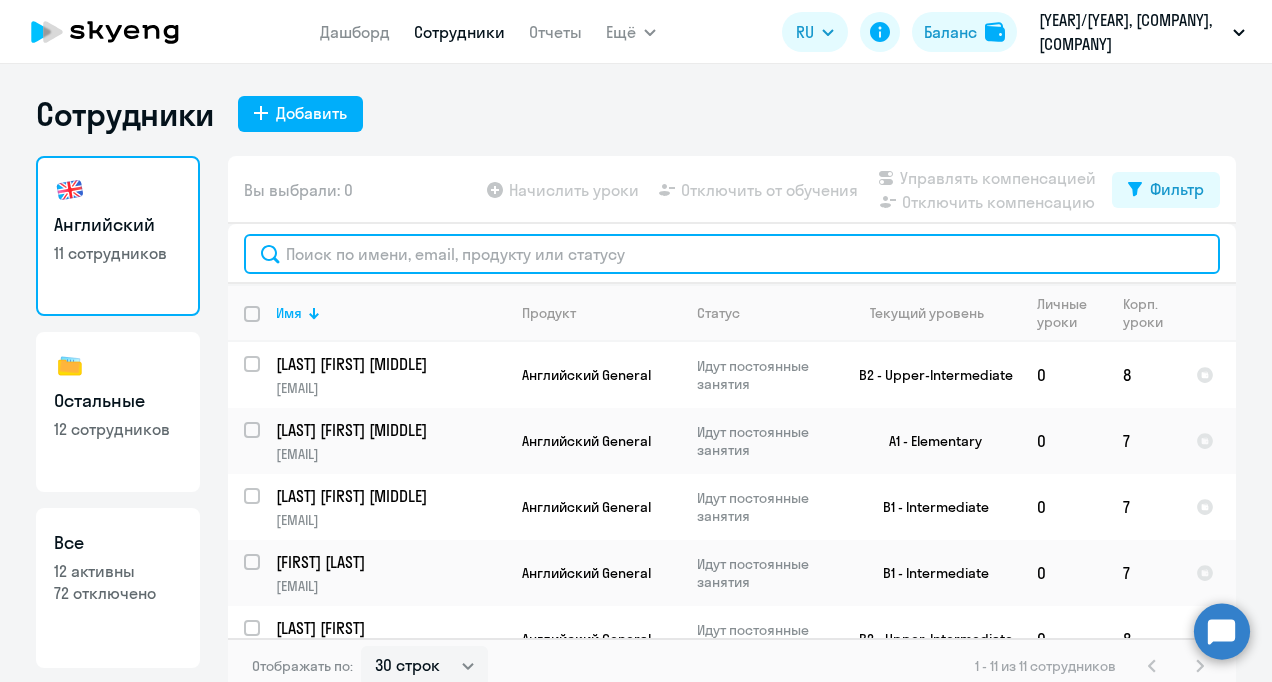 click 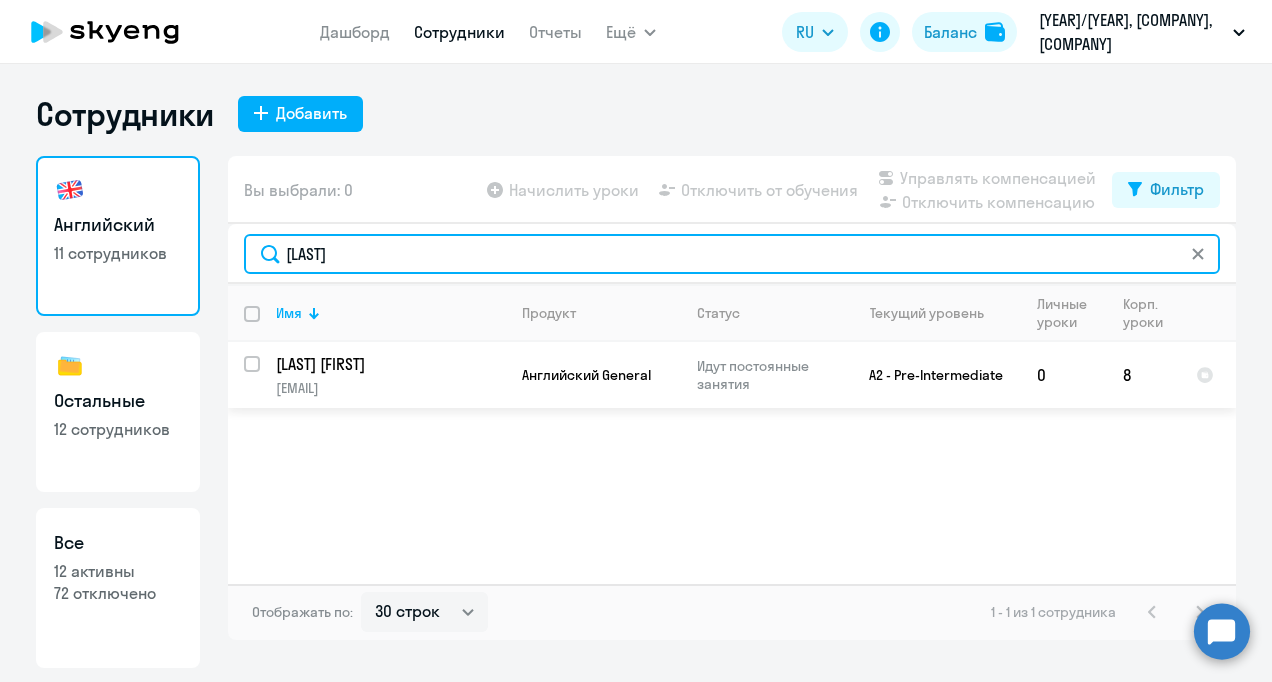 type on "[LAST]" 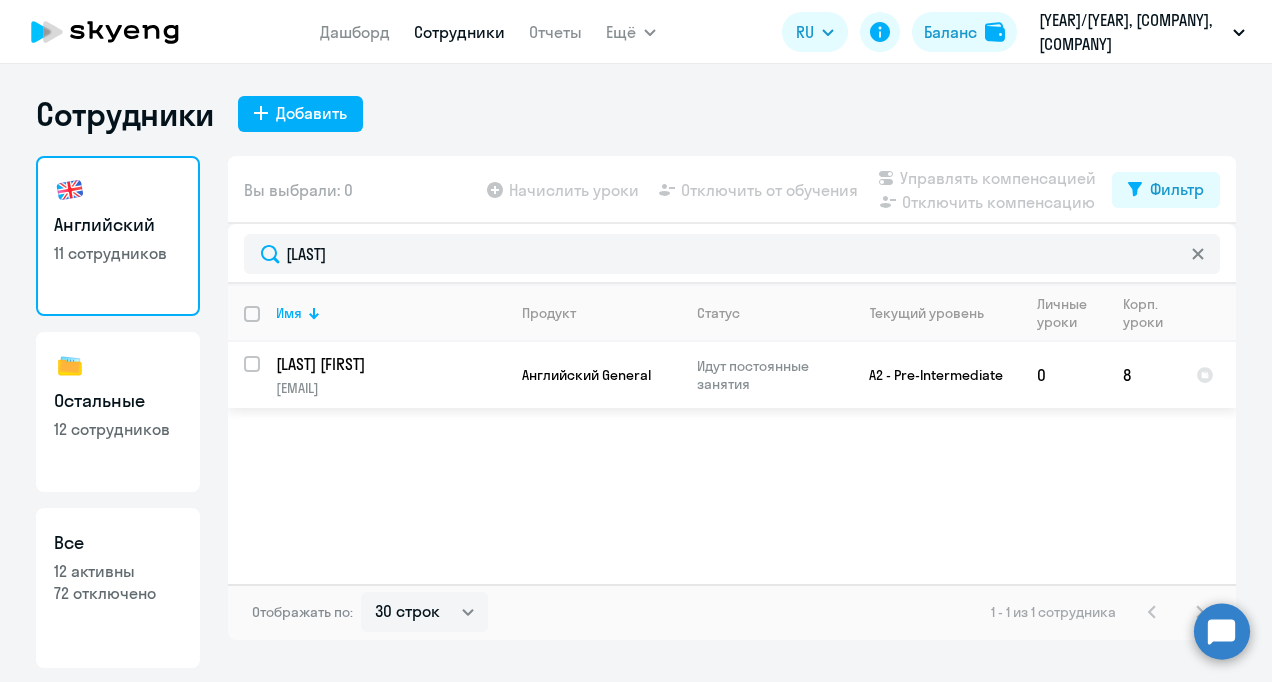 click on "[LAST] [FIRST]" 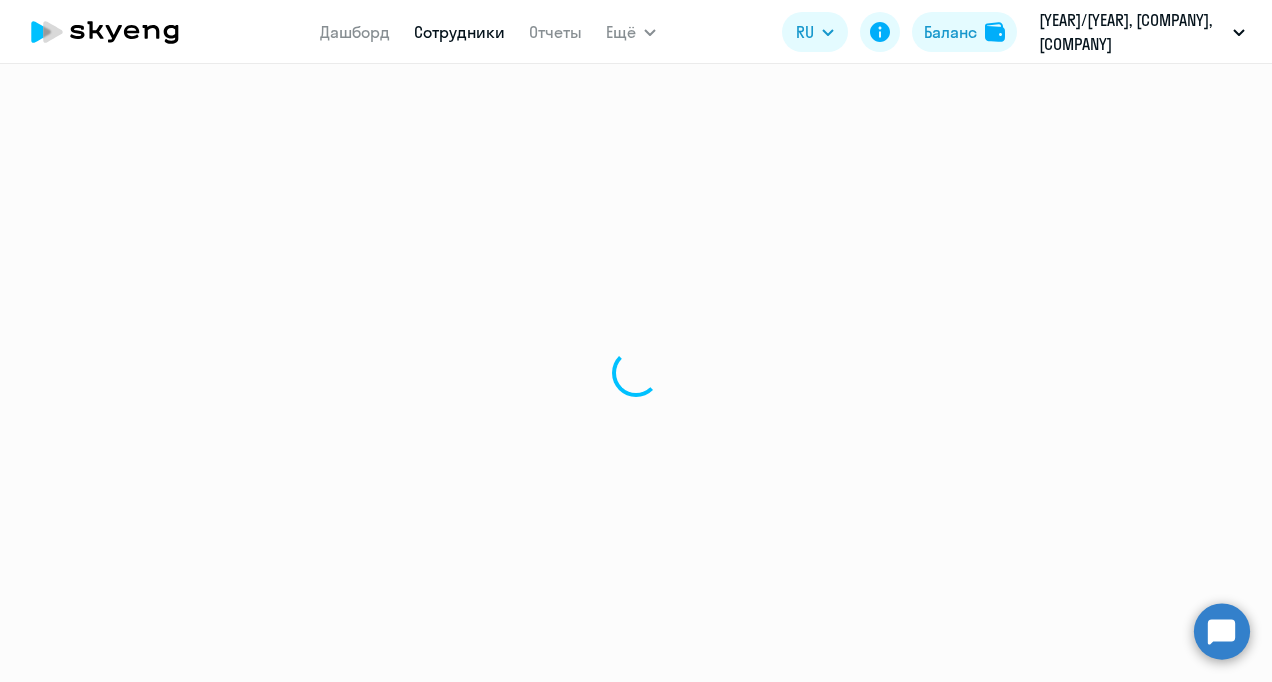 select on "english" 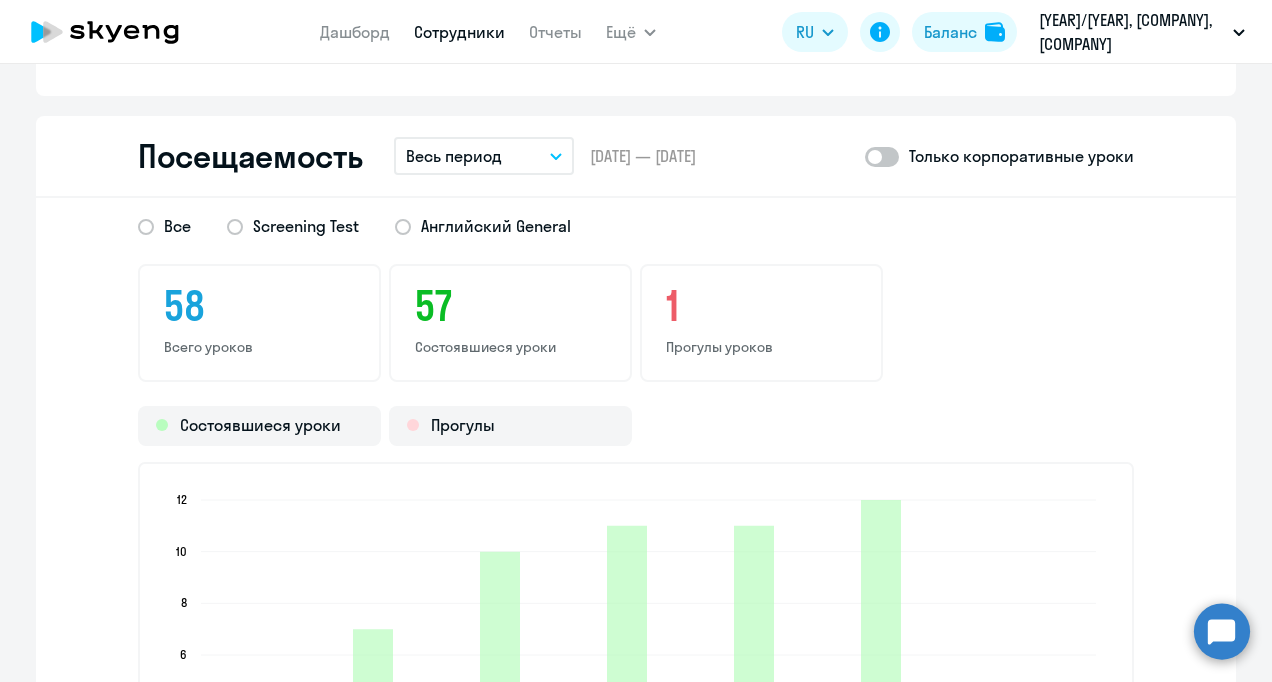 scroll, scrollTop: 2343, scrollLeft: 0, axis: vertical 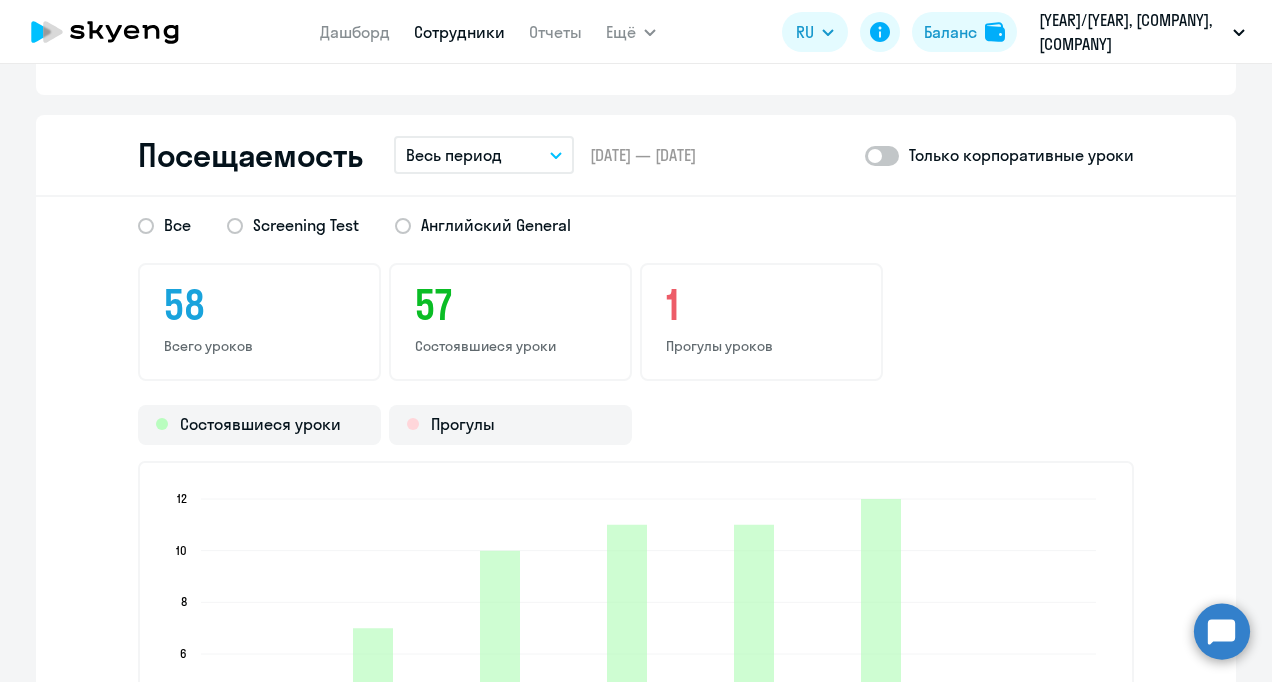 click 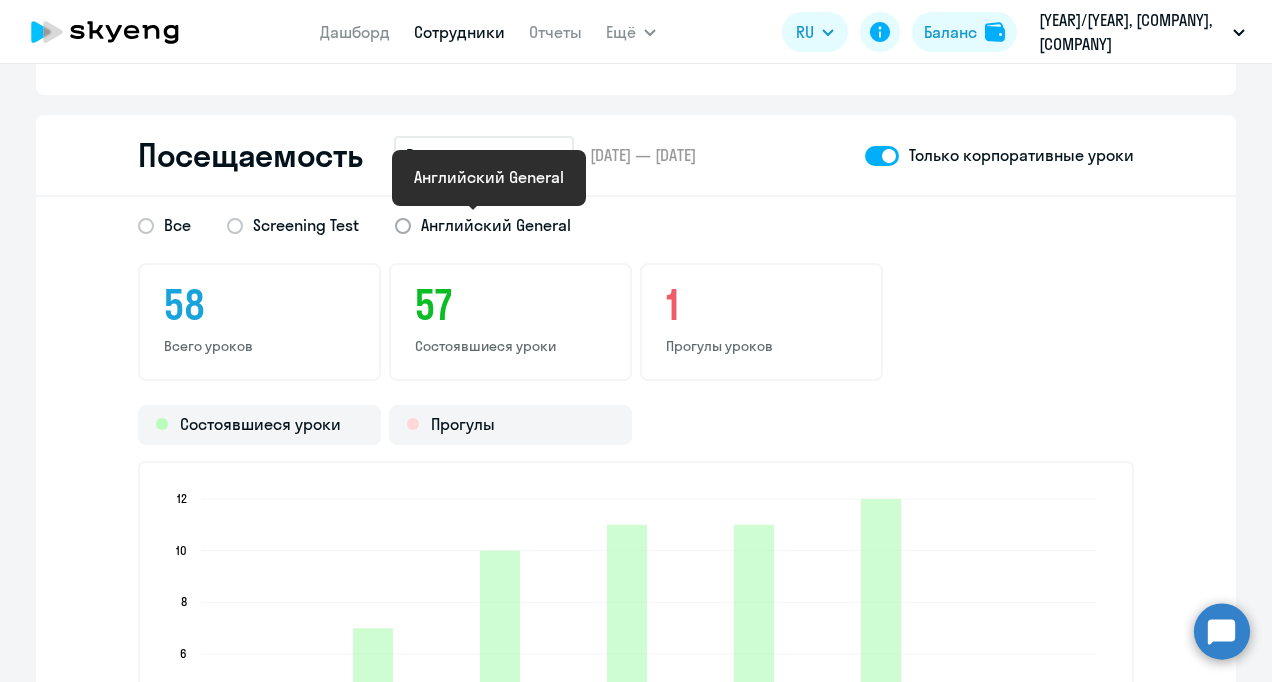 click on "Английский General" 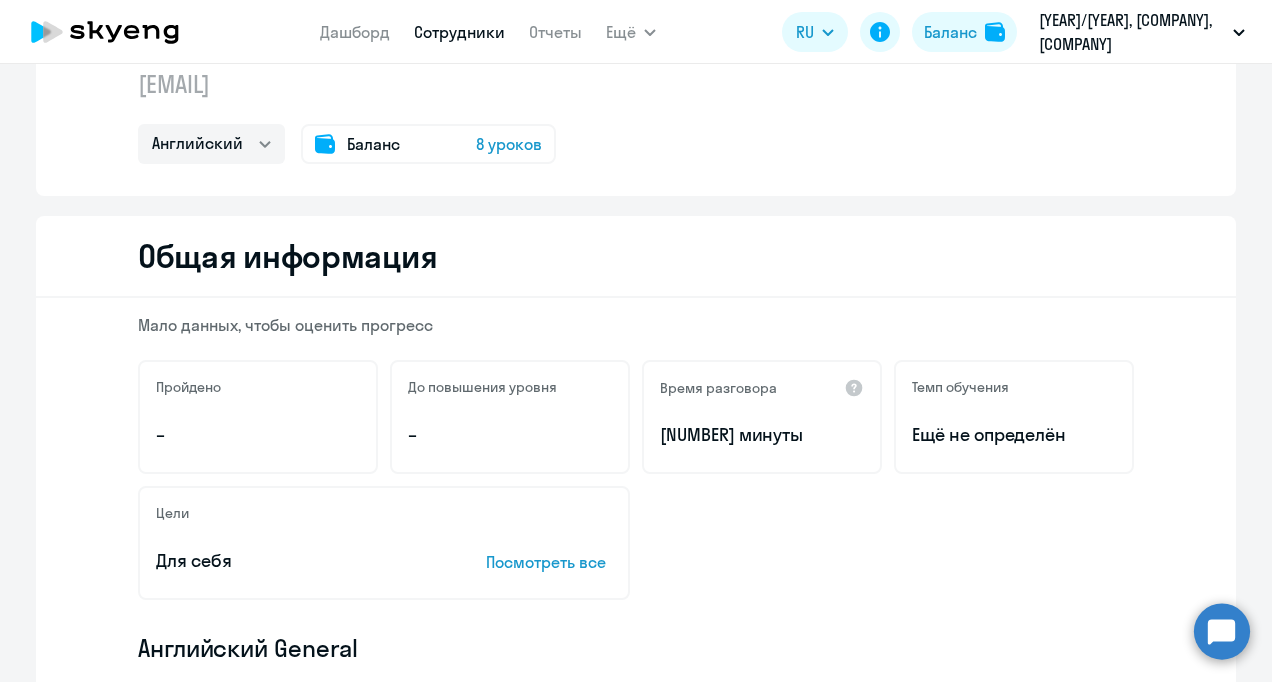 scroll, scrollTop: 0, scrollLeft: 0, axis: both 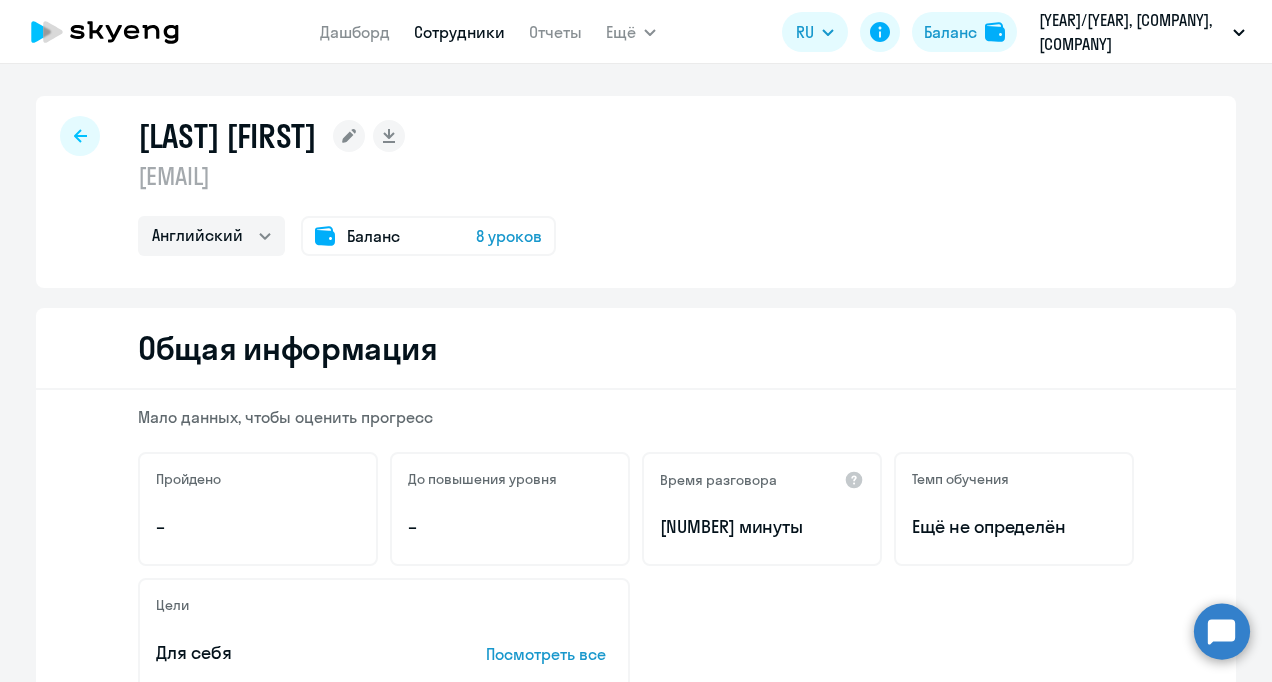 click on "Сотрудники" at bounding box center (459, 32) 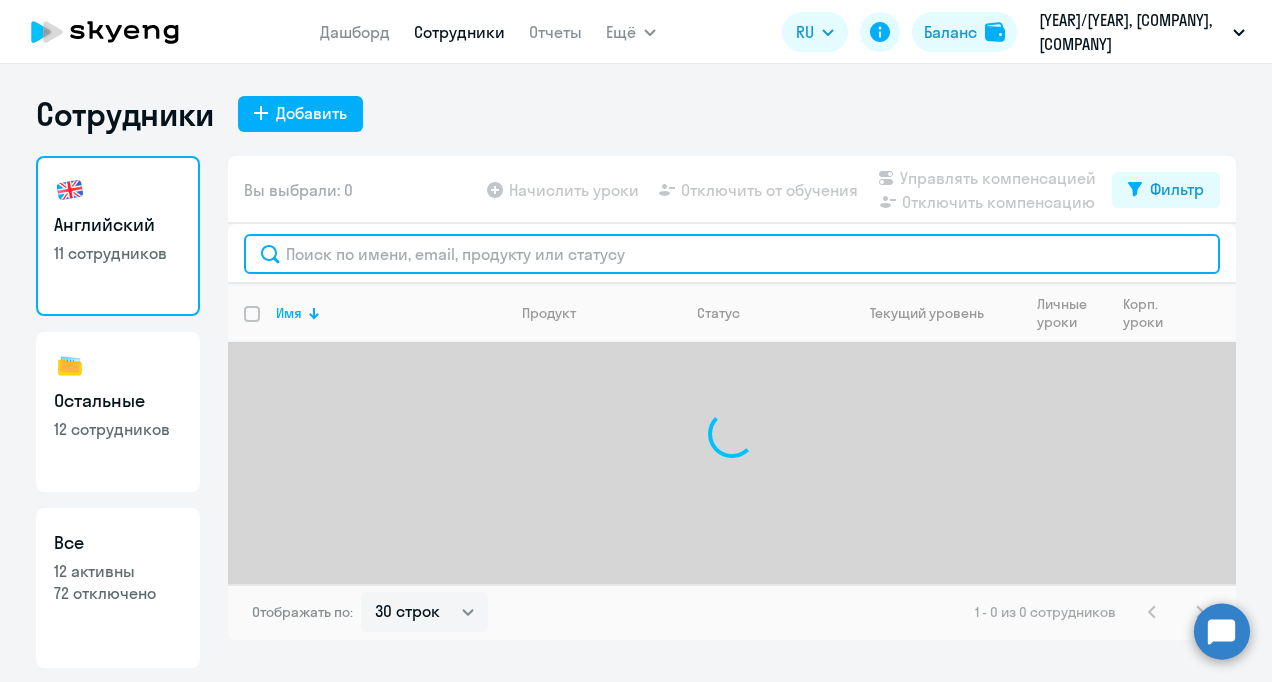 click 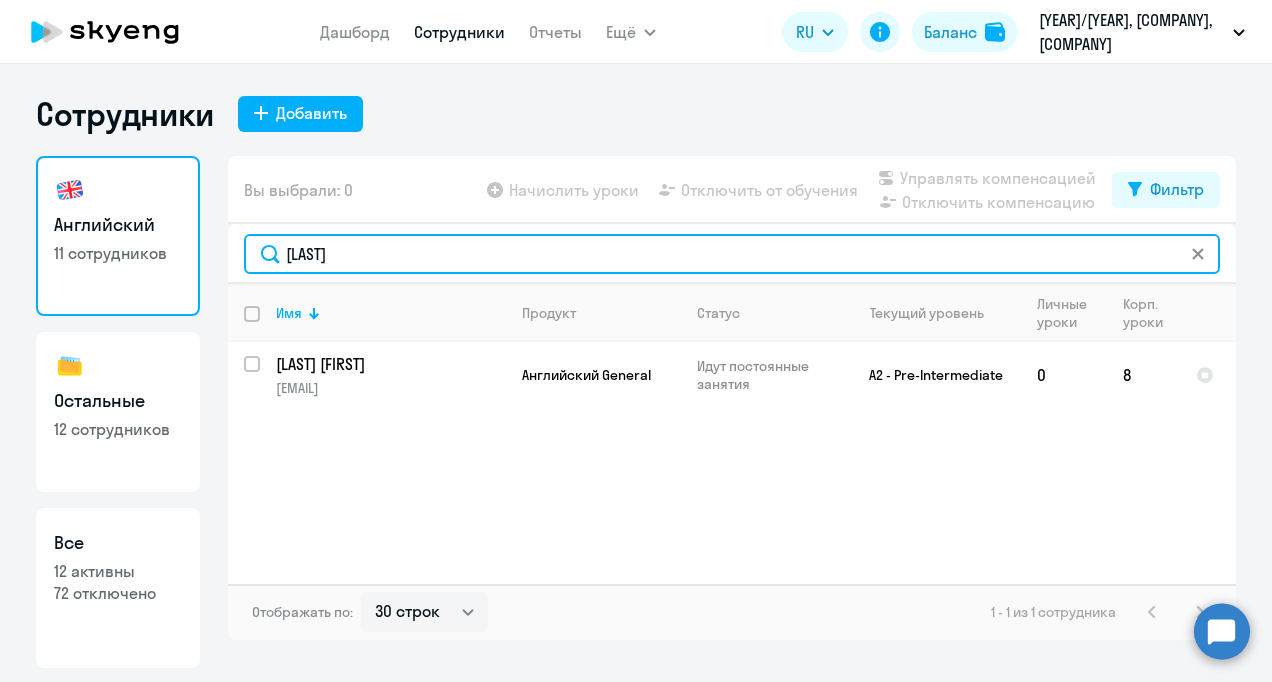 drag, startPoint x: 510, startPoint y: 256, endPoint x: 261, endPoint y: 252, distance: 249.03212 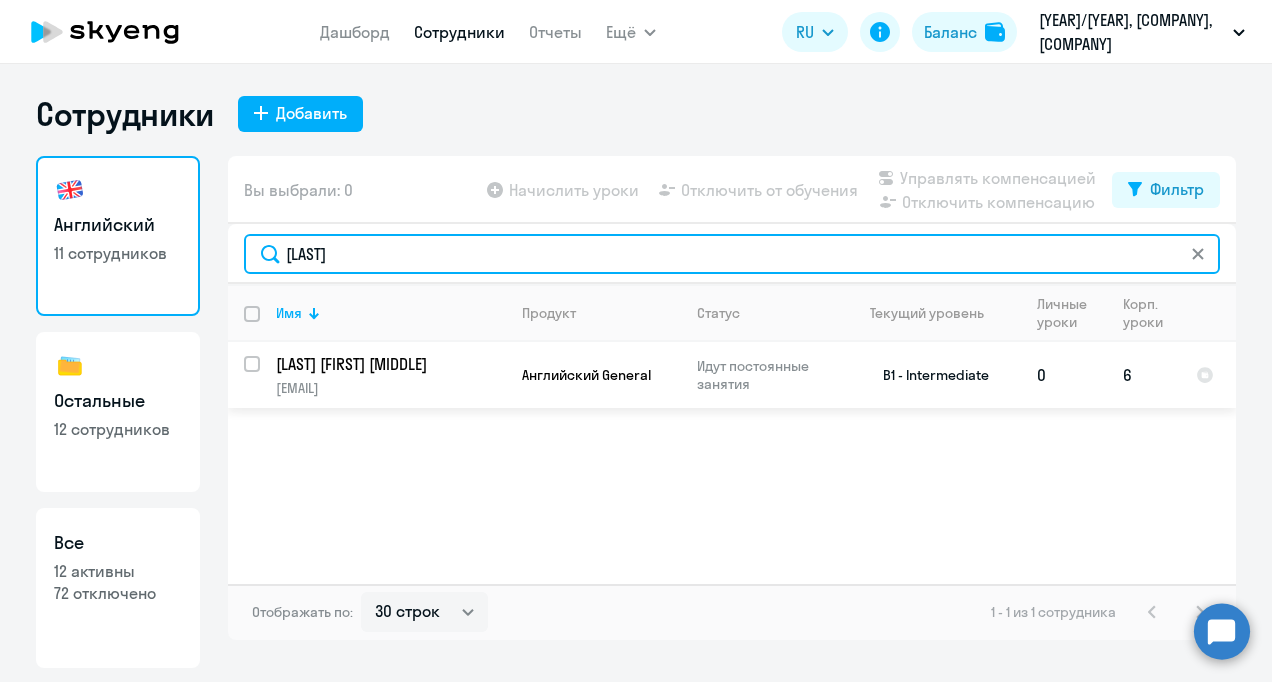 type on "[LAST]" 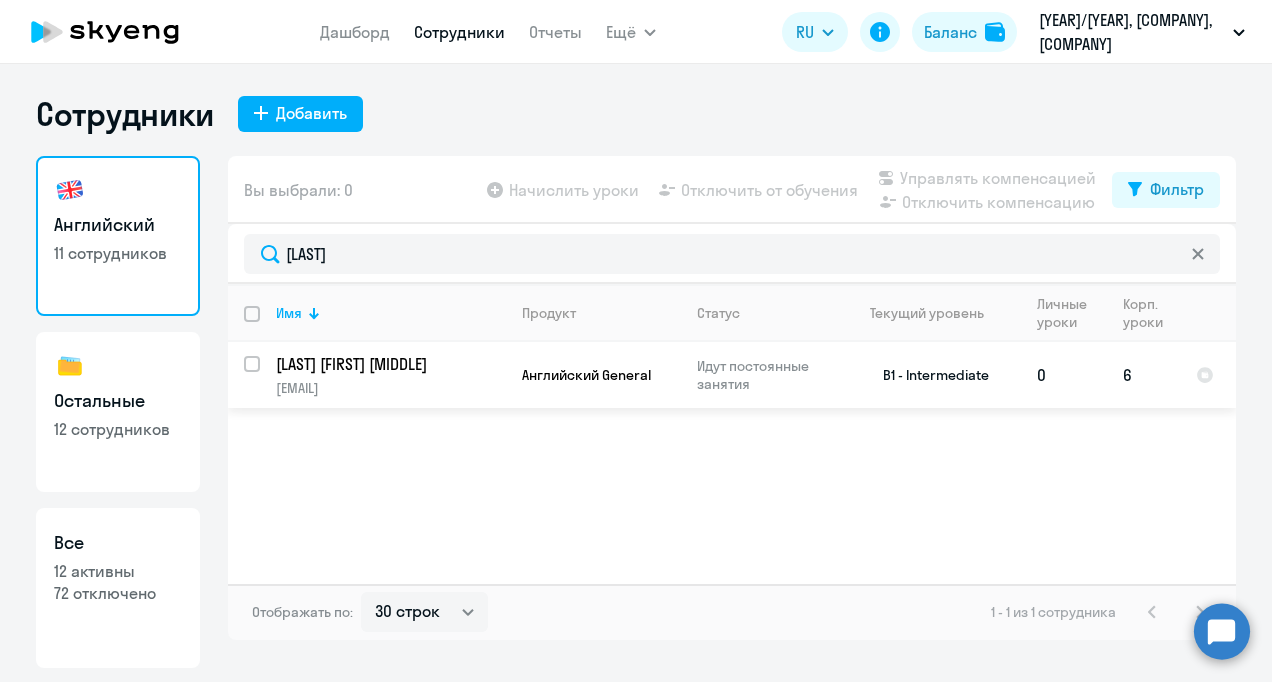 click on "[LAST] [FIRST] [MIDDLE]" 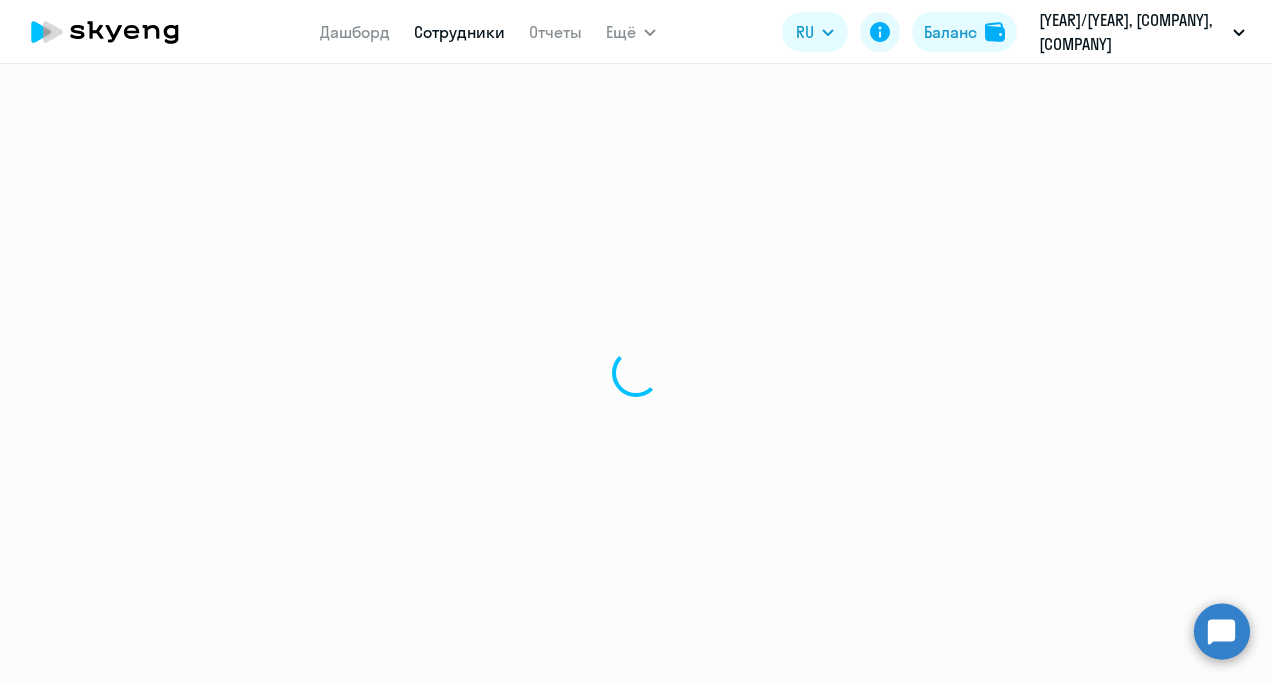 select on "english" 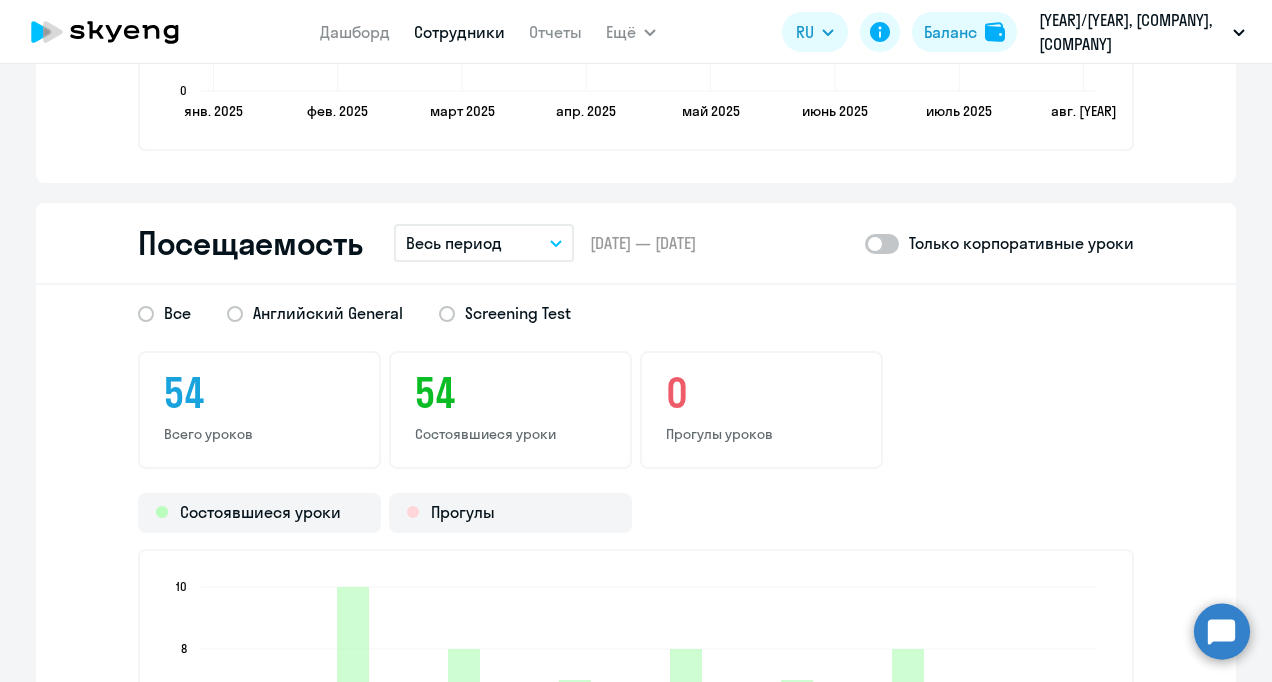 scroll, scrollTop: 2477, scrollLeft: 0, axis: vertical 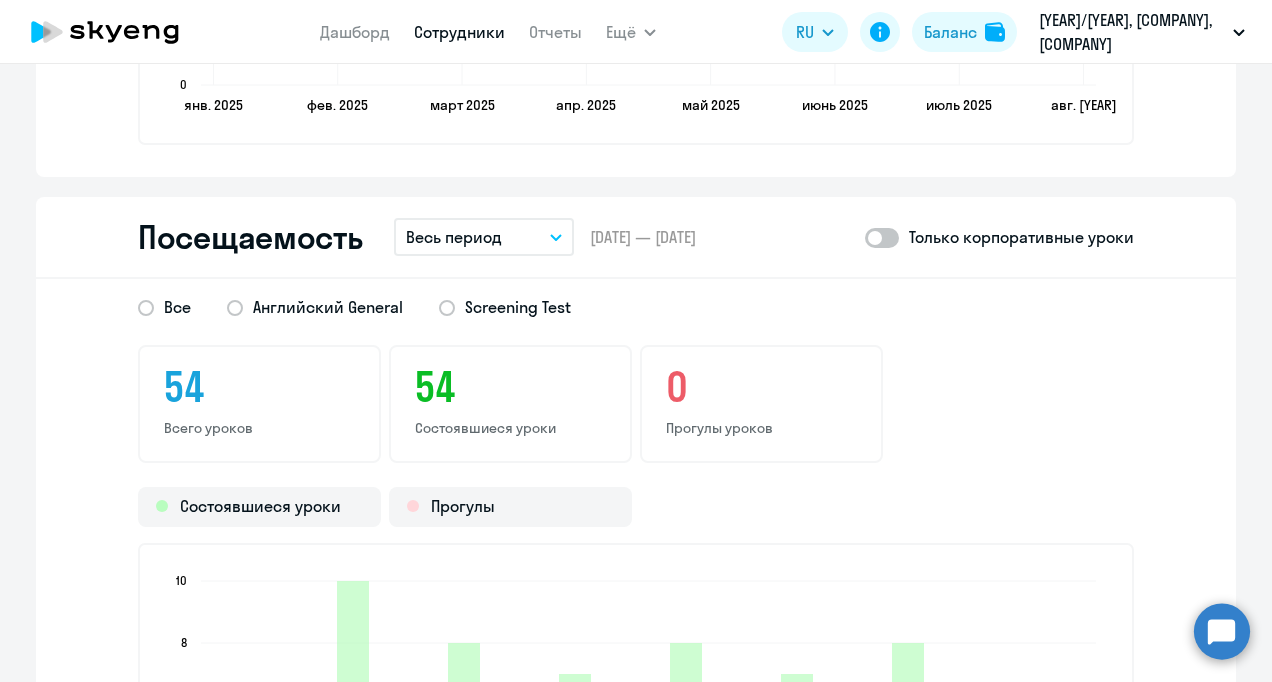 click 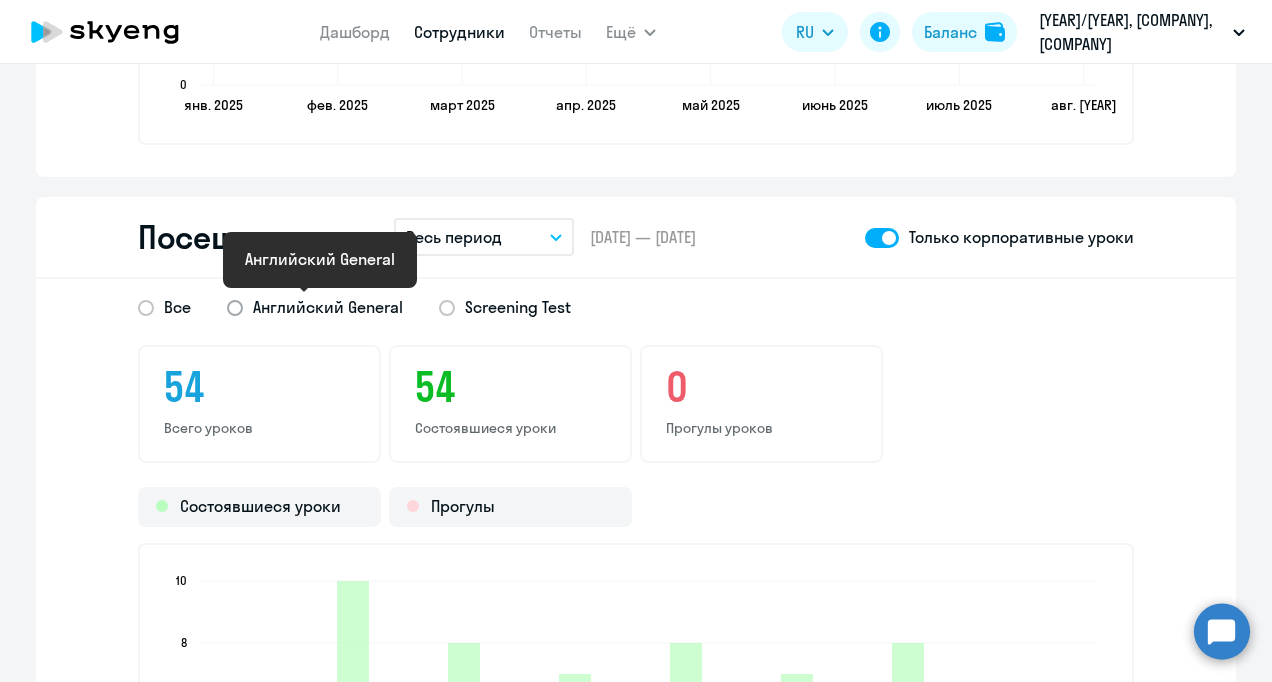 click on "Английский General" 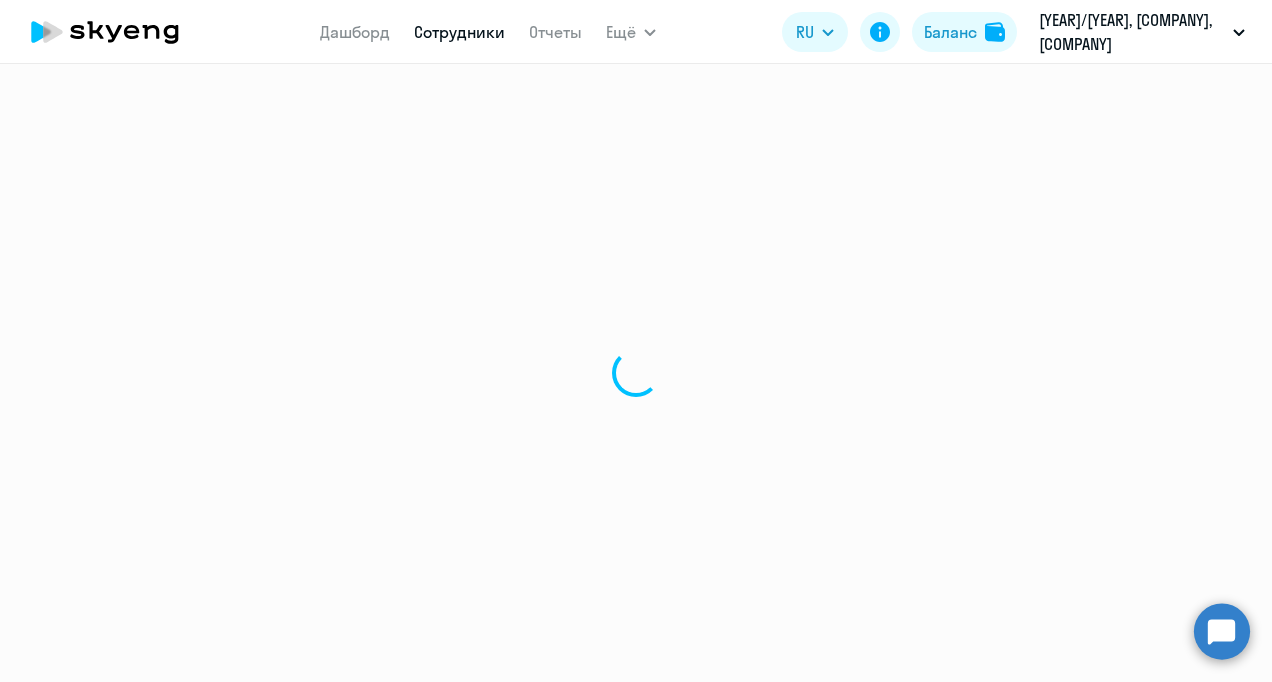 scroll, scrollTop: 0, scrollLeft: 0, axis: both 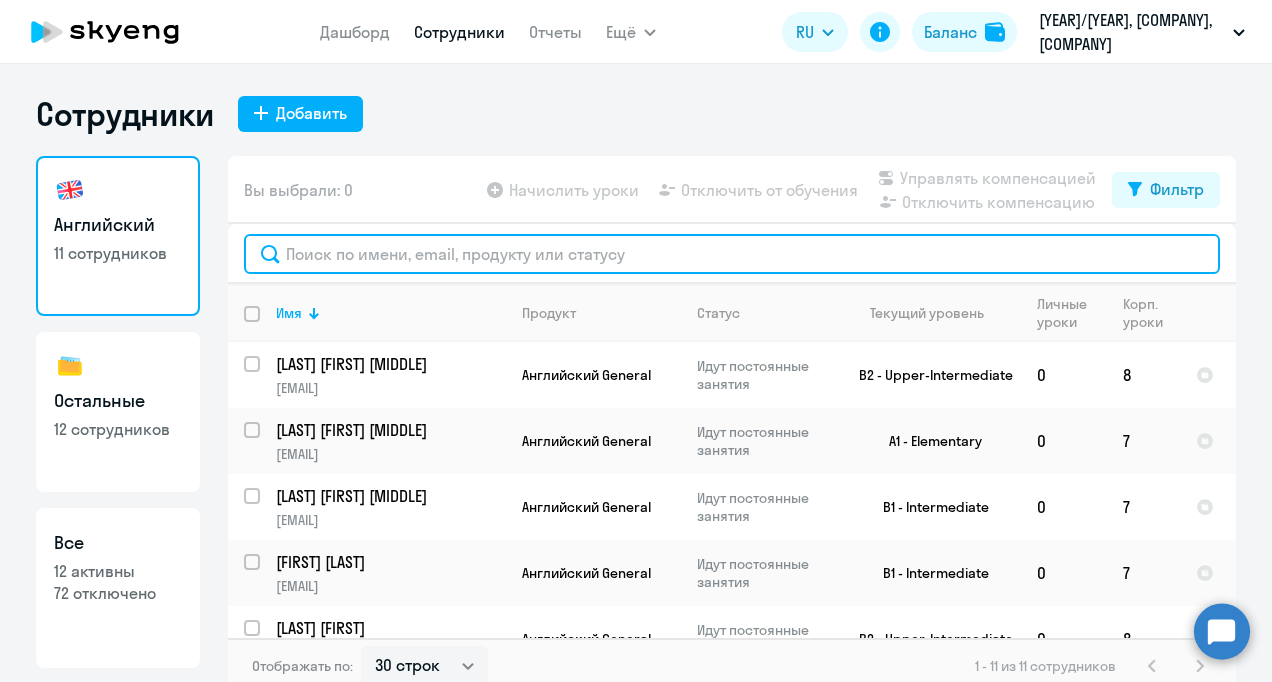 click 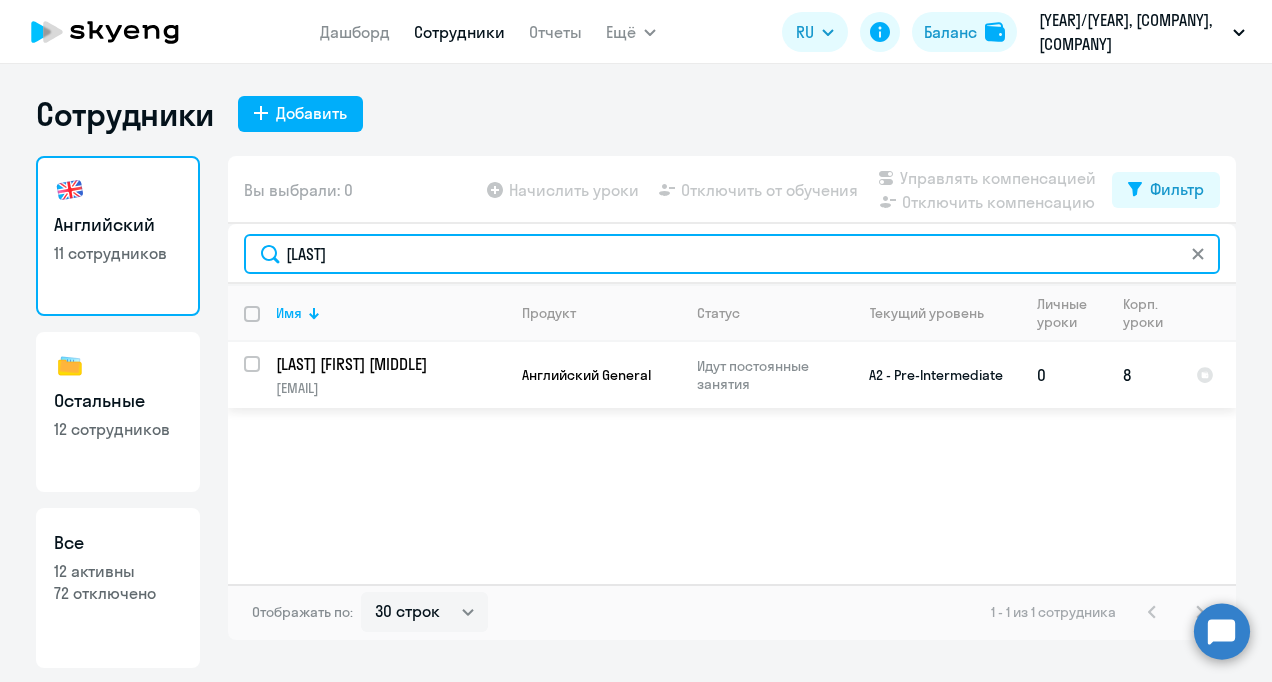 type on "[LAST]" 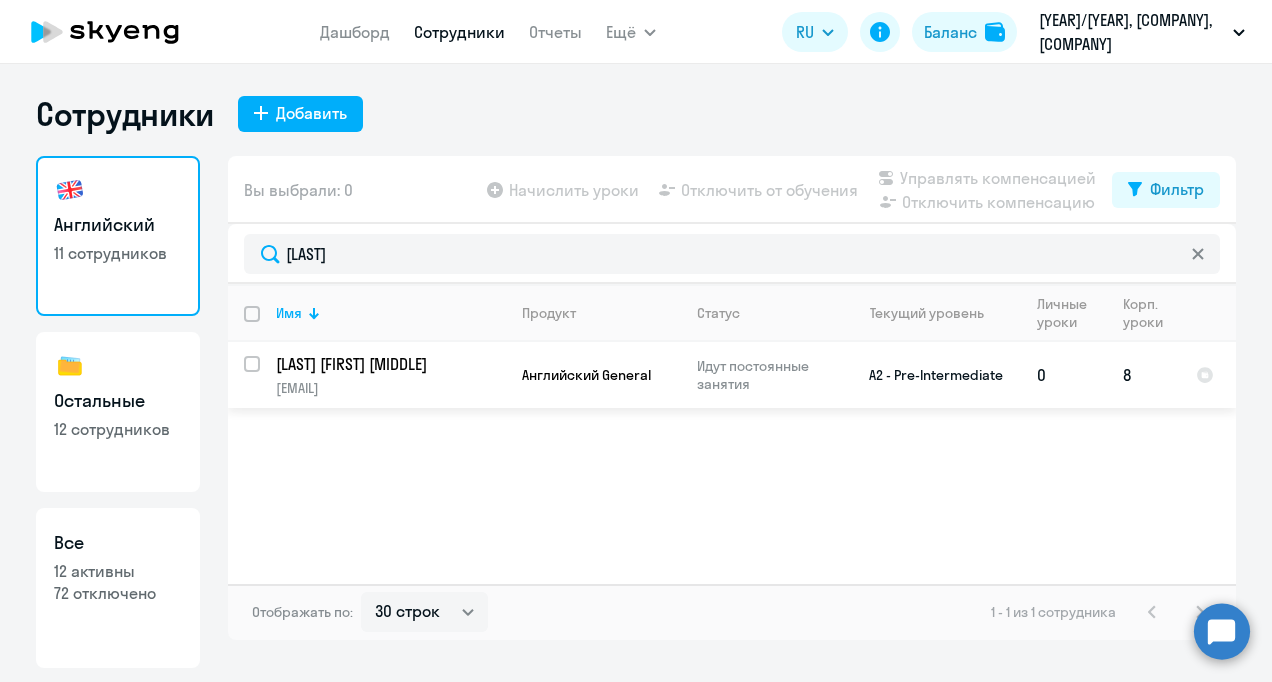 click on "[LAST] [FIRST] [MIDDLE]" 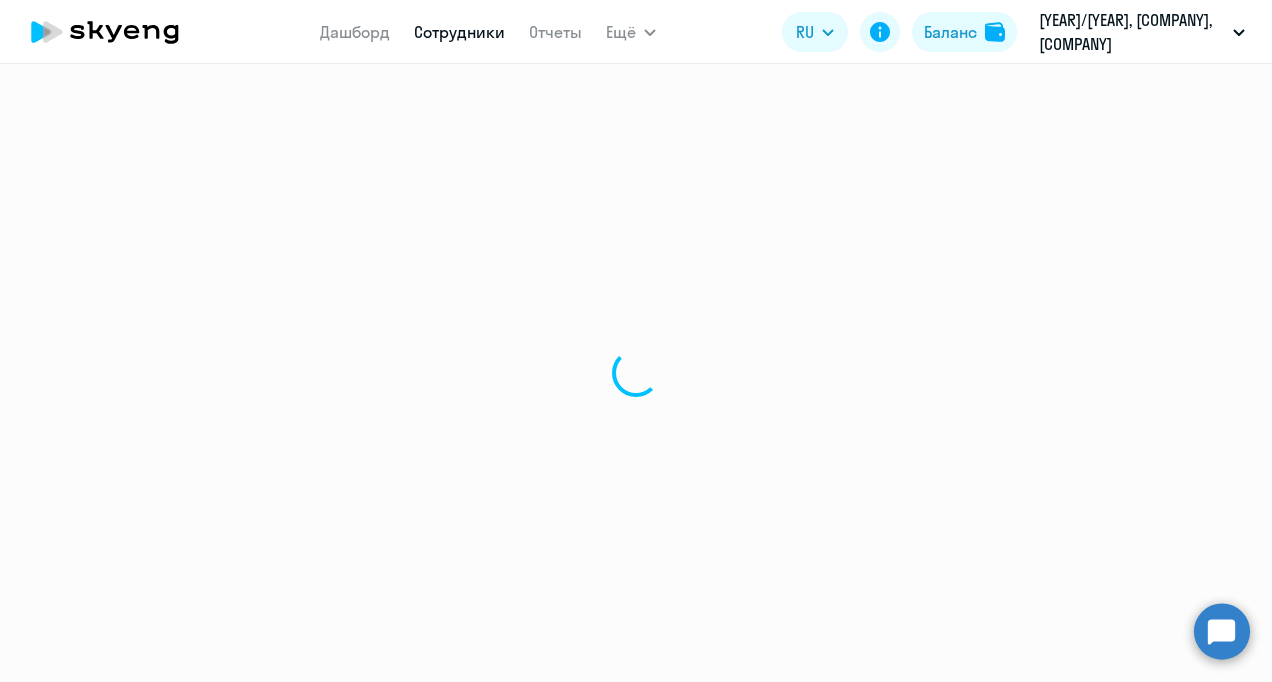 select on "english" 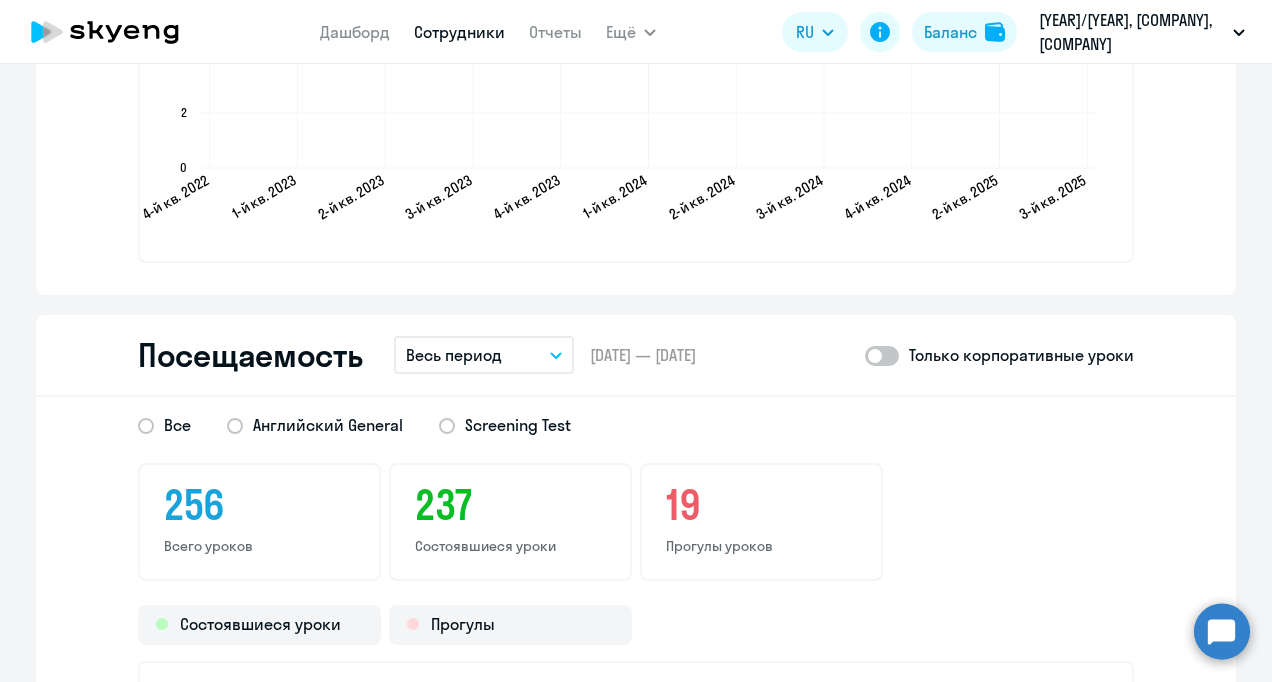 scroll, scrollTop: 2561, scrollLeft: 0, axis: vertical 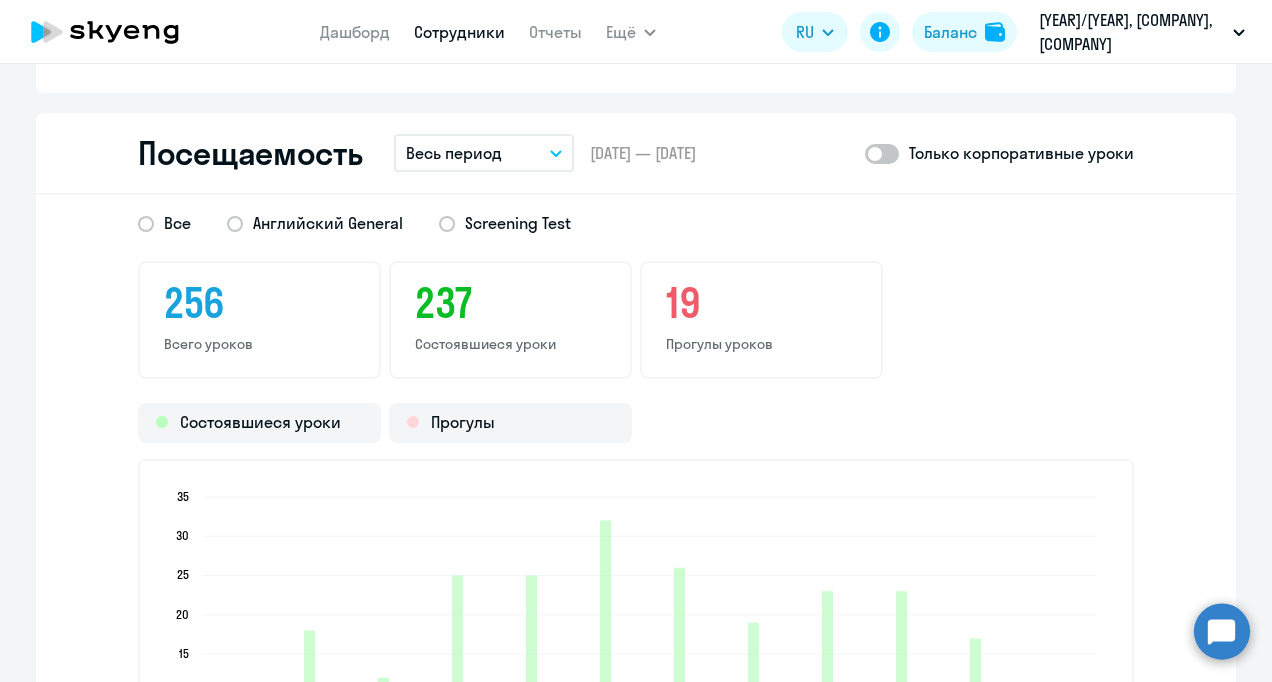 click 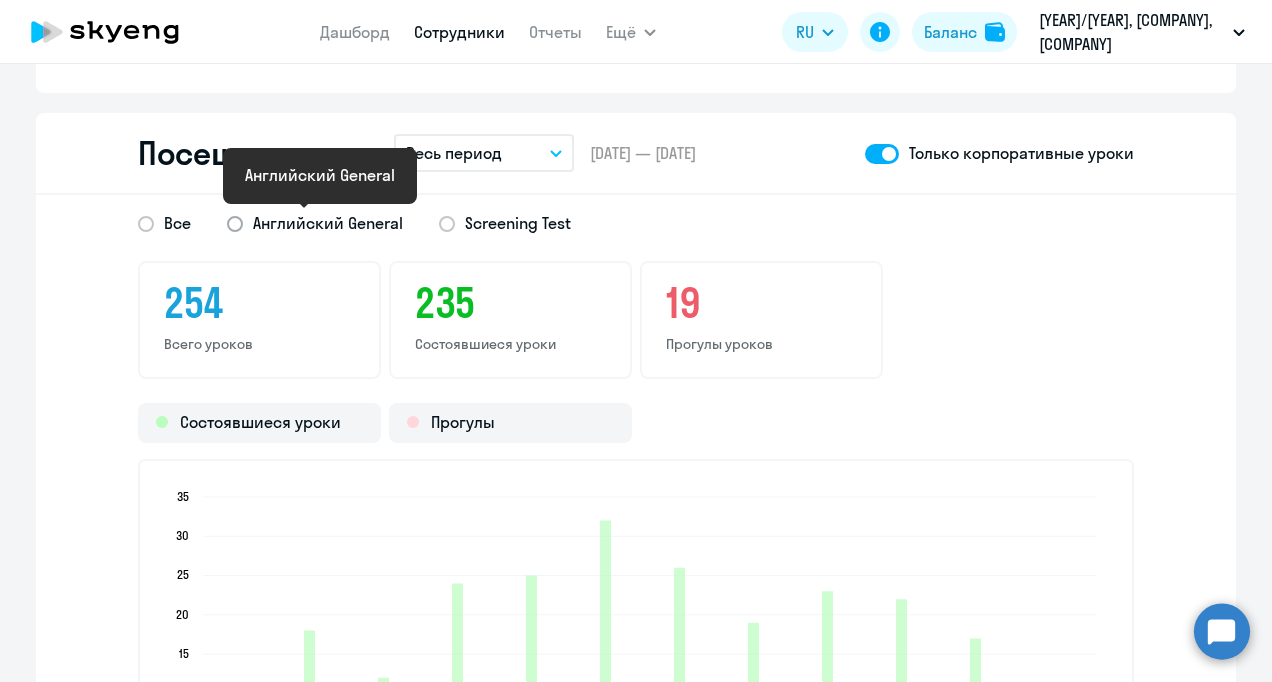 click on "Английский General" 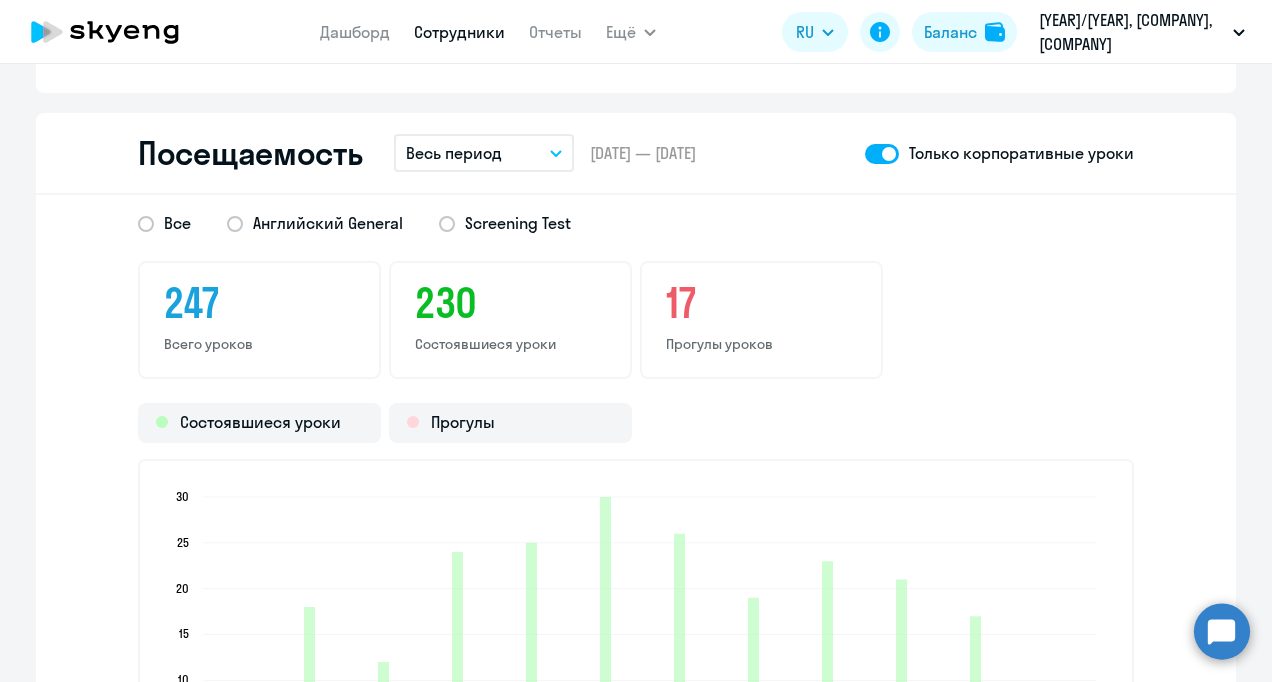 scroll, scrollTop: 0, scrollLeft: 0, axis: both 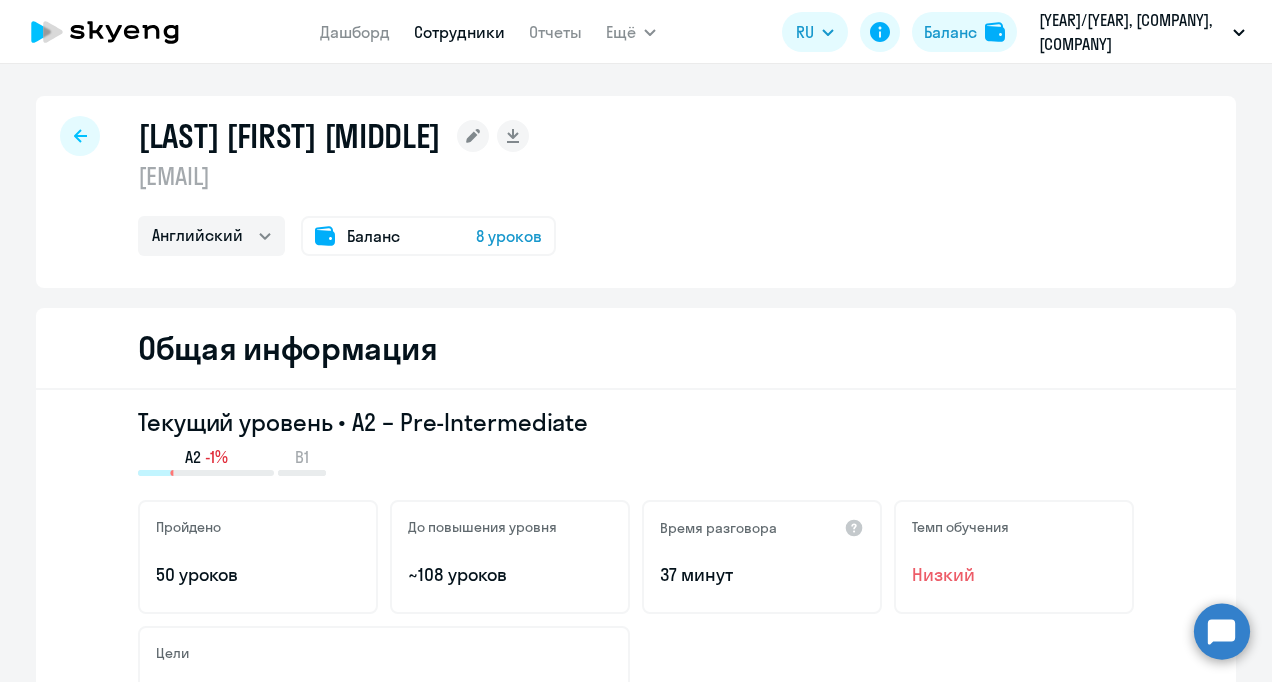 select on "30" 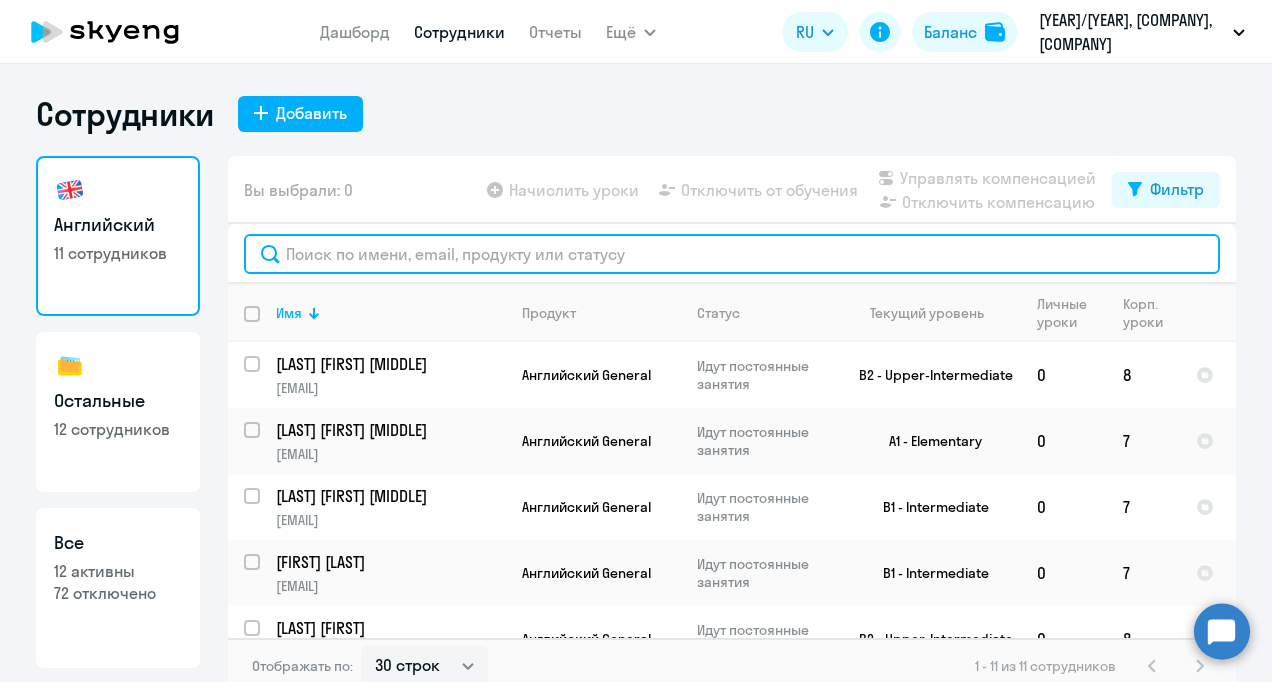 click 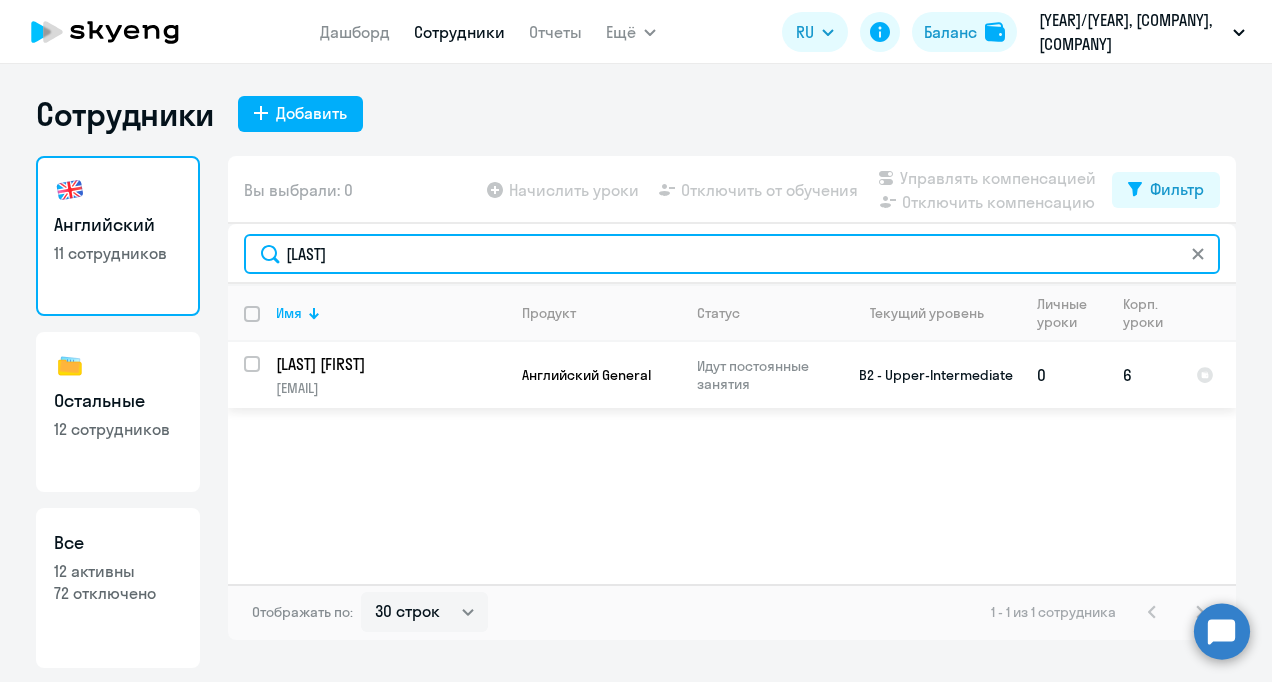 type on "[LAST]" 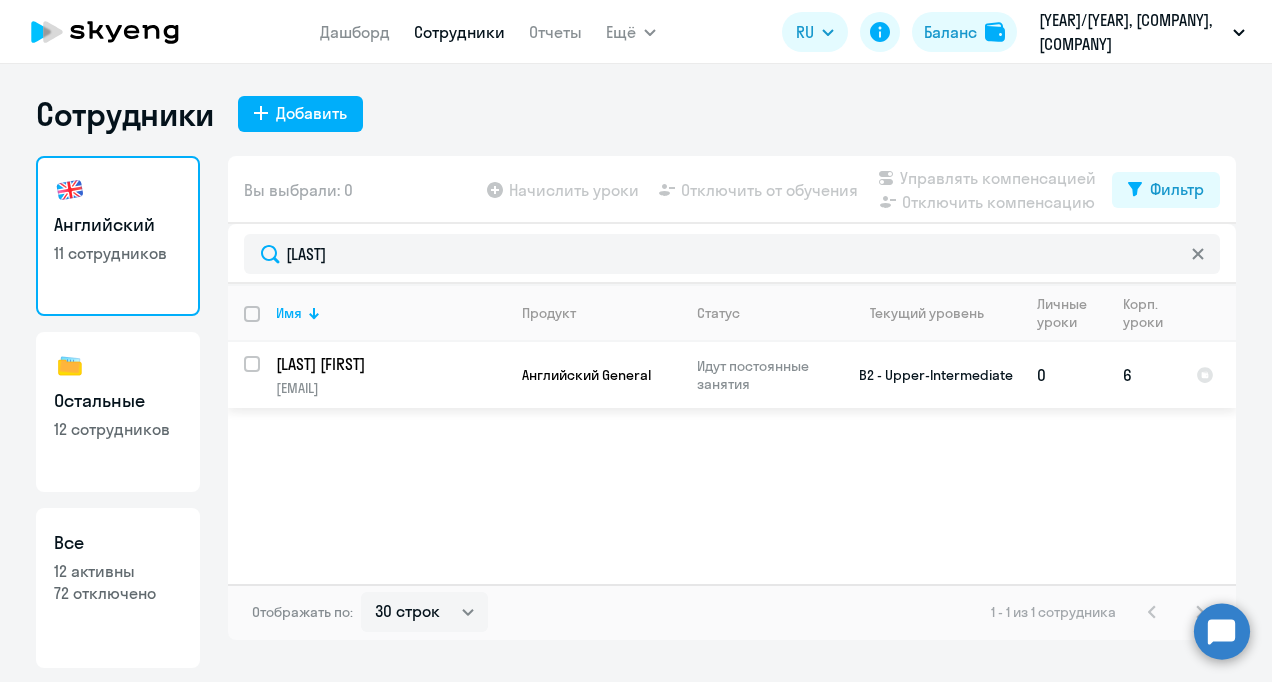 click on "[EMAIL]" 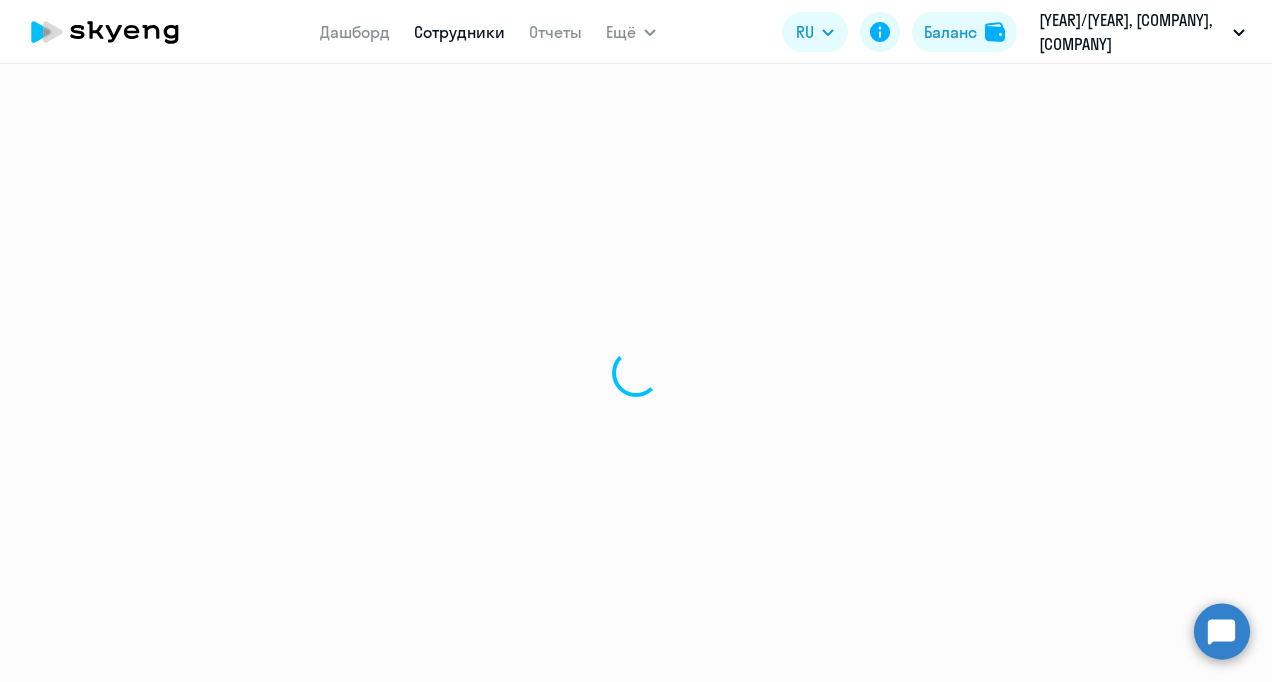 select on "english" 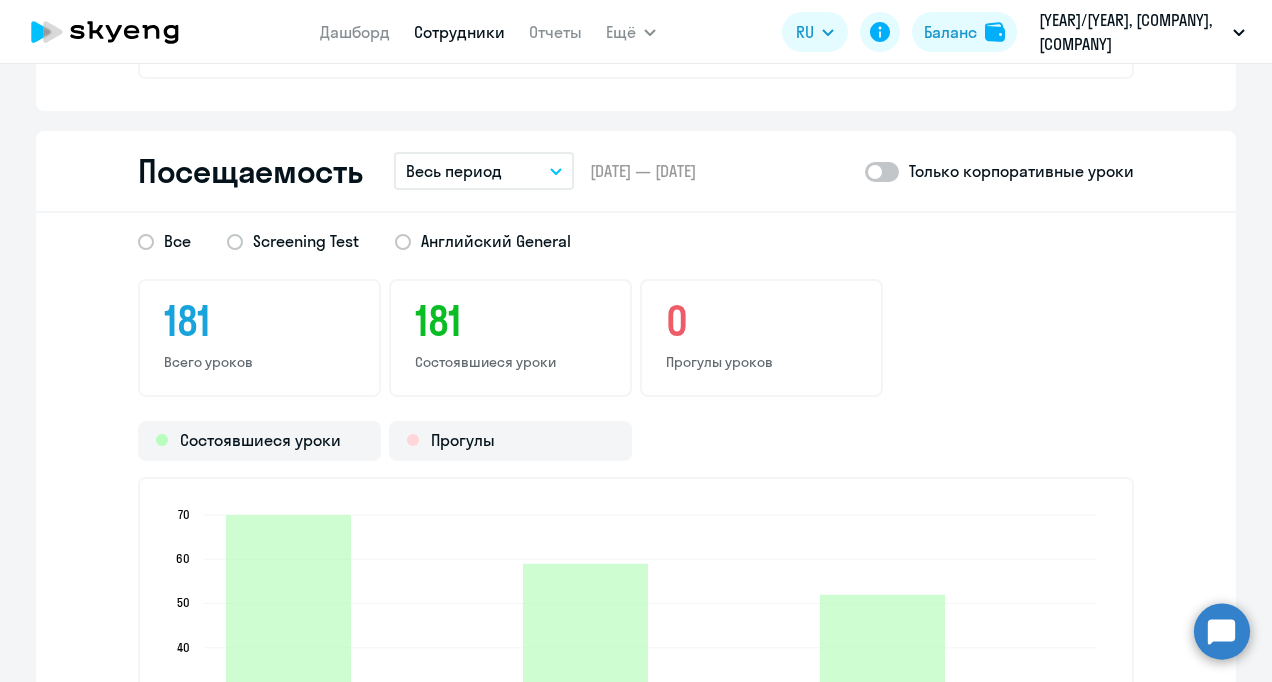 scroll, scrollTop: 2550, scrollLeft: 0, axis: vertical 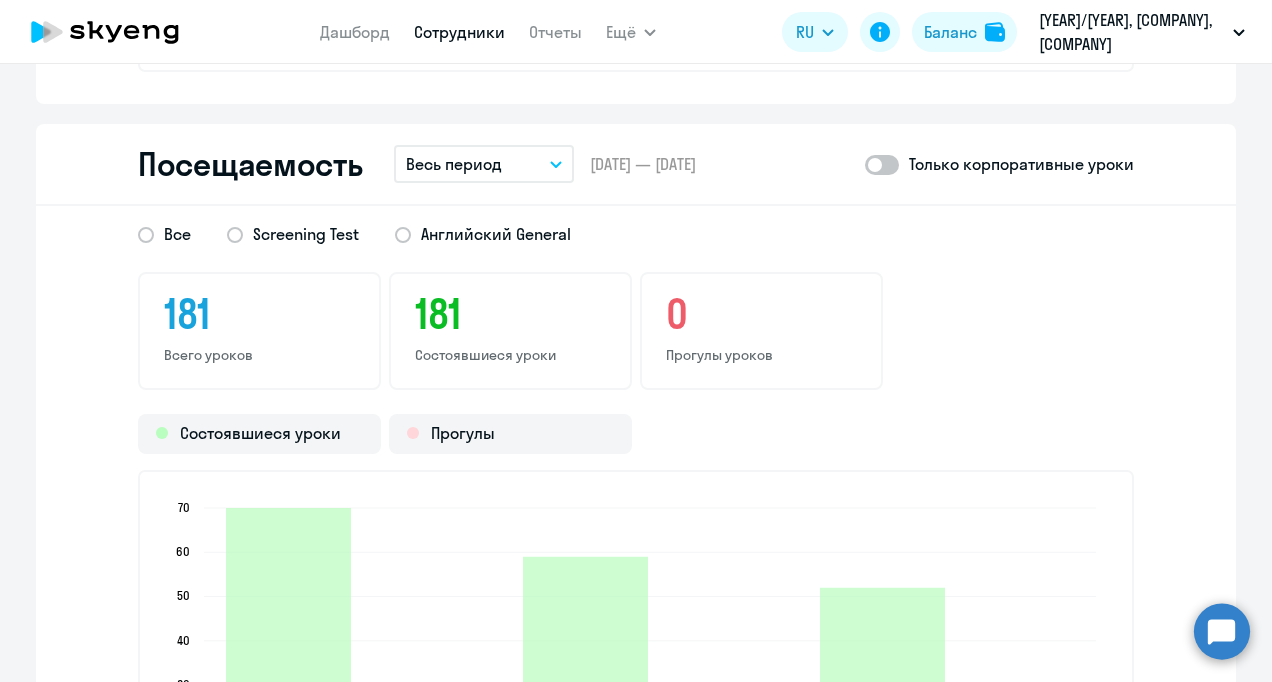 click 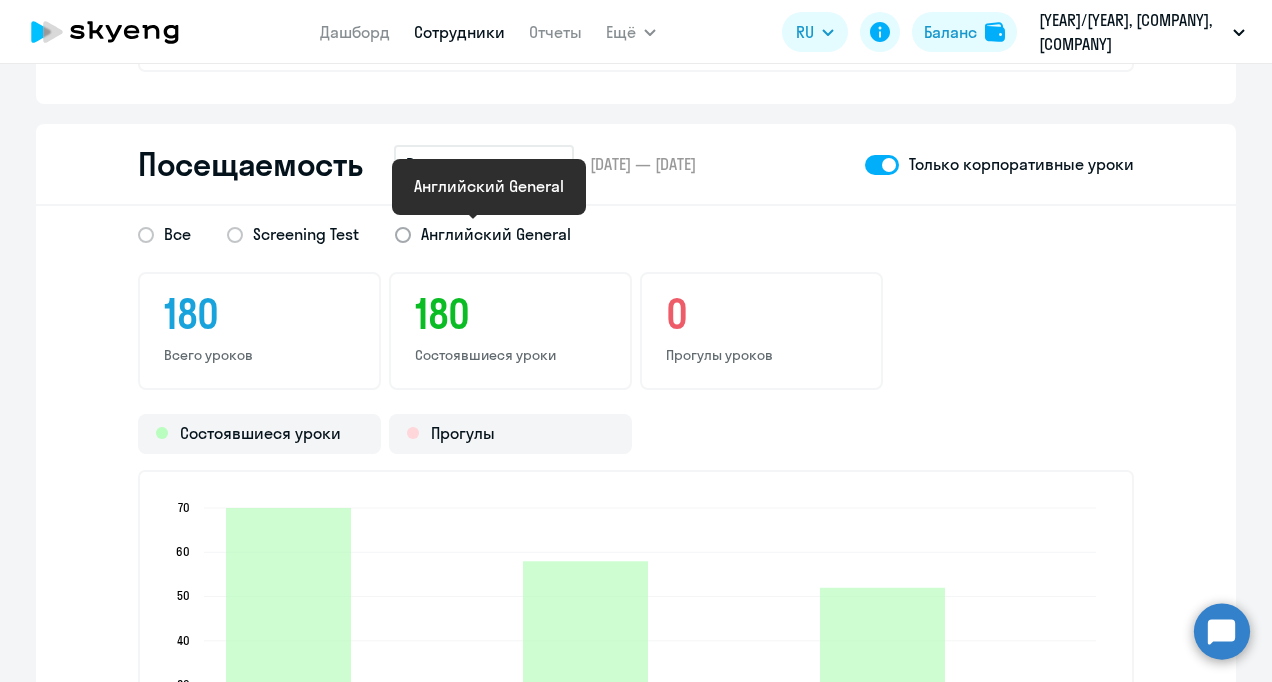 click on "Английский General" 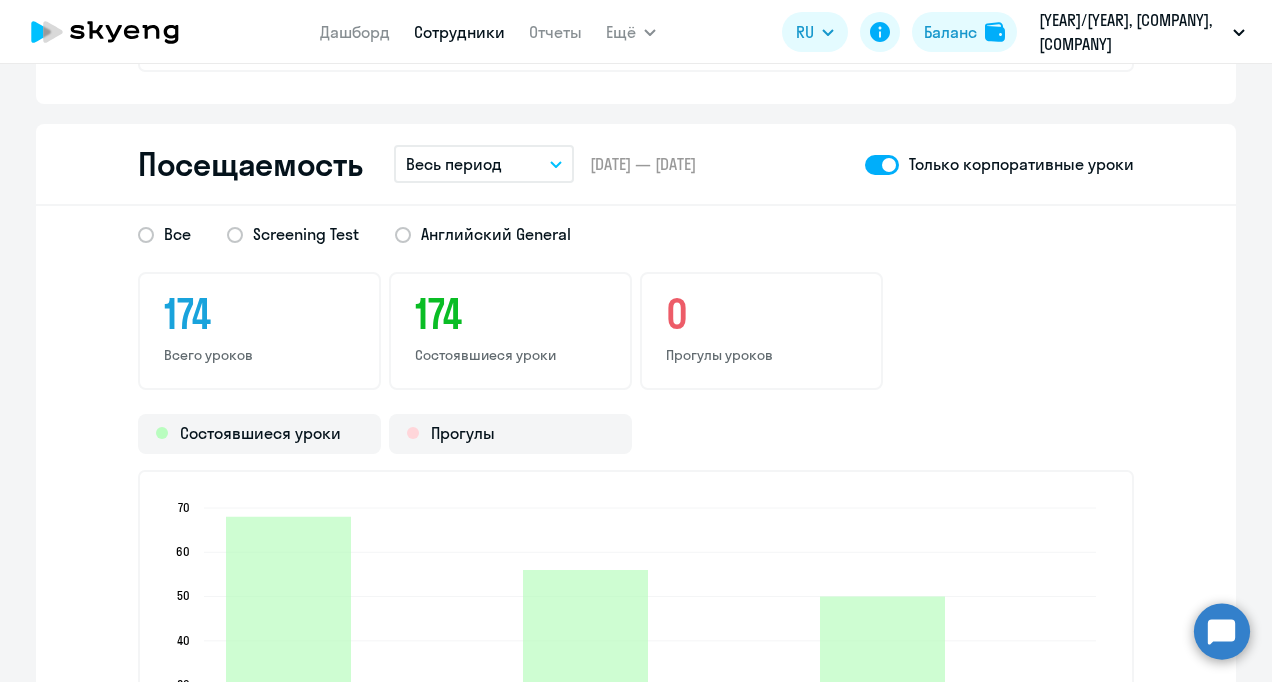 select on "30" 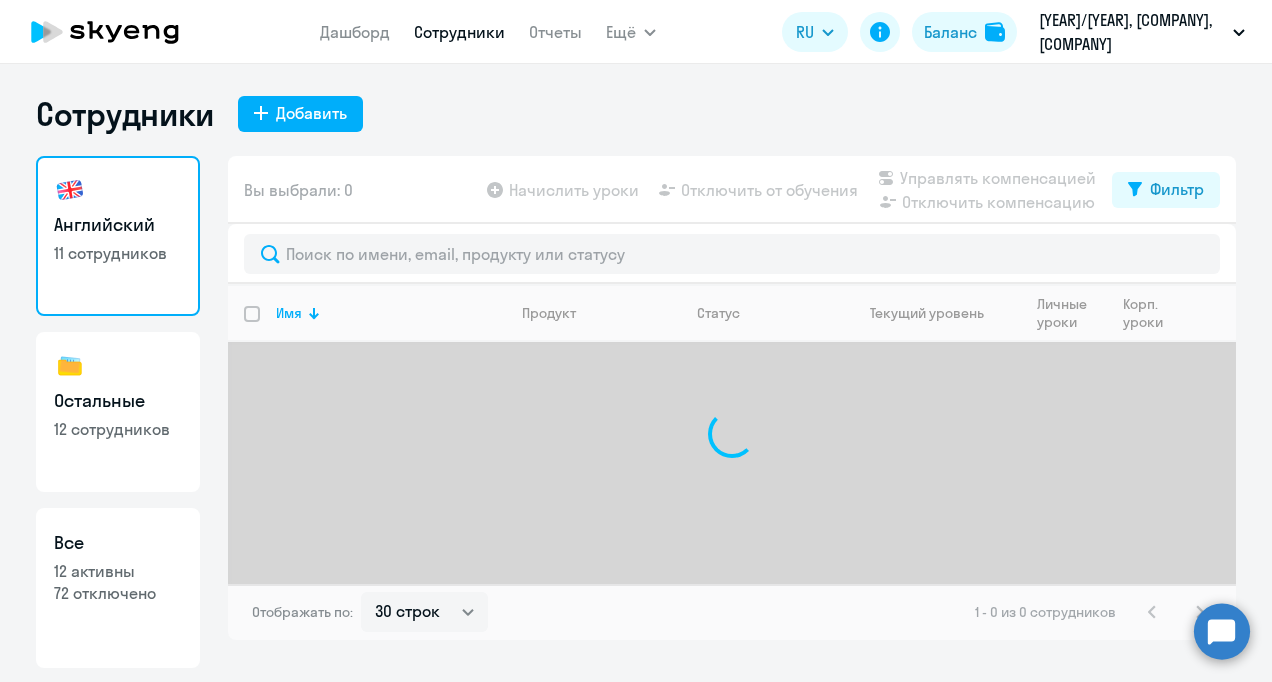 scroll, scrollTop: 0, scrollLeft: 0, axis: both 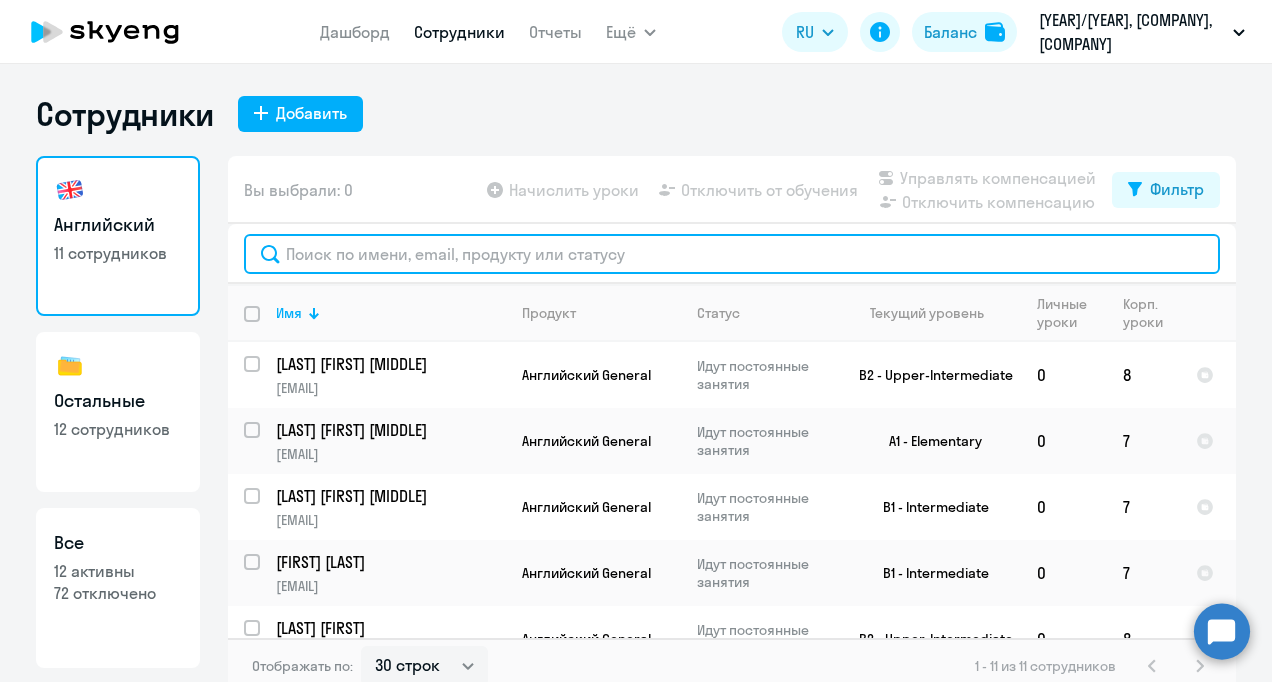 click 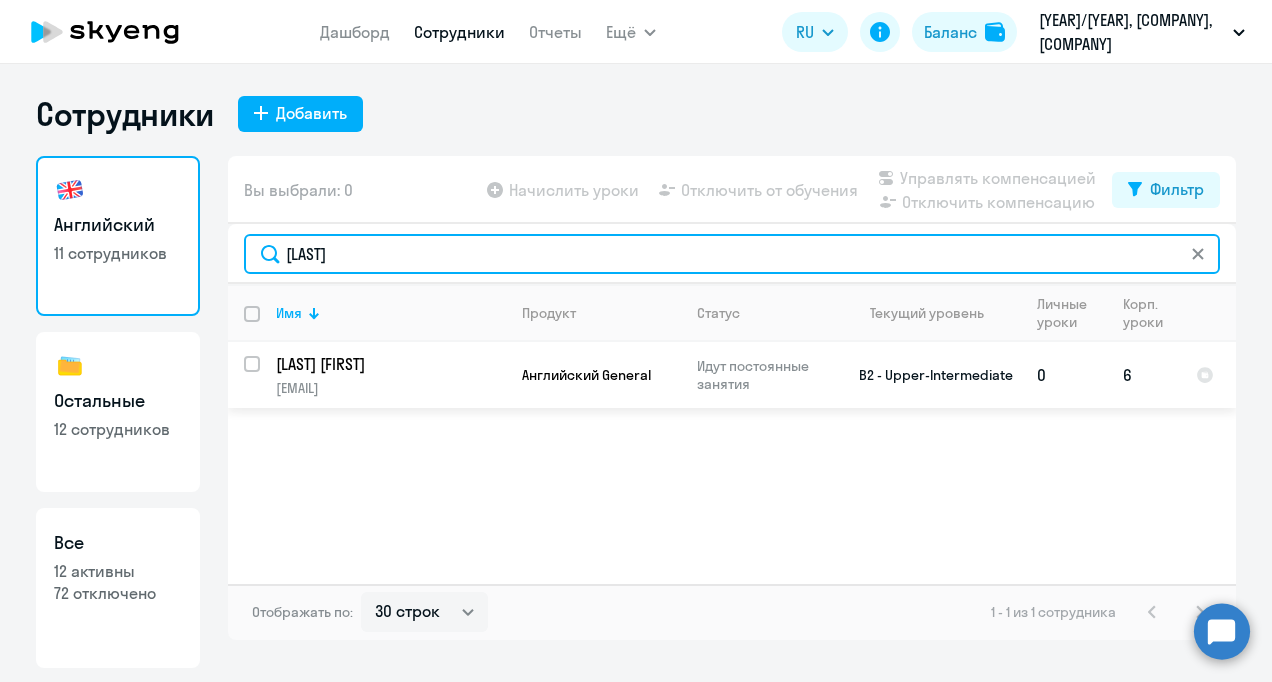 type on "[LAST]" 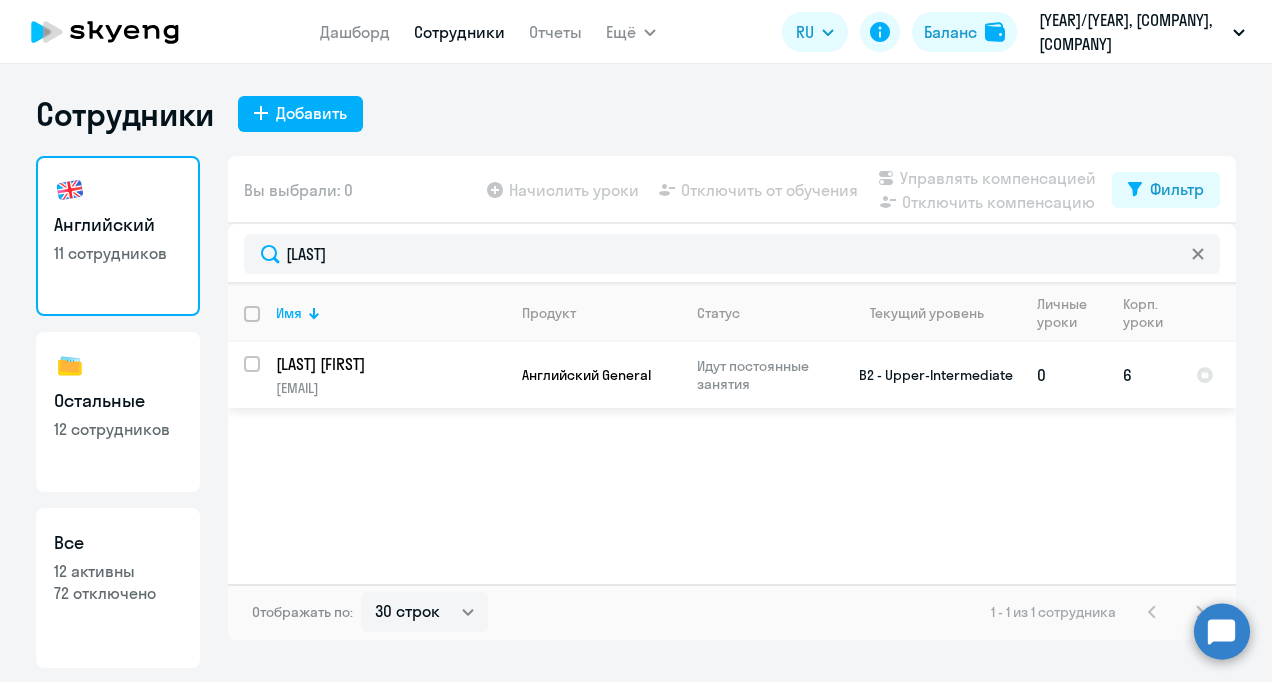 click on "[LAST] [FIRST]" 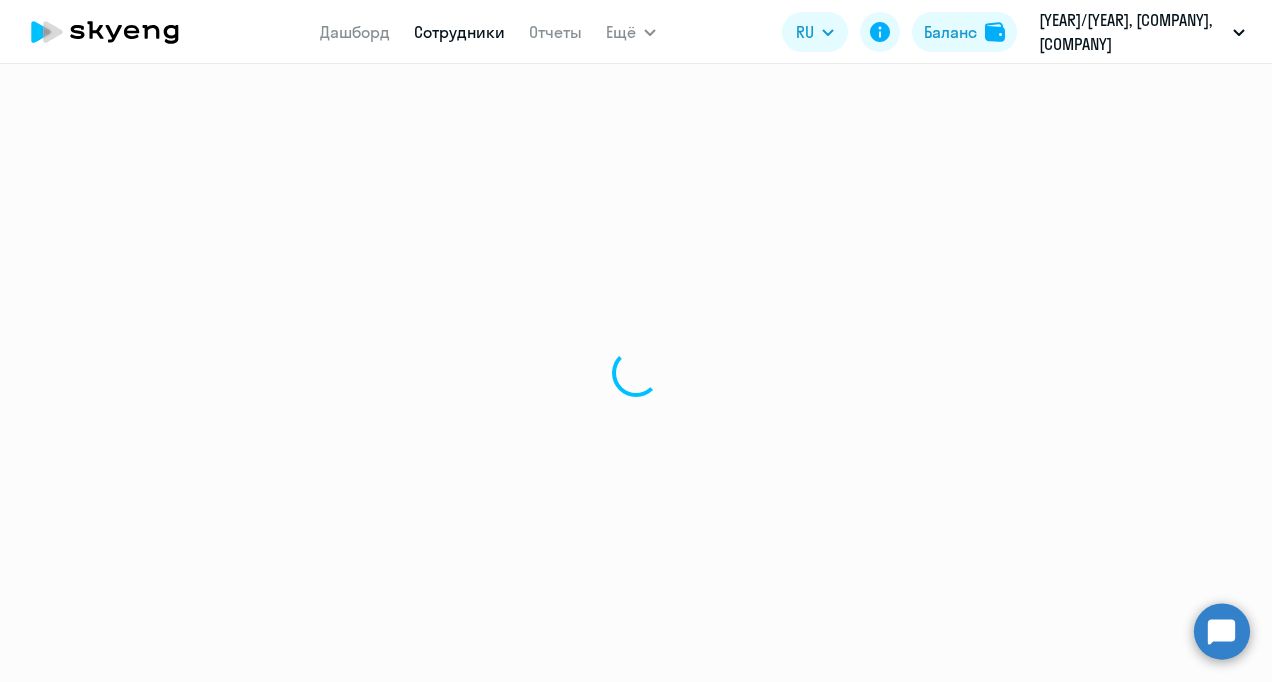 select on "english" 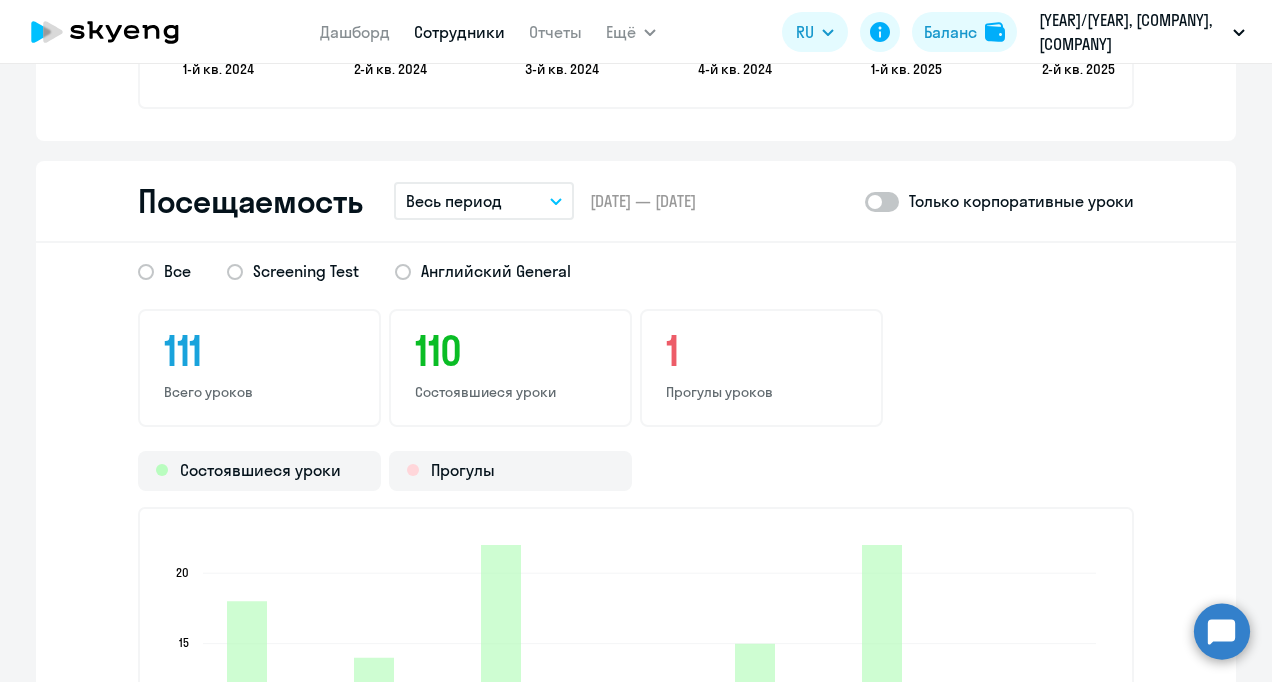 scroll, scrollTop: 2516, scrollLeft: 0, axis: vertical 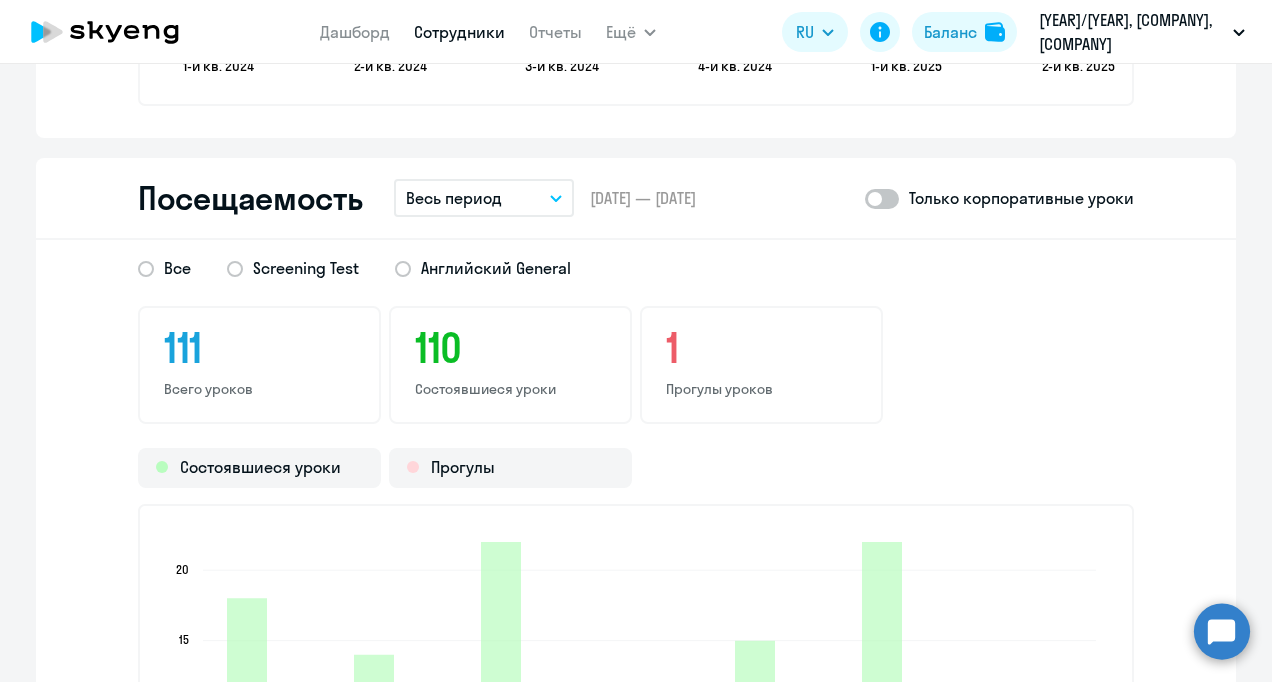 click 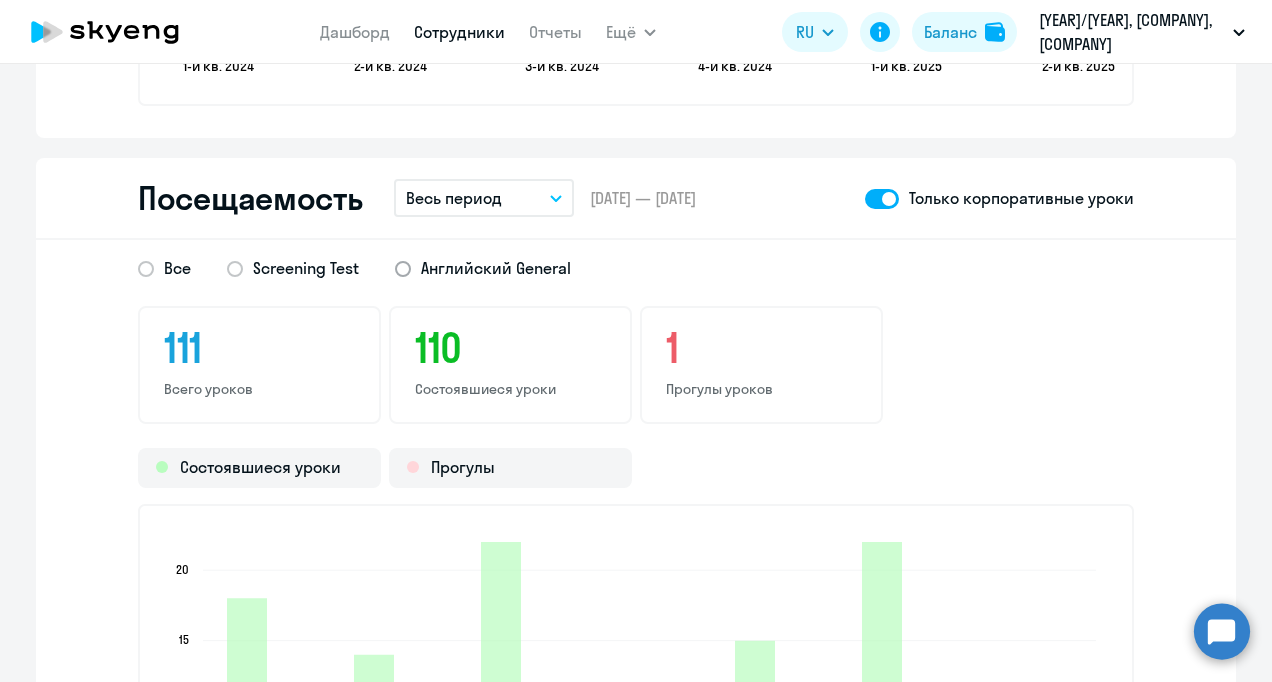 click on "Английский General" 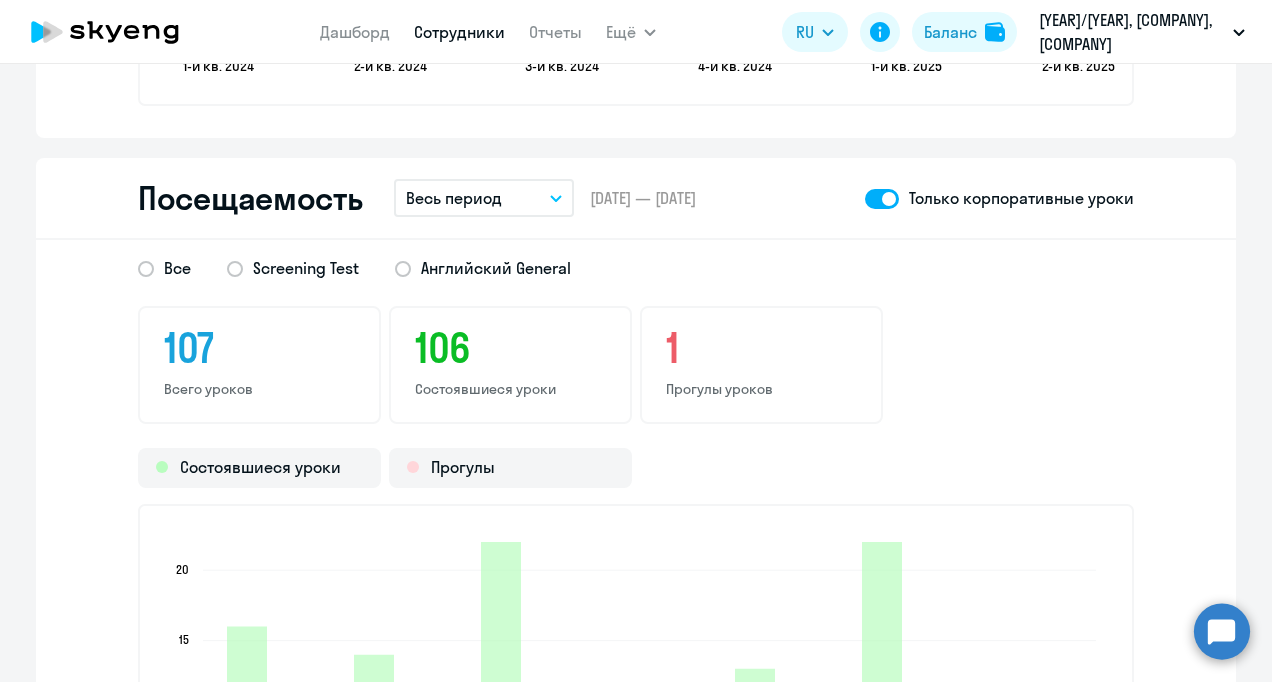 scroll, scrollTop: 0, scrollLeft: 0, axis: both 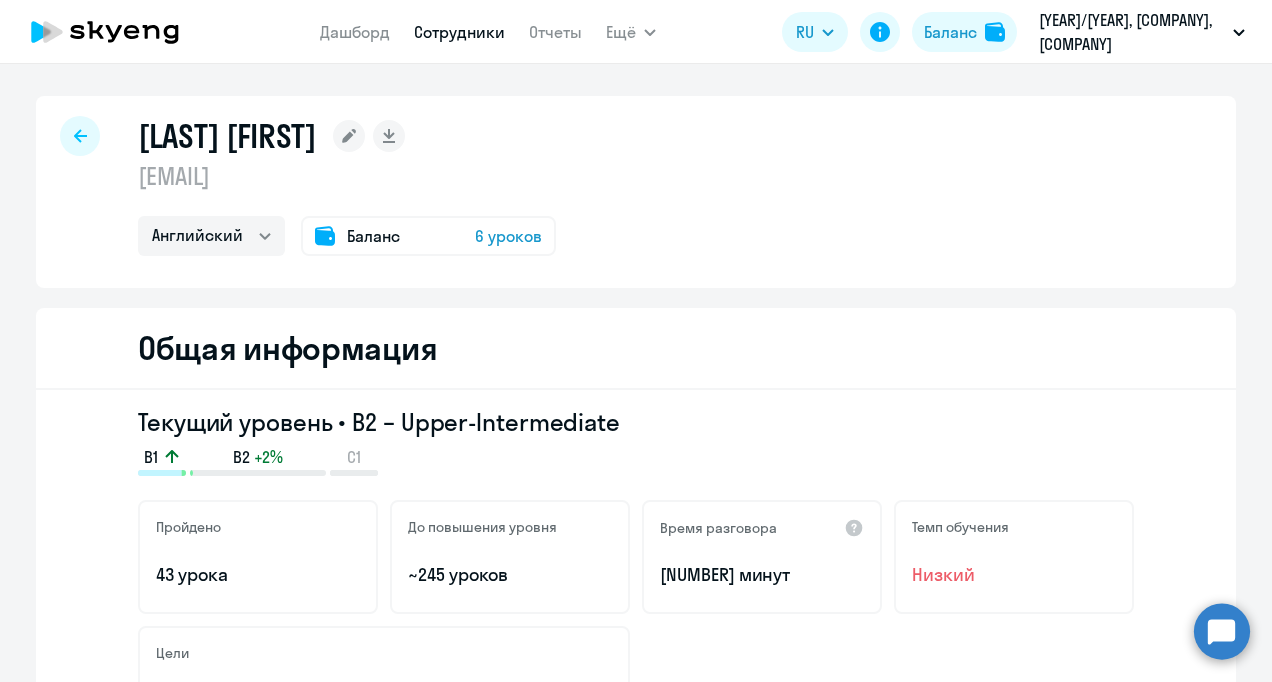 select on "30" 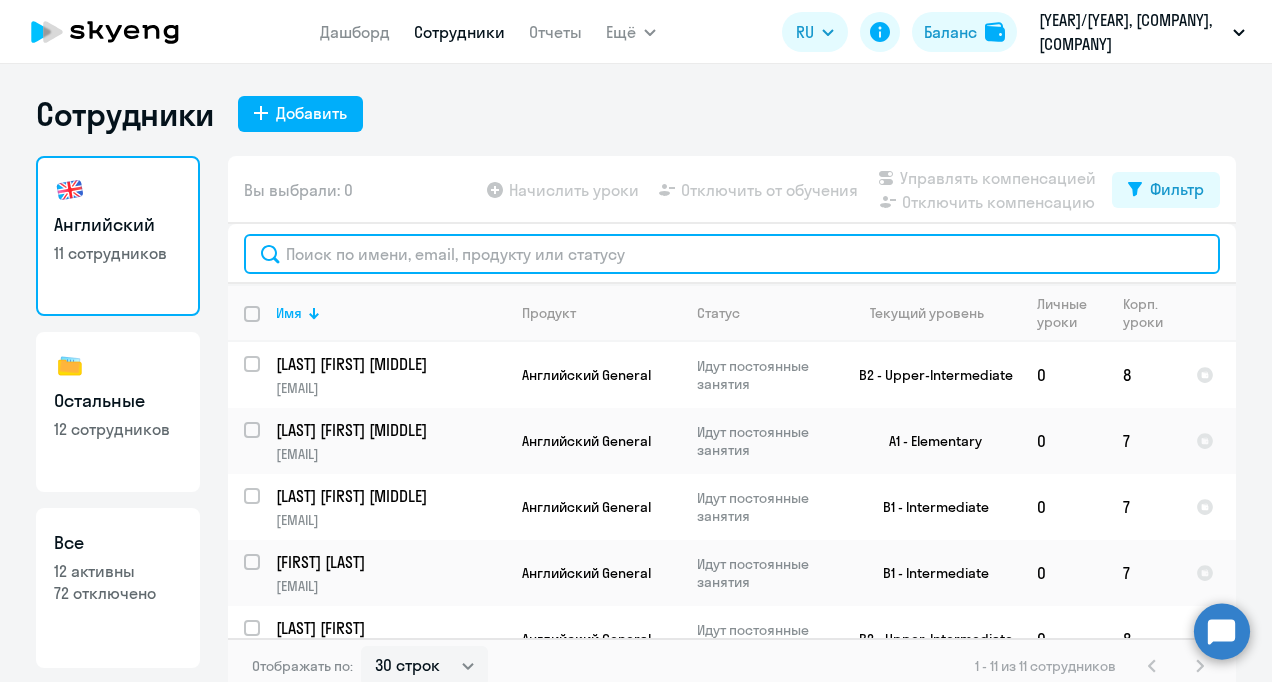click 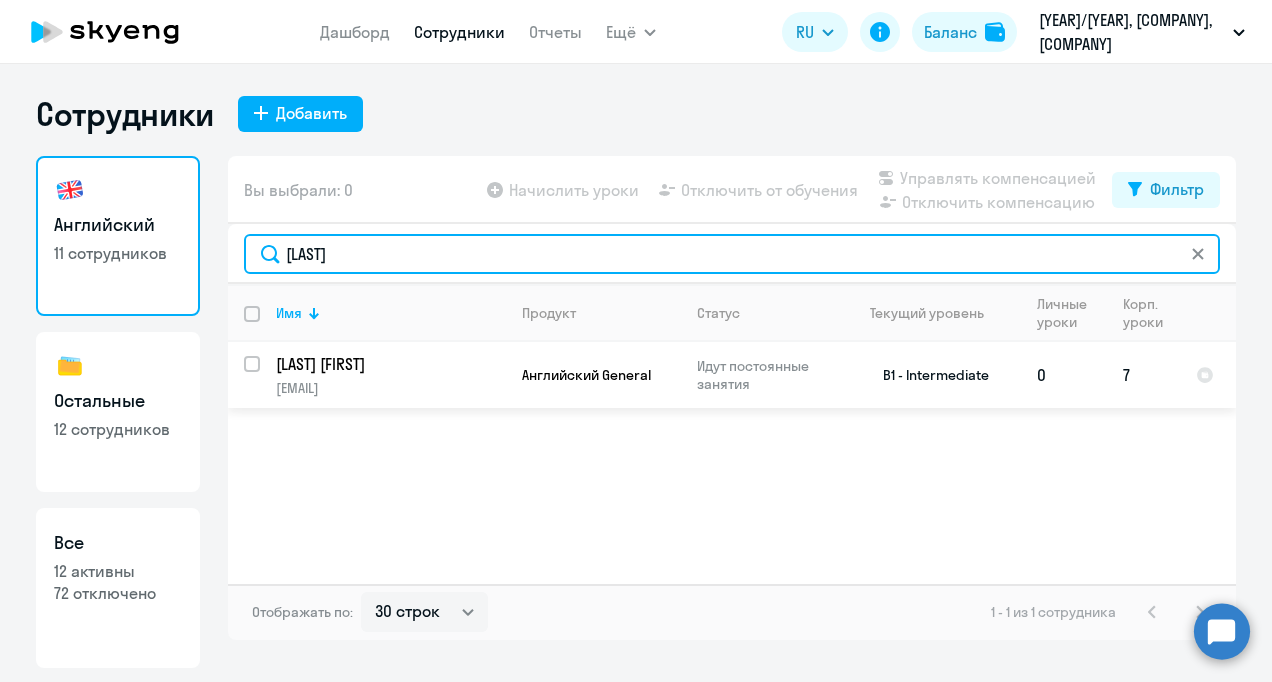 type on "[LAST]" 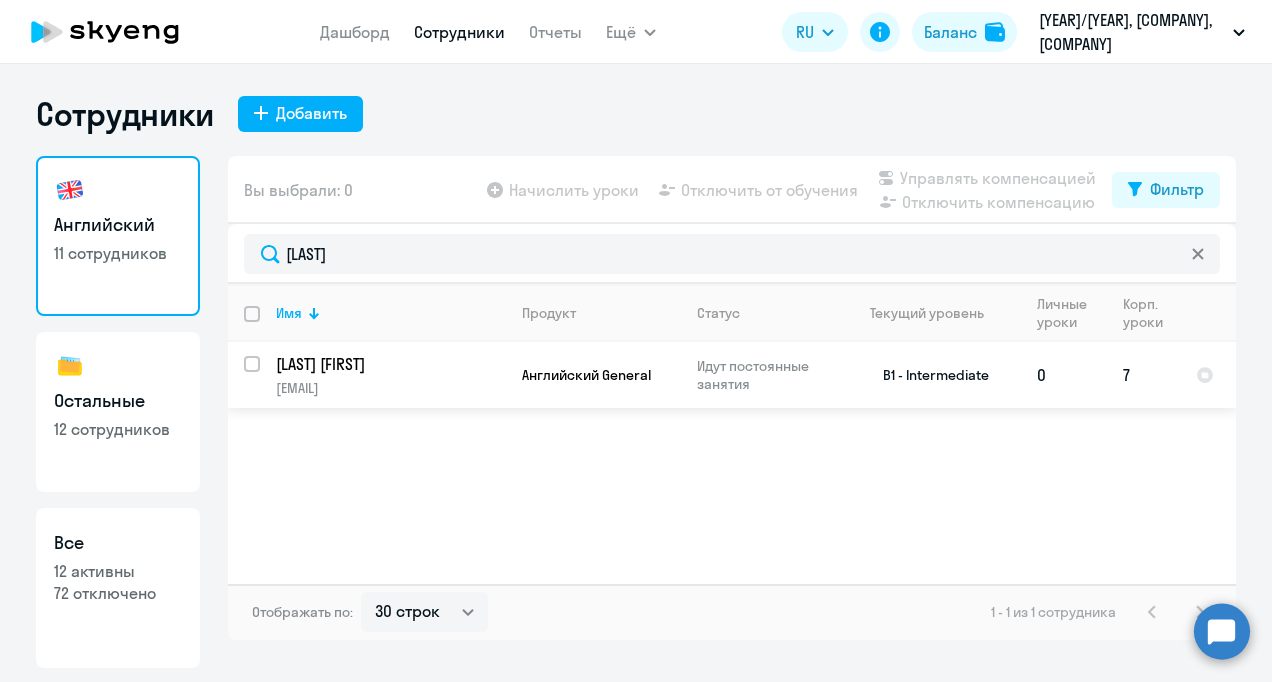 click on "[LAST] [FIRST]" 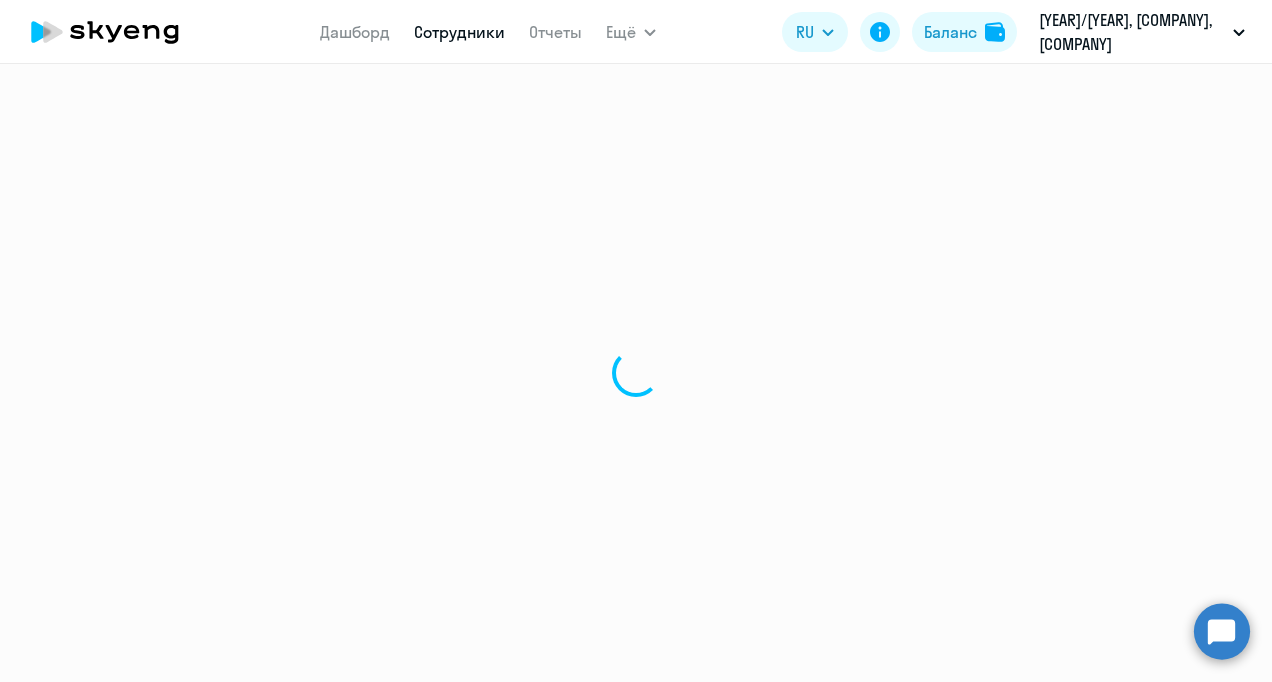select on "english" 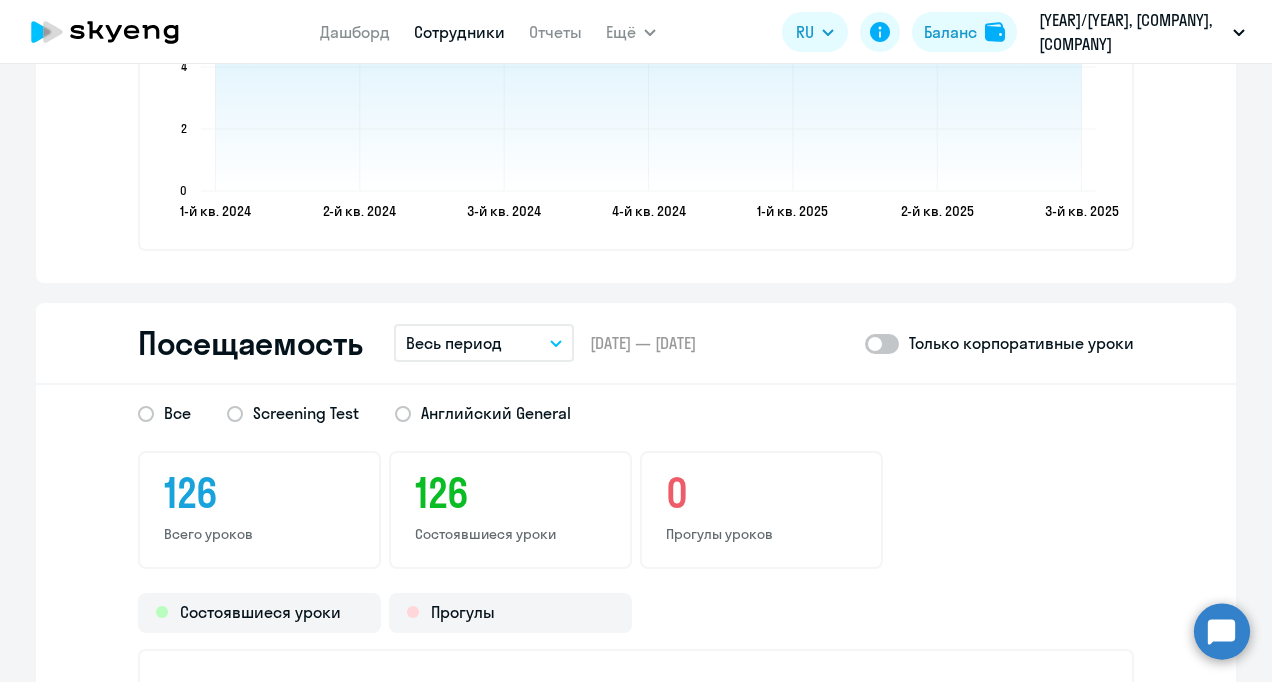 scroll, scrollTop: 2388, scrollLeft: 0, axis: vertical 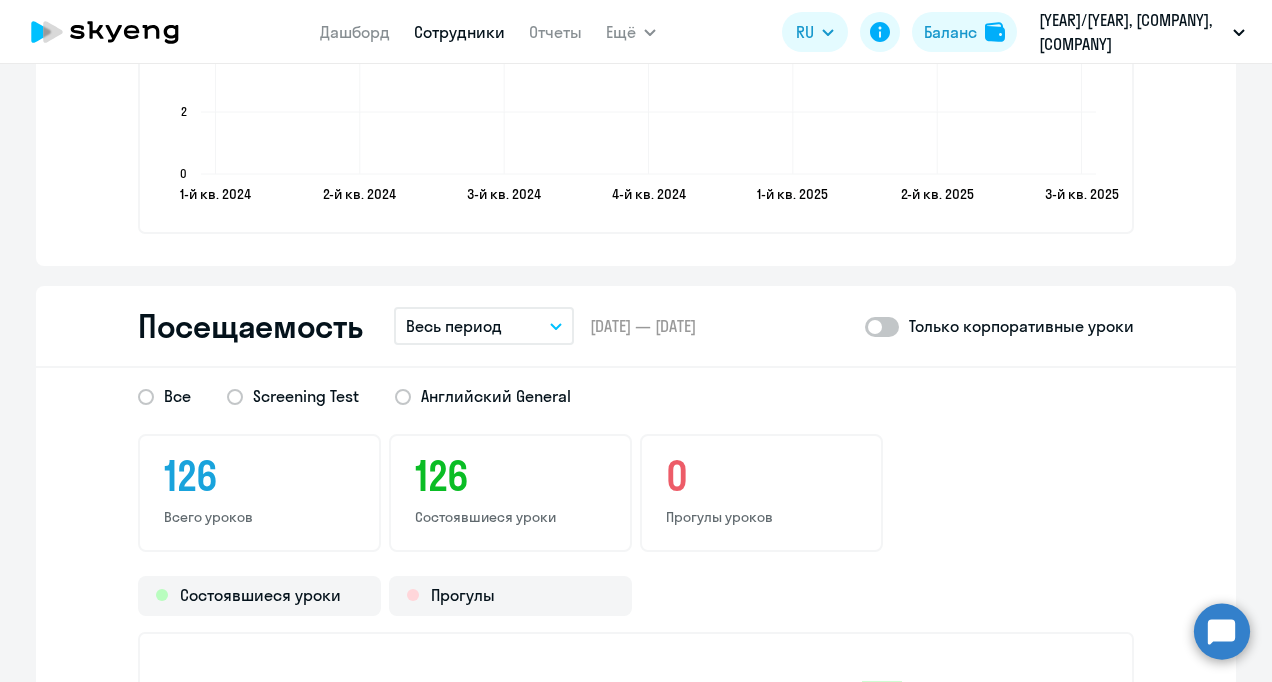 click 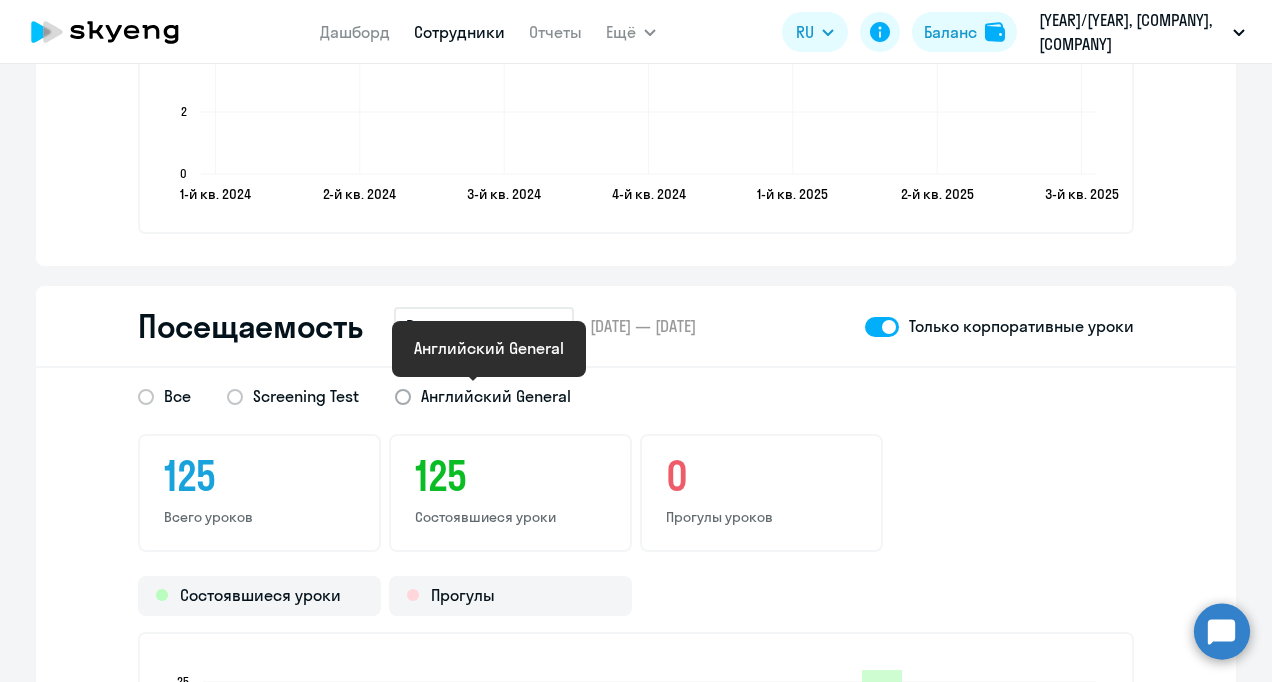 click on "Английский General" 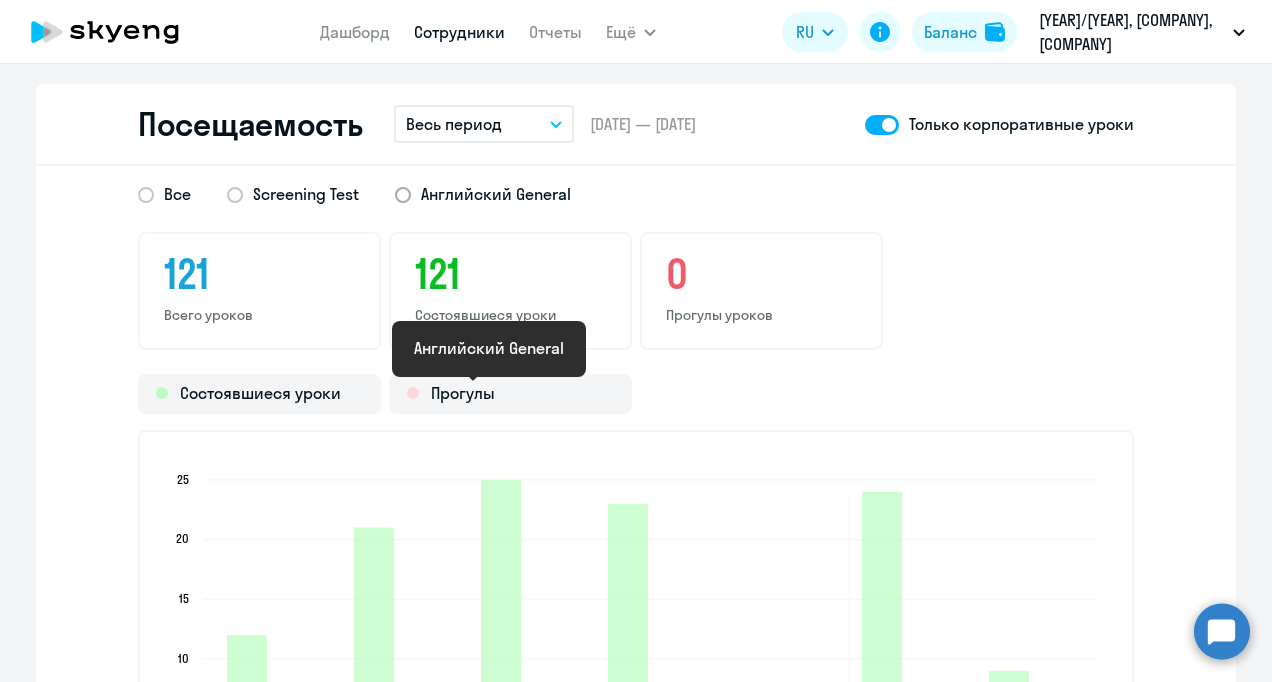 scroll, scrollTop: 2591, scrollLeft: 0, axis: vertical 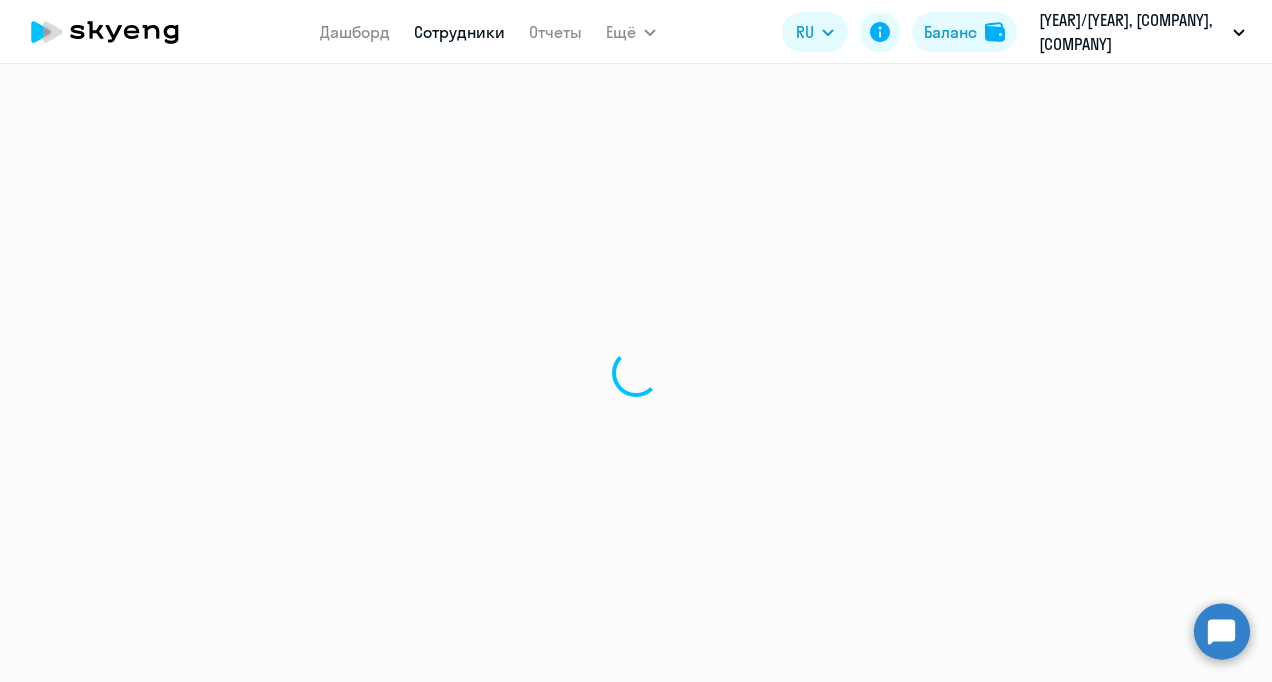 select on "30" 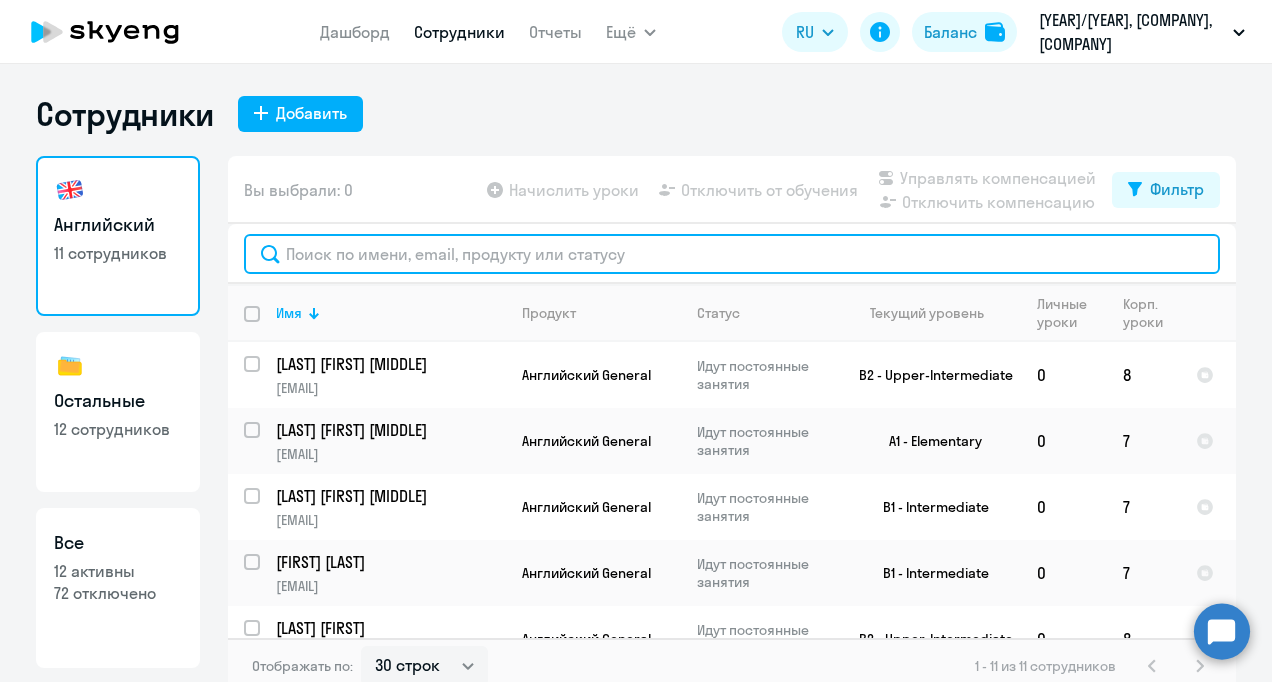 click 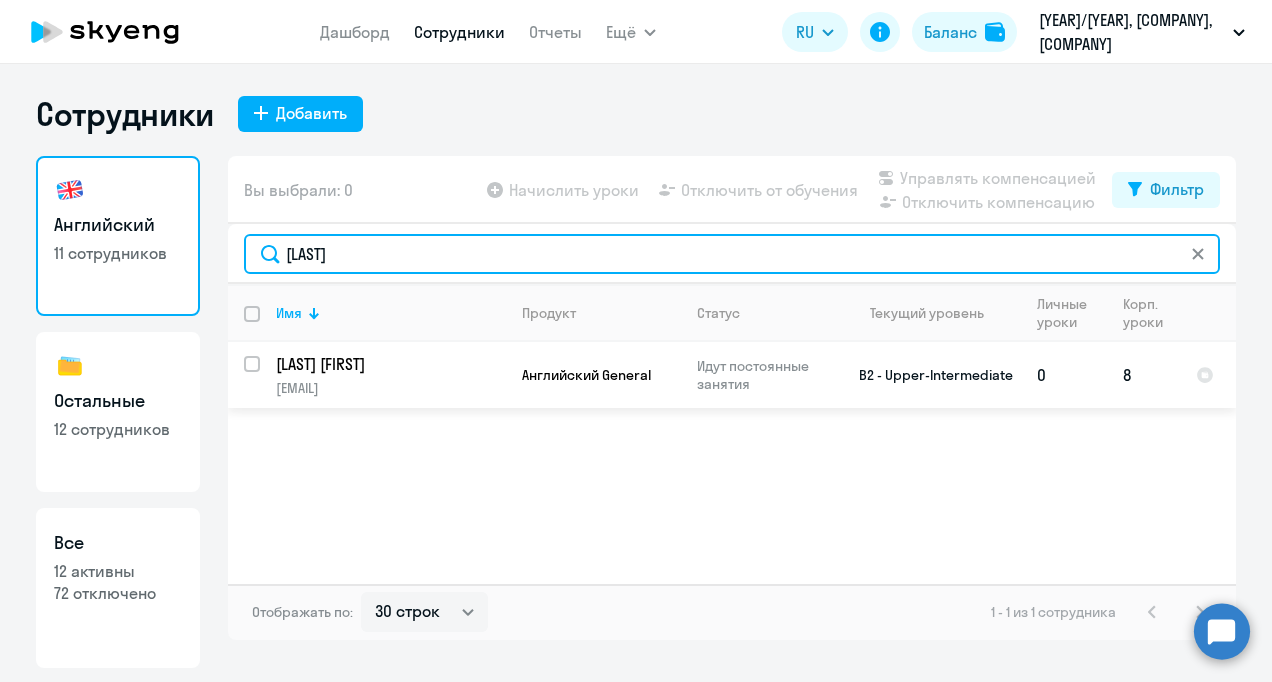 type on "[LAST]" 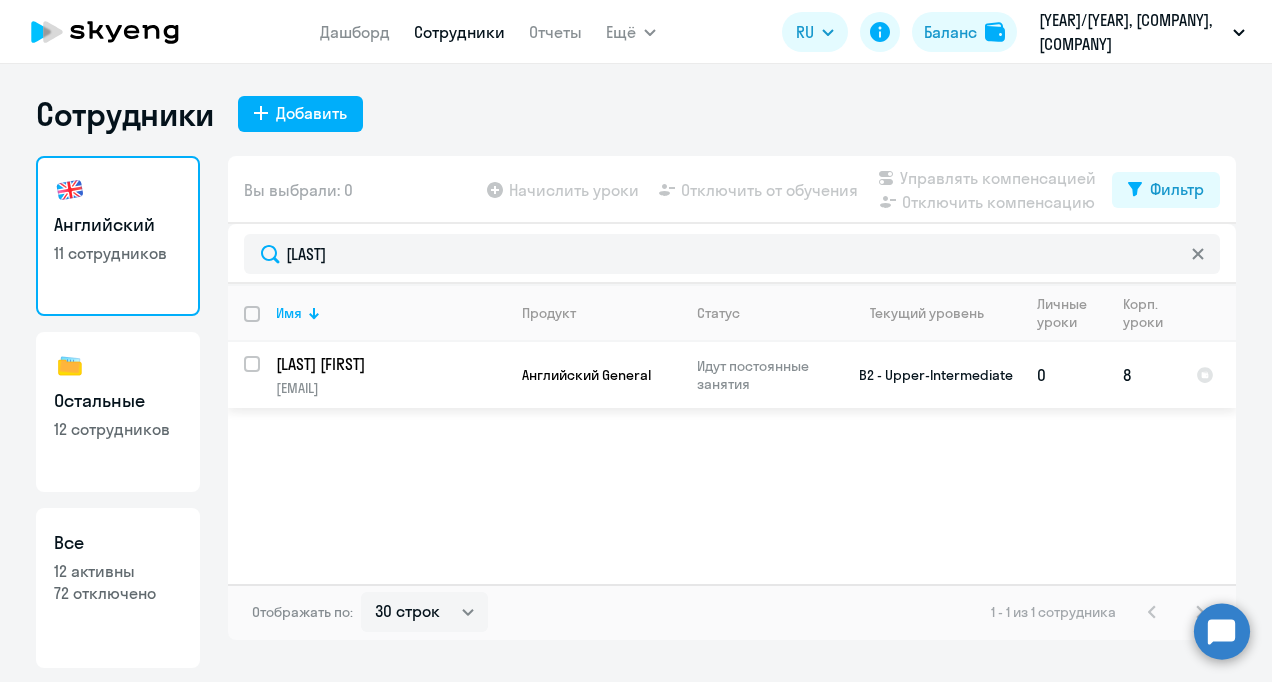 click on "[LAST] [FIRST]" 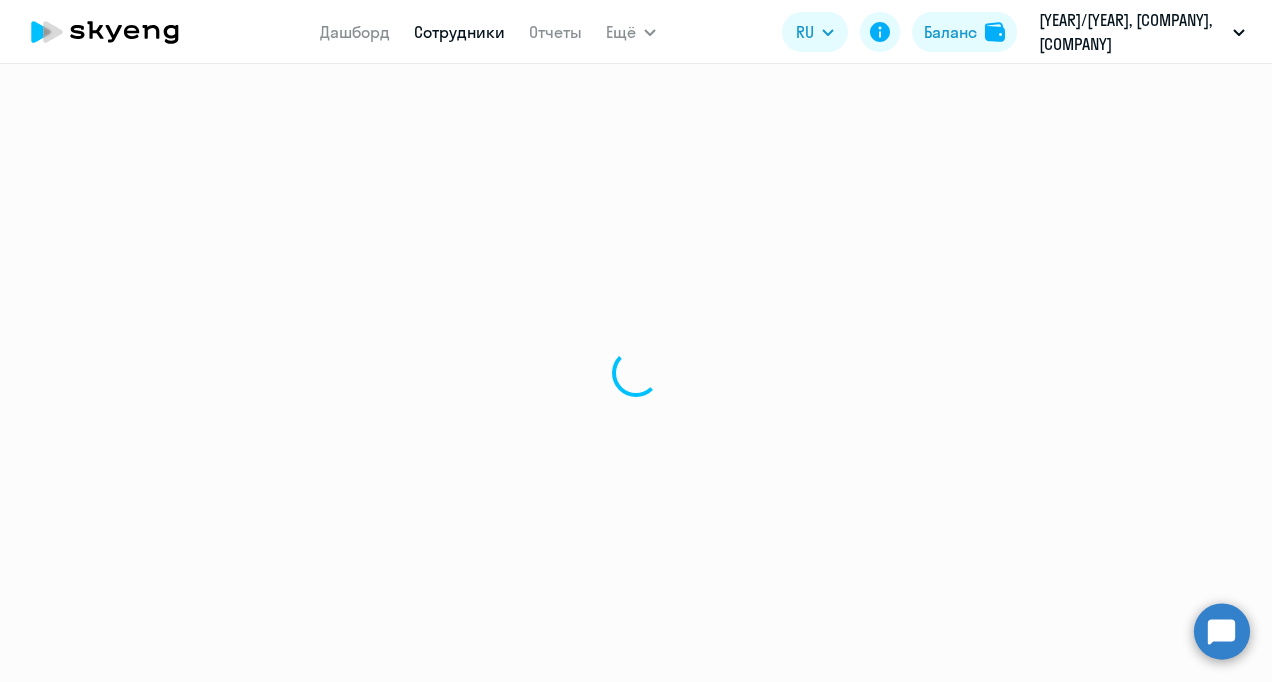 select on "english" 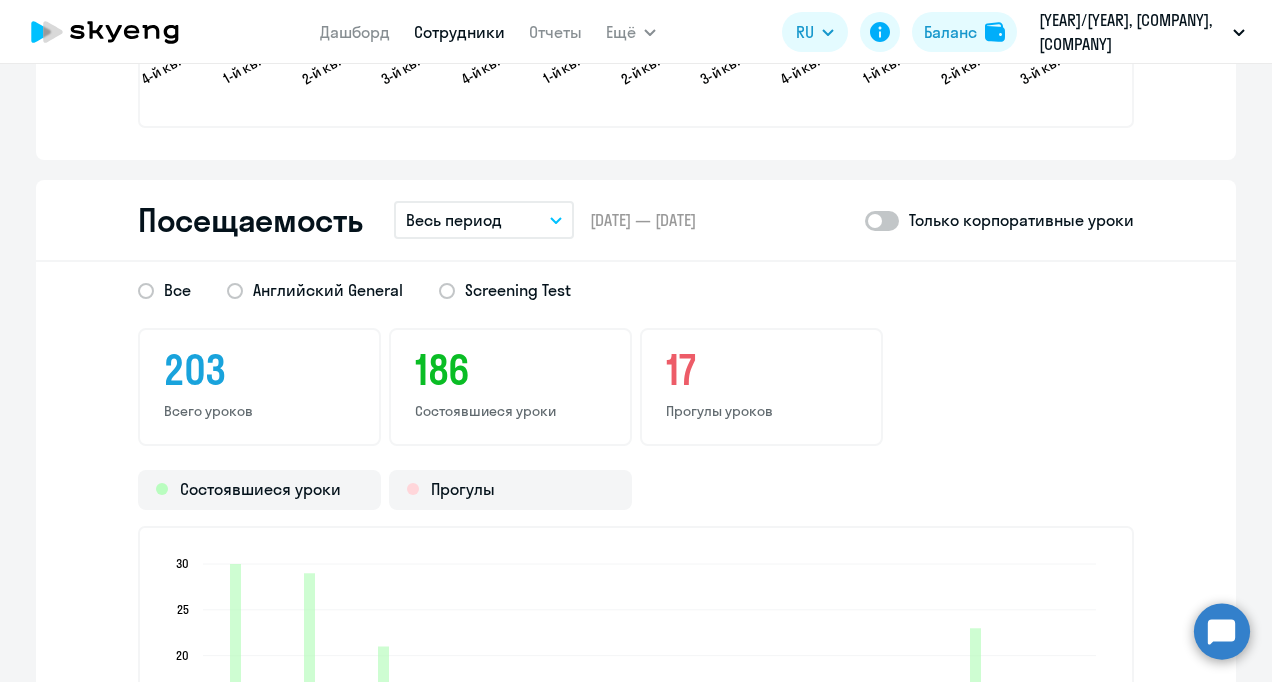 scroll, scrollTop: 2501, scrollLeft: 0, axis: vertical 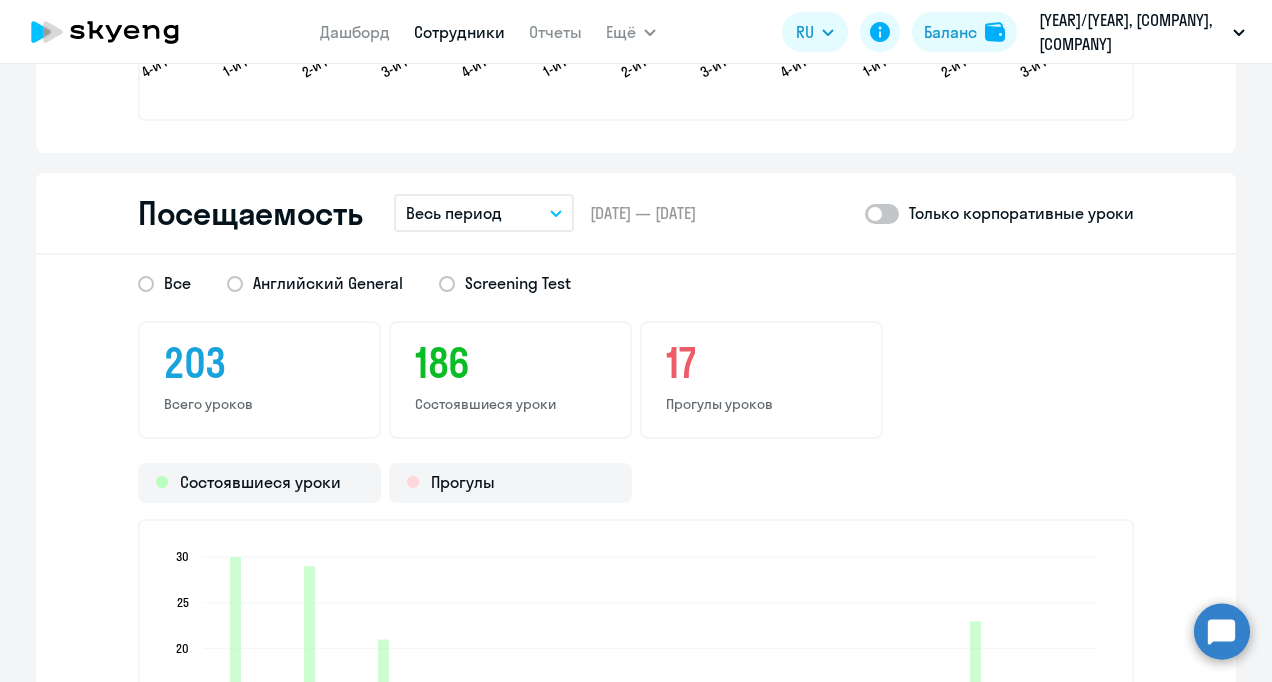click 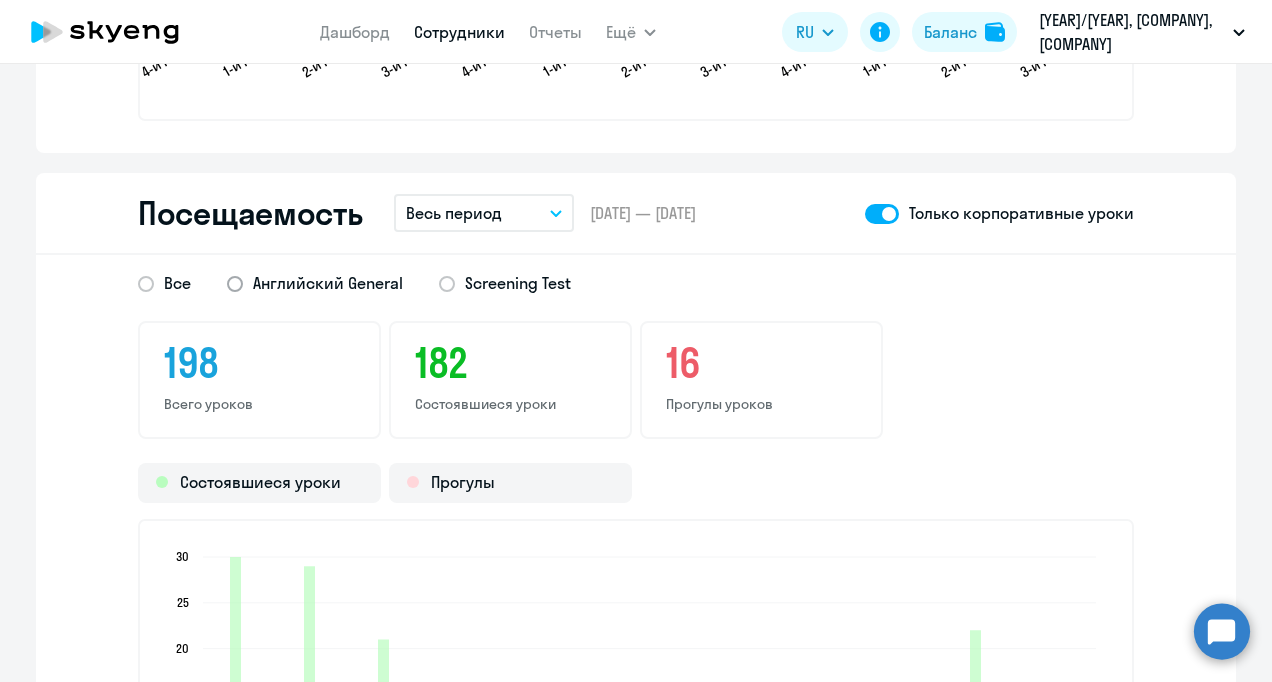 click on "Все Английский General Screening Test" 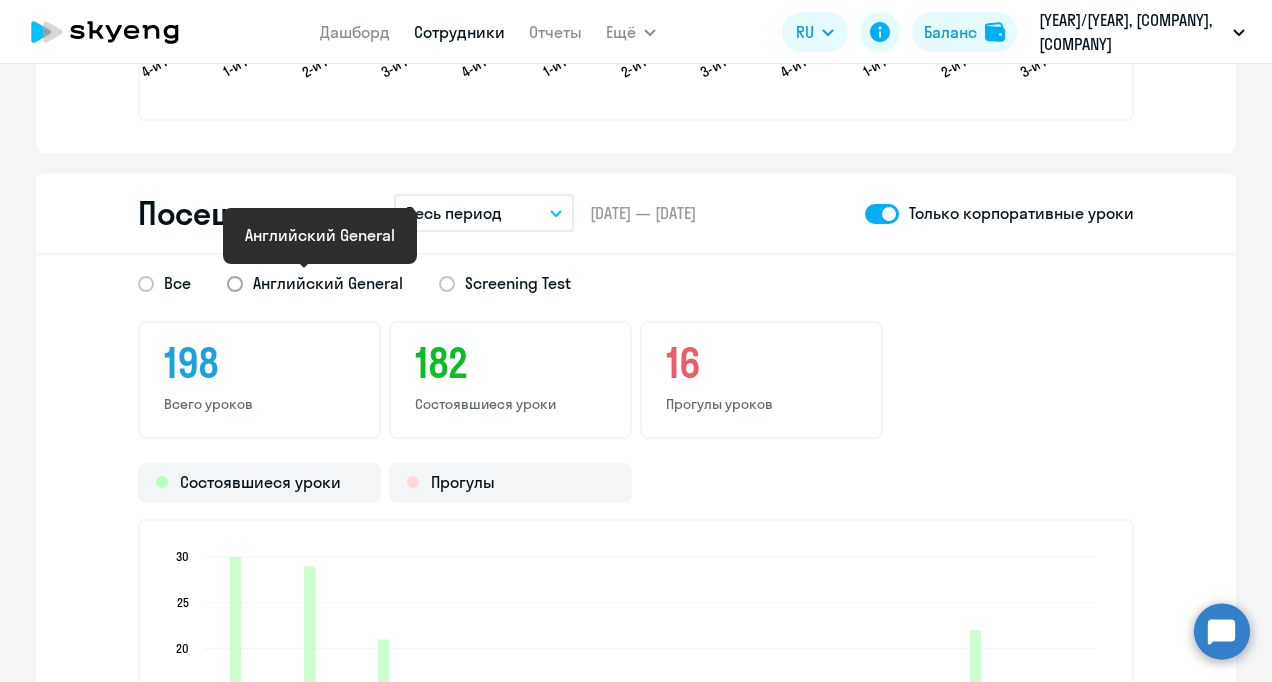 click on "Английский General" 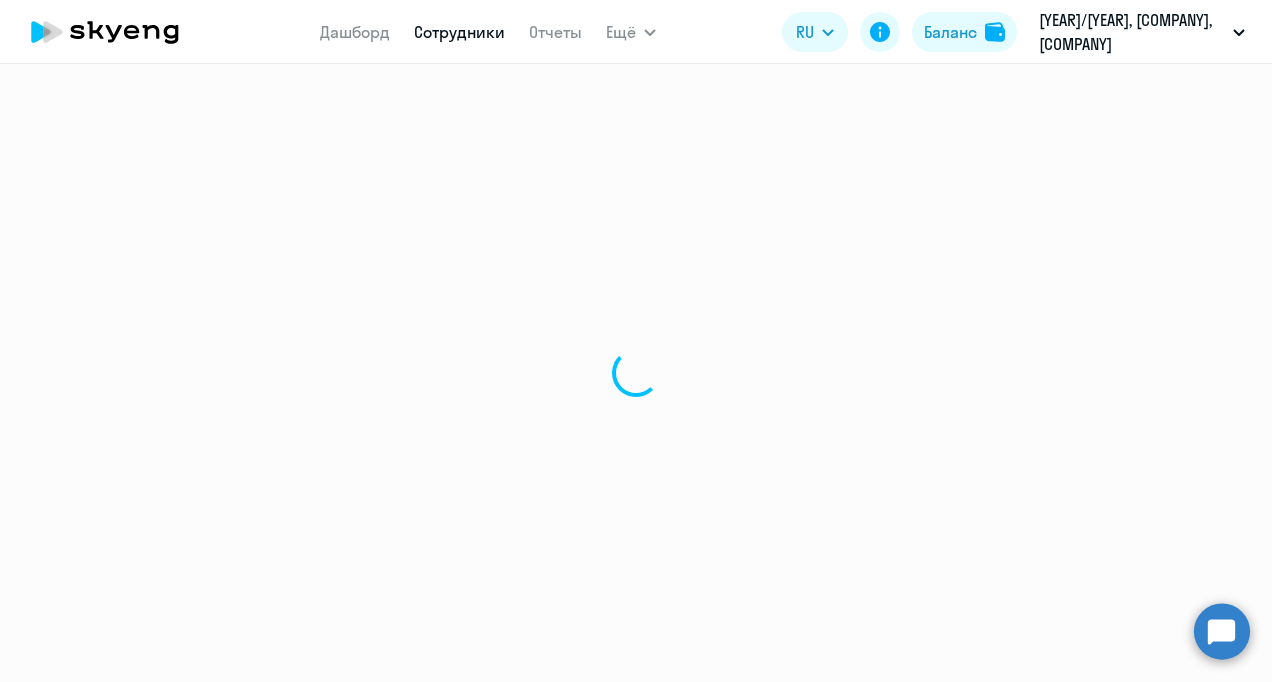 scroll, scrollTop: 0, scrollLeft: 0, axis: both 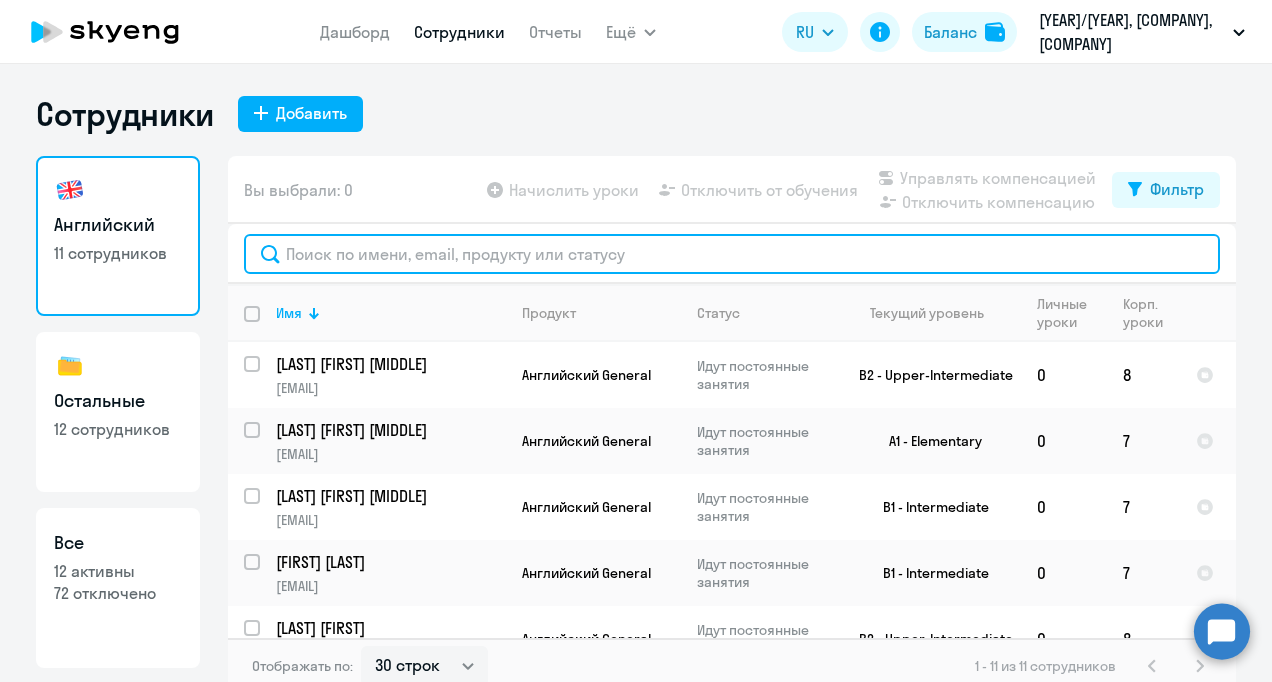 click 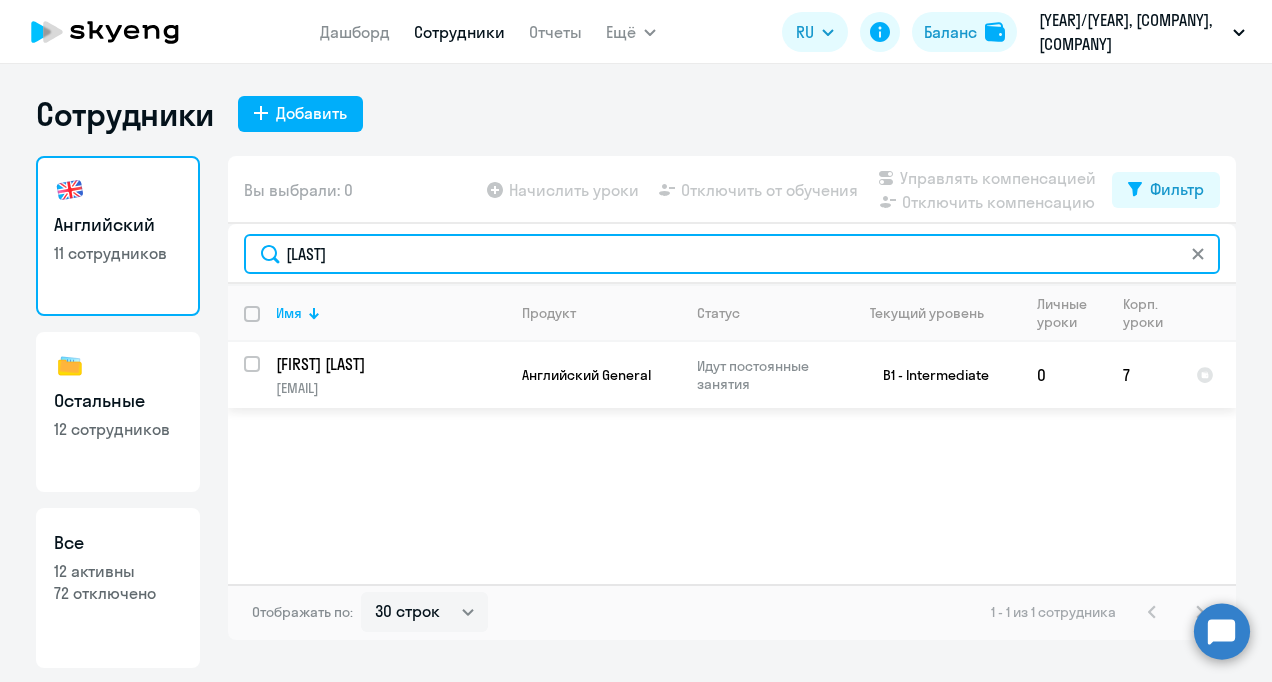 type on "[LAST]" 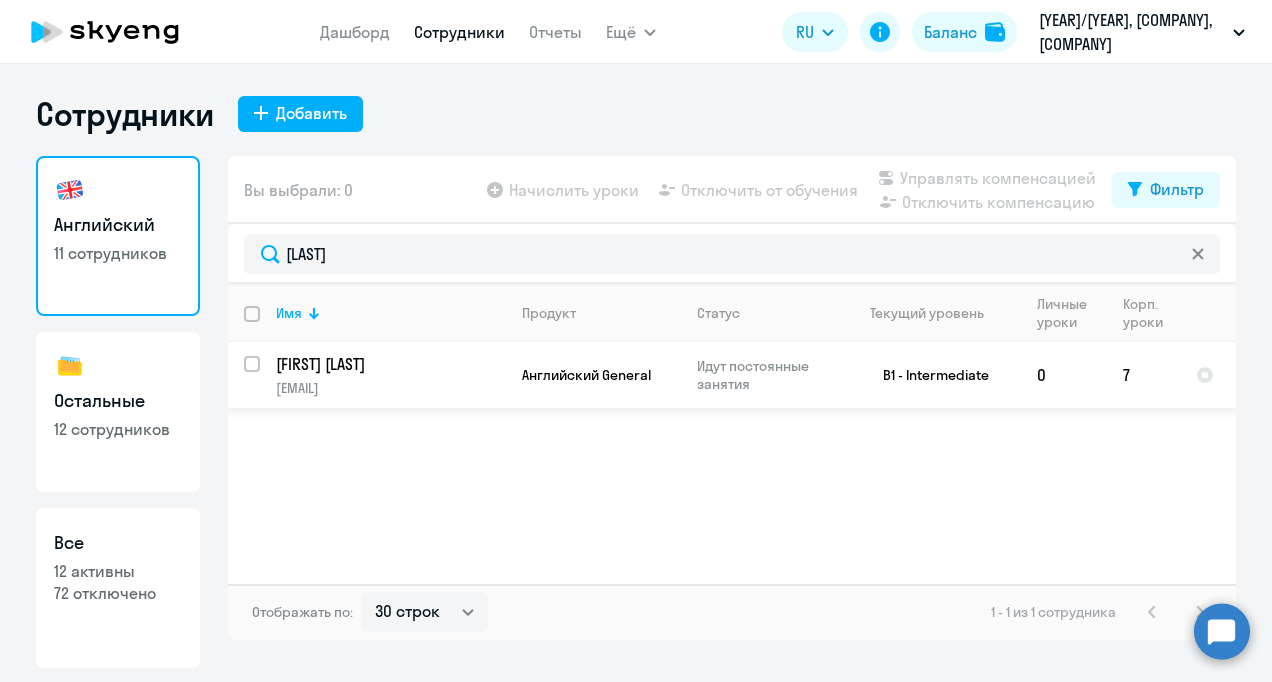 click on "[FIRST] [LAST] [EMAIL]" 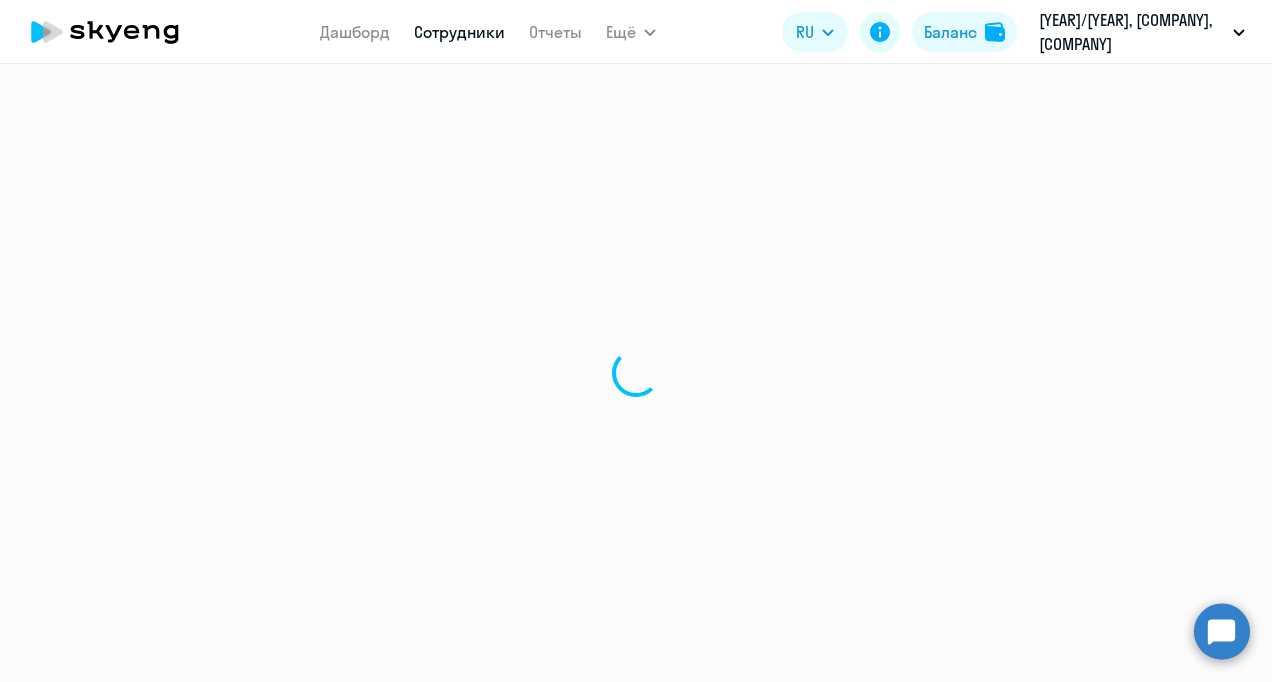 select on "english" 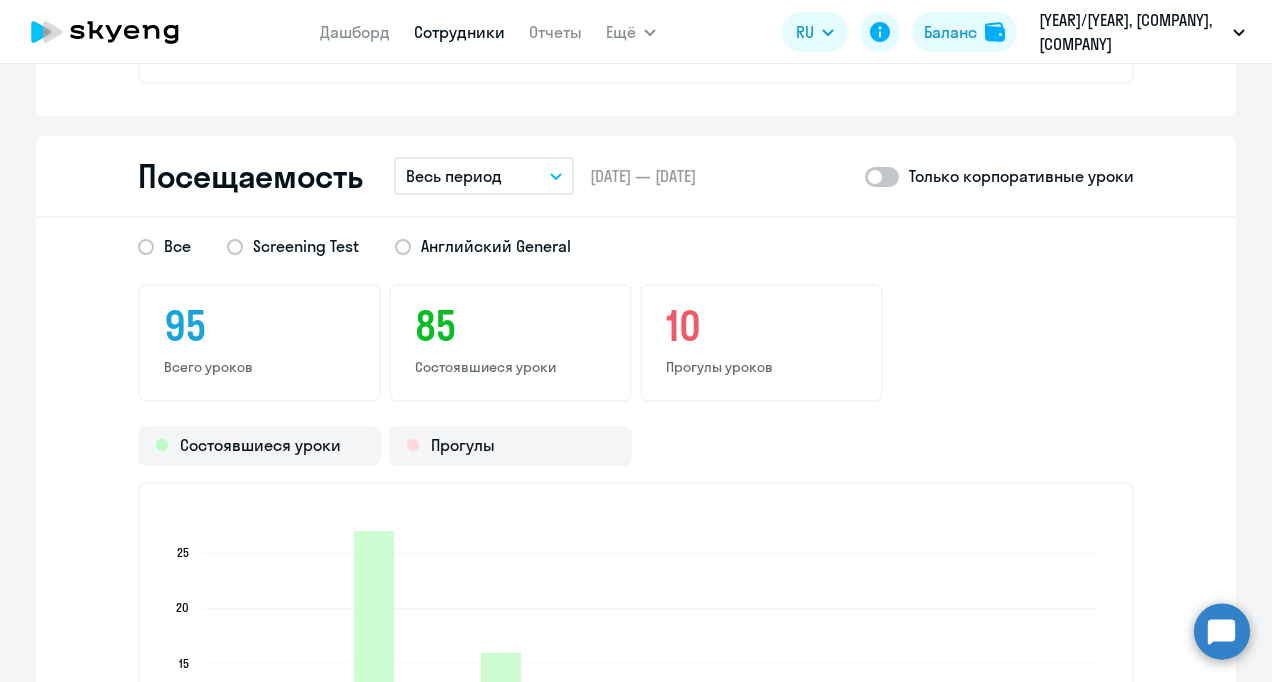 scroll, scrollTop: 2542, scrollLeft: 0, axis: vertical 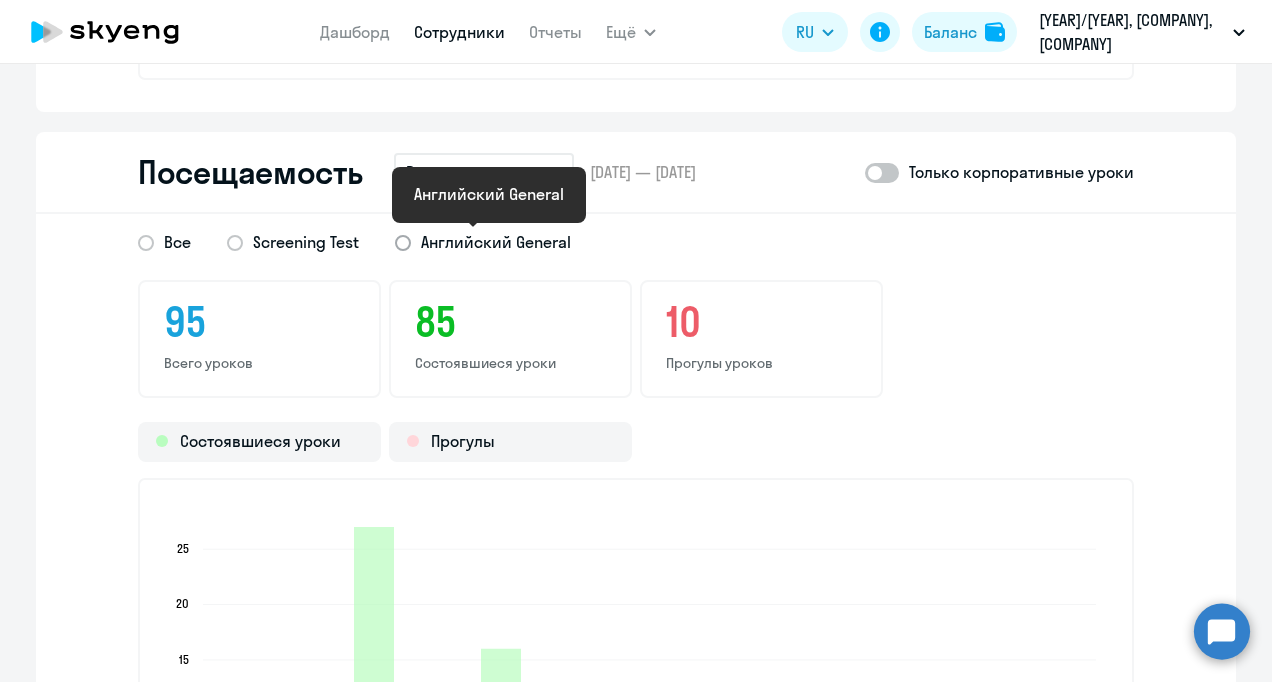 click on "Английский General" 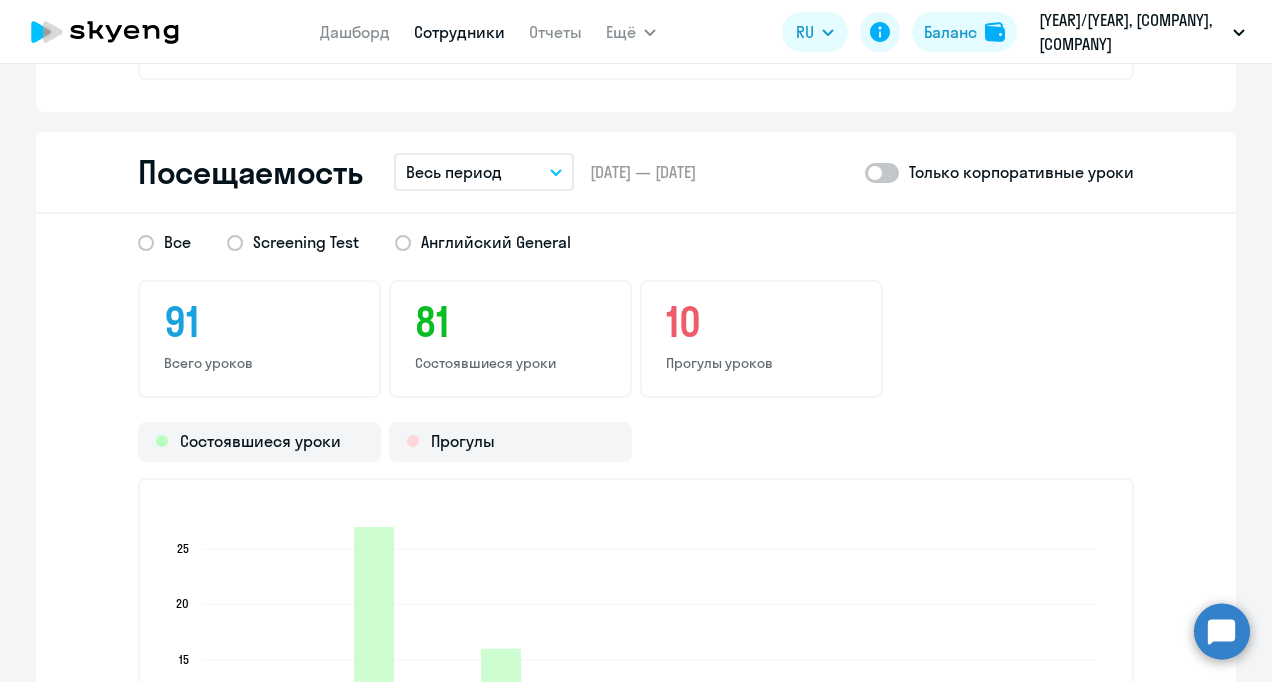 click 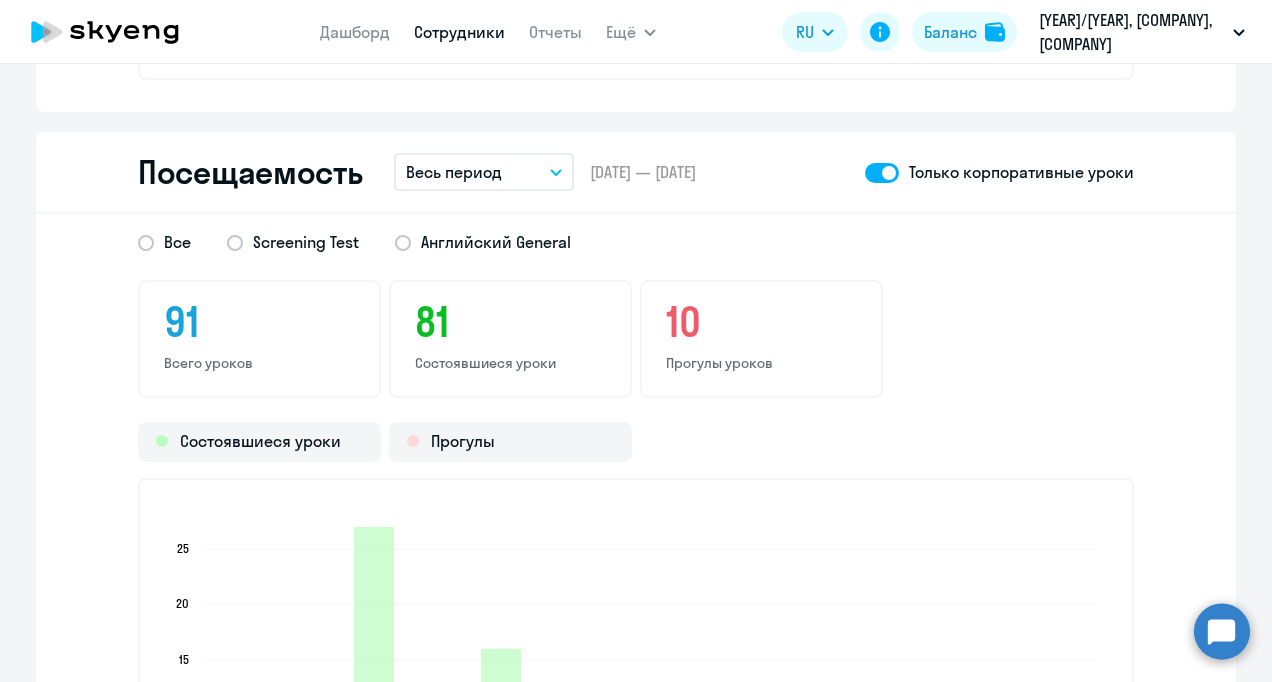 scroll, scrollTop: 0, scrollLeft: 0, axis: both 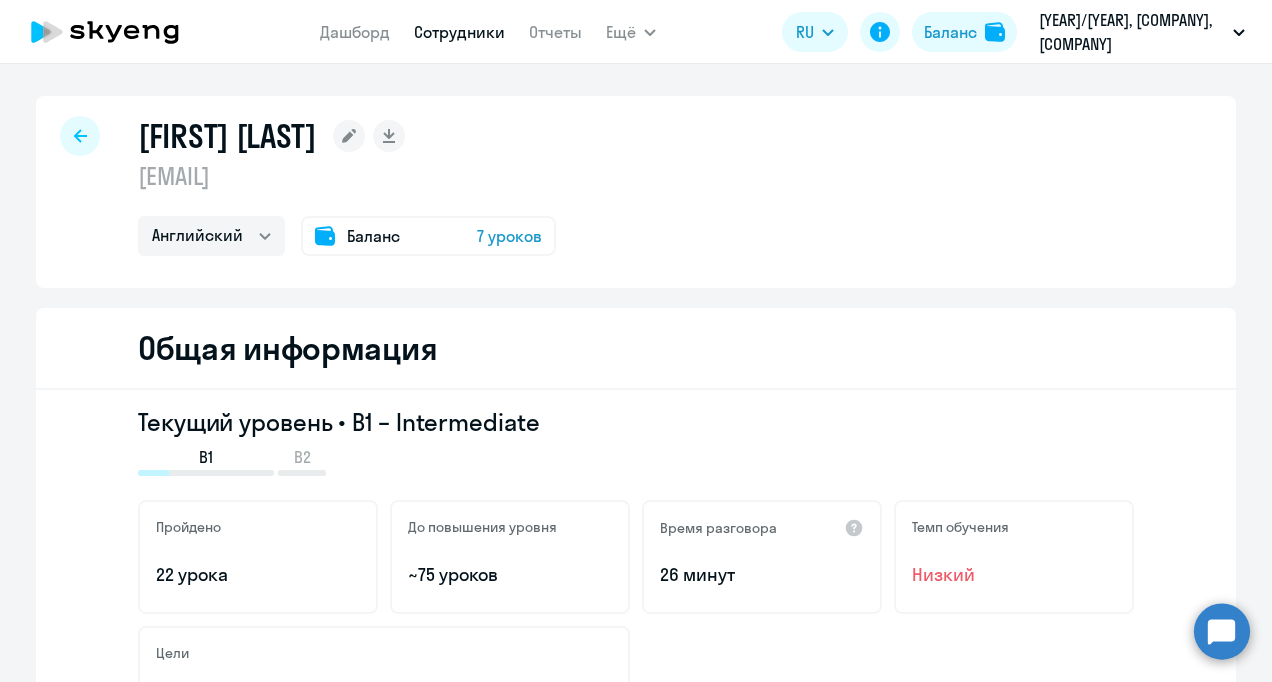 select on "30" 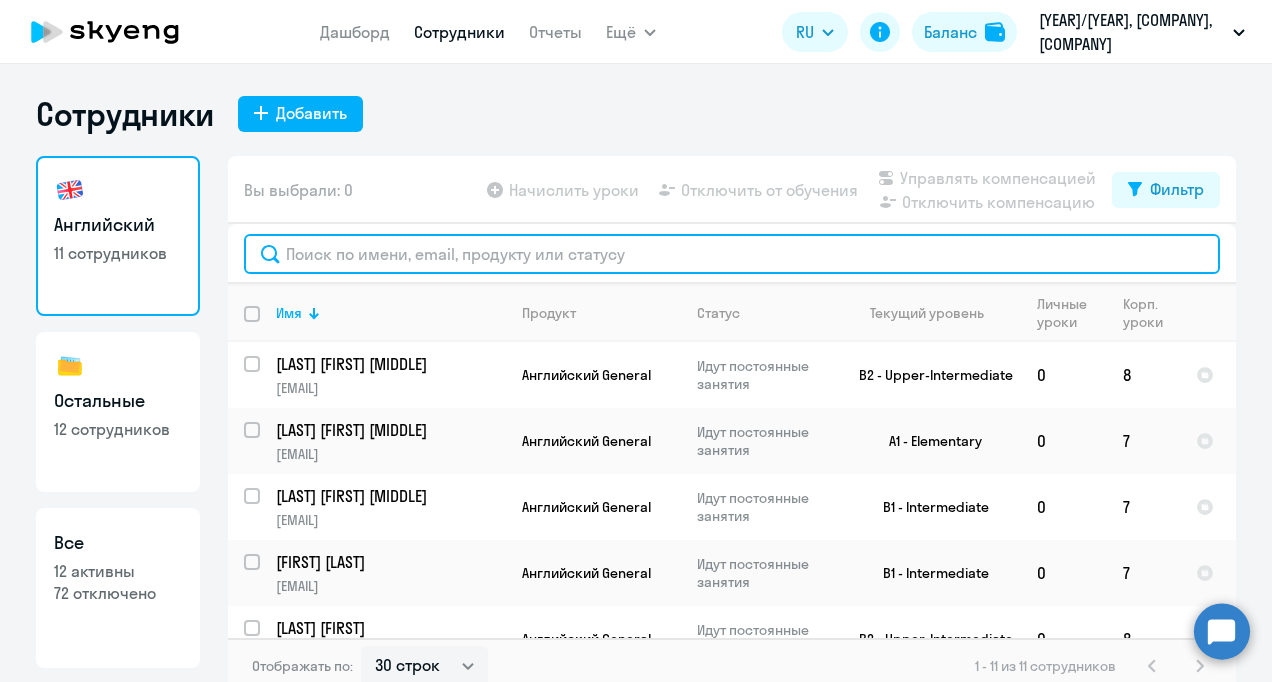 click 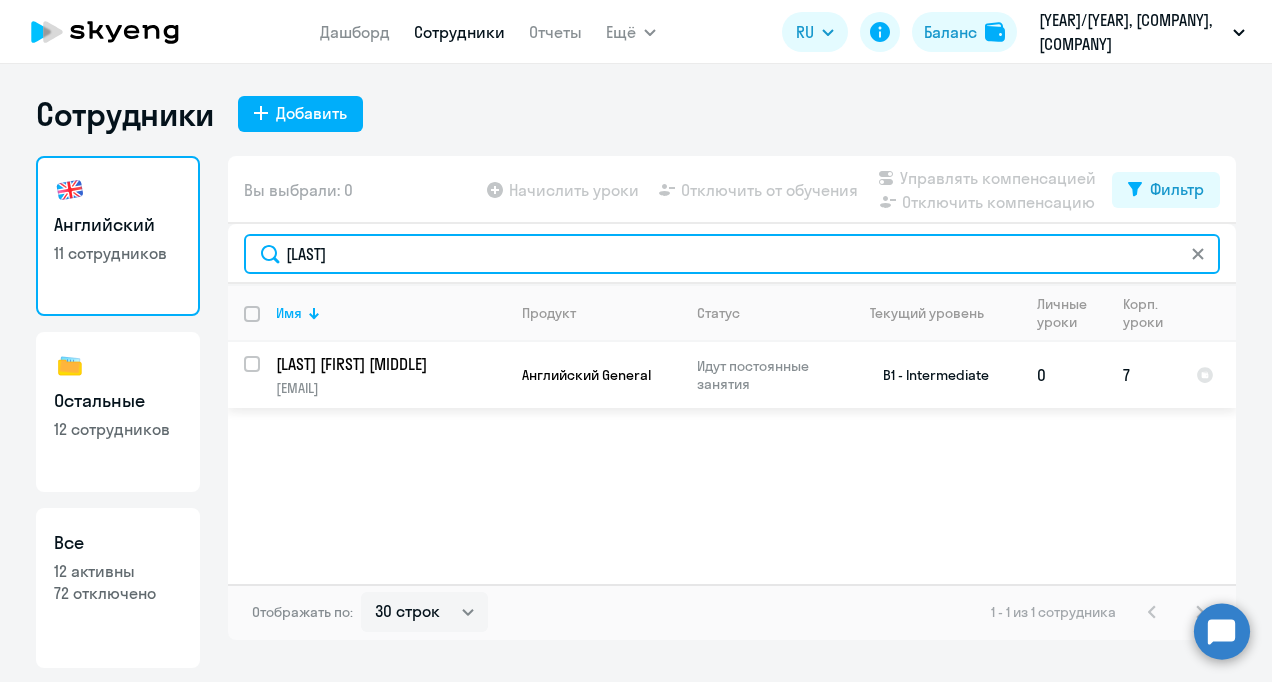type on "[LAST]" 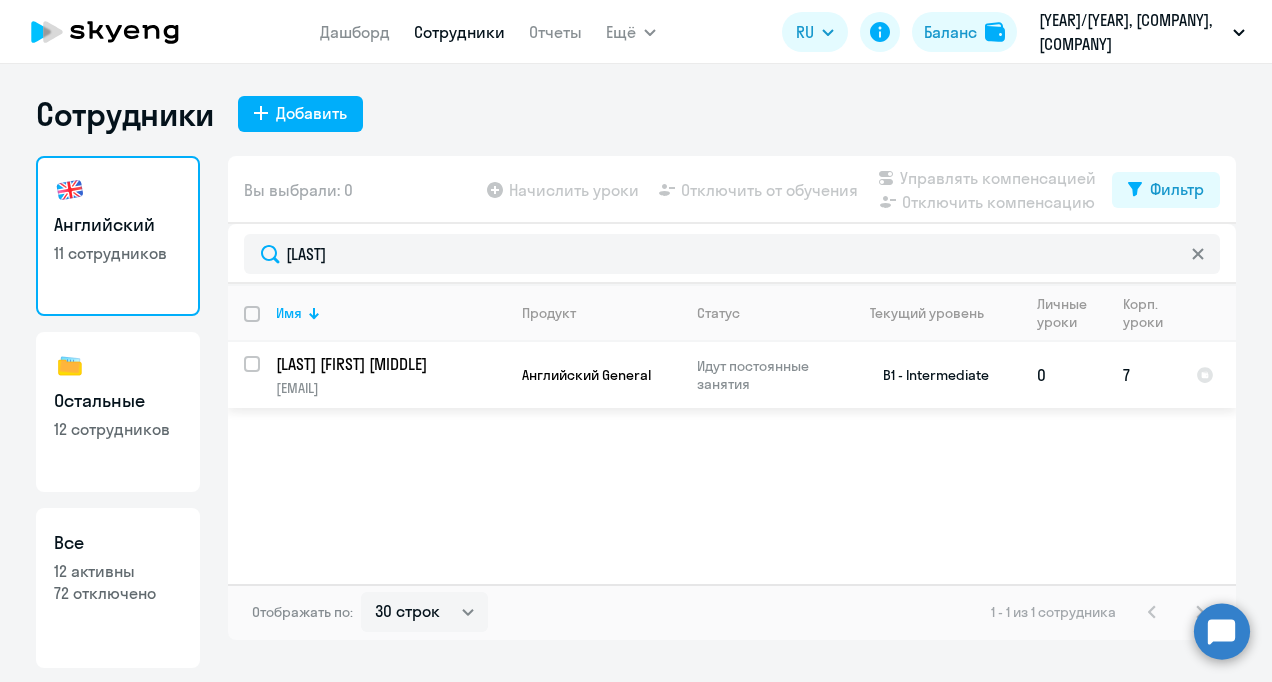 click on "[LAST] [FIRST] [MIDDLE]" 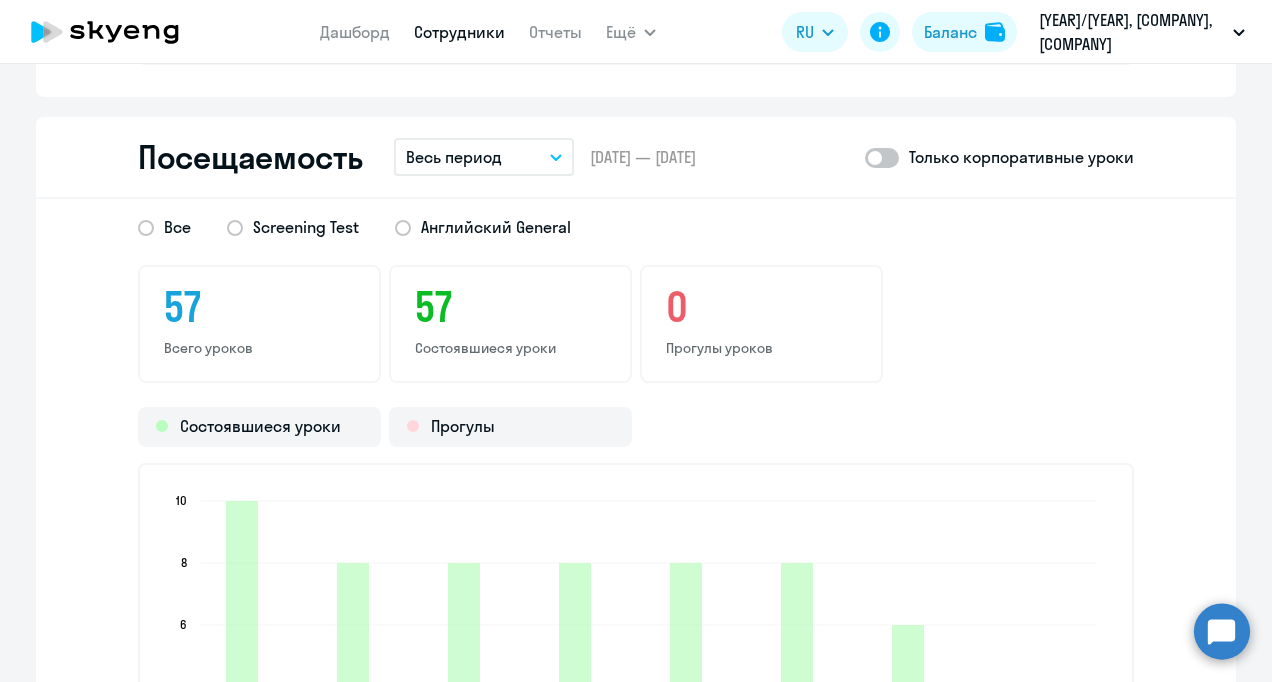 scroll, scrollTop: 2562, scrollLeft: 0, axis: vertical 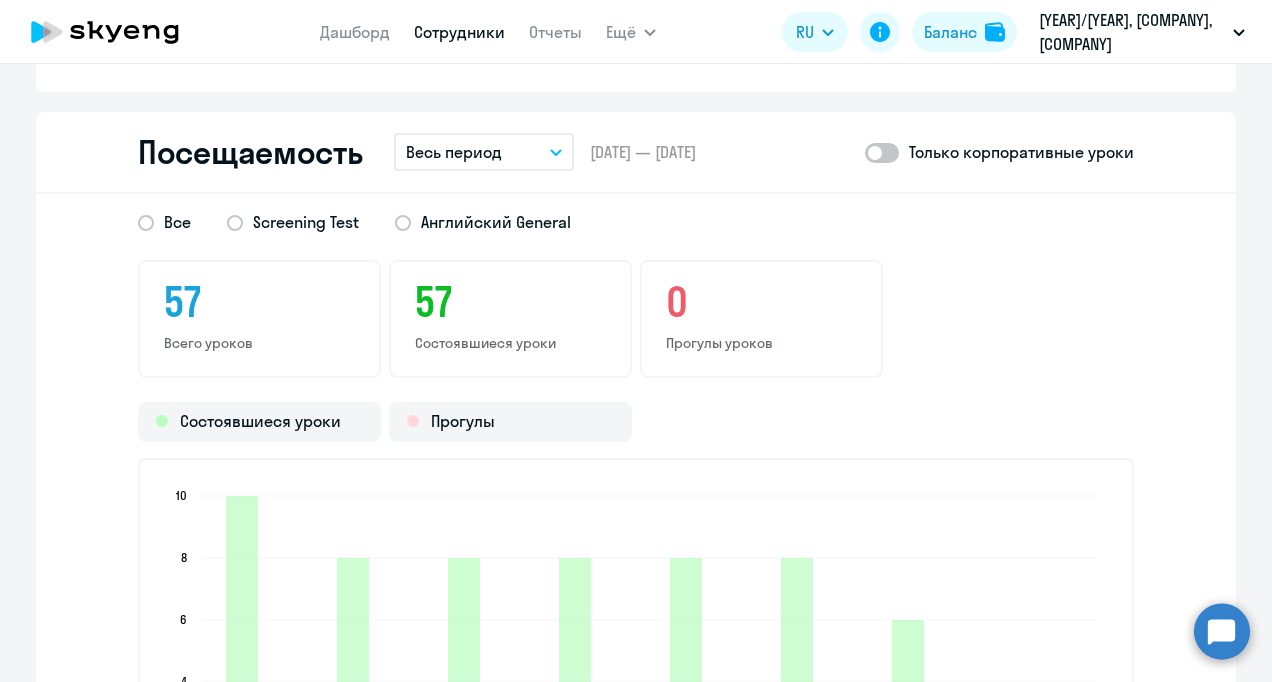 click 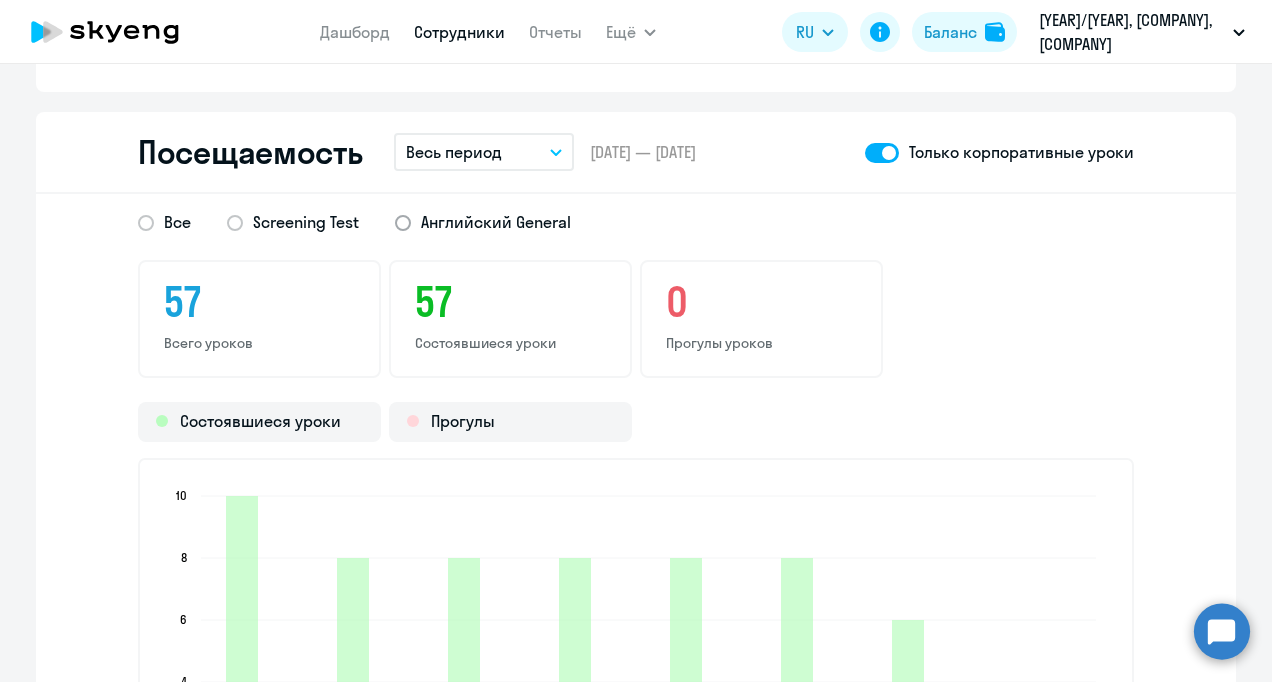 click 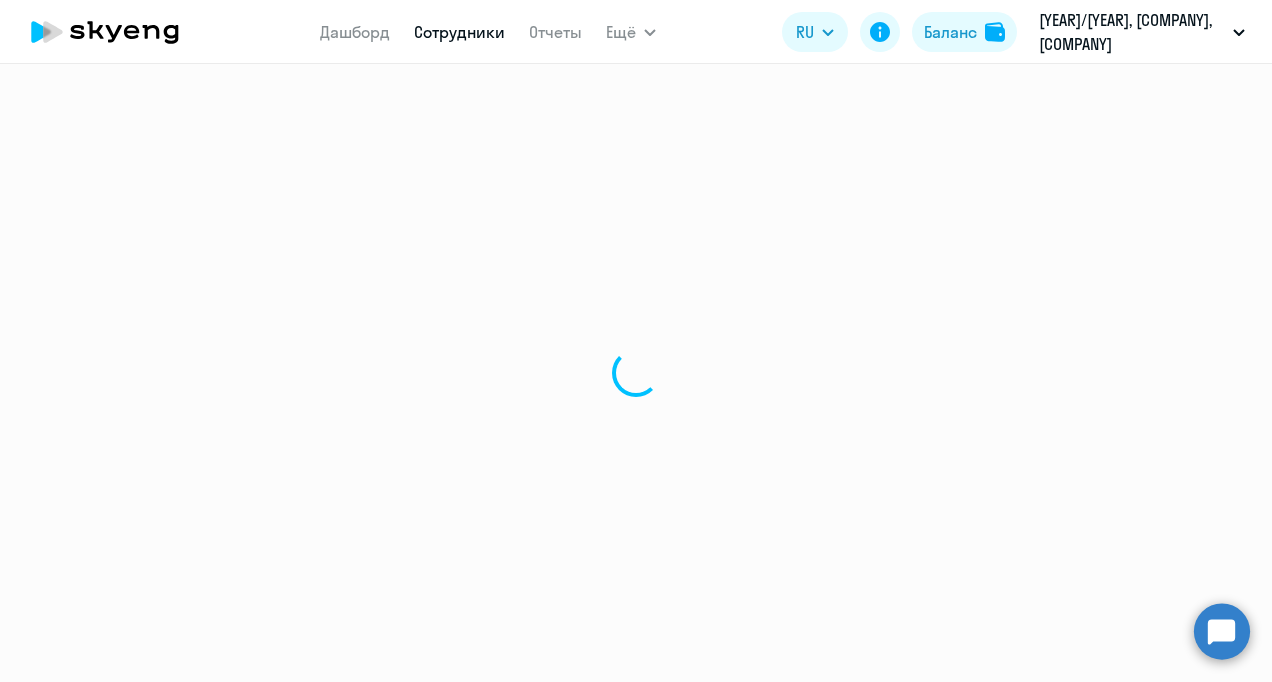 scroll, scrollTop: 0, scrollLeft: 0, axis: both 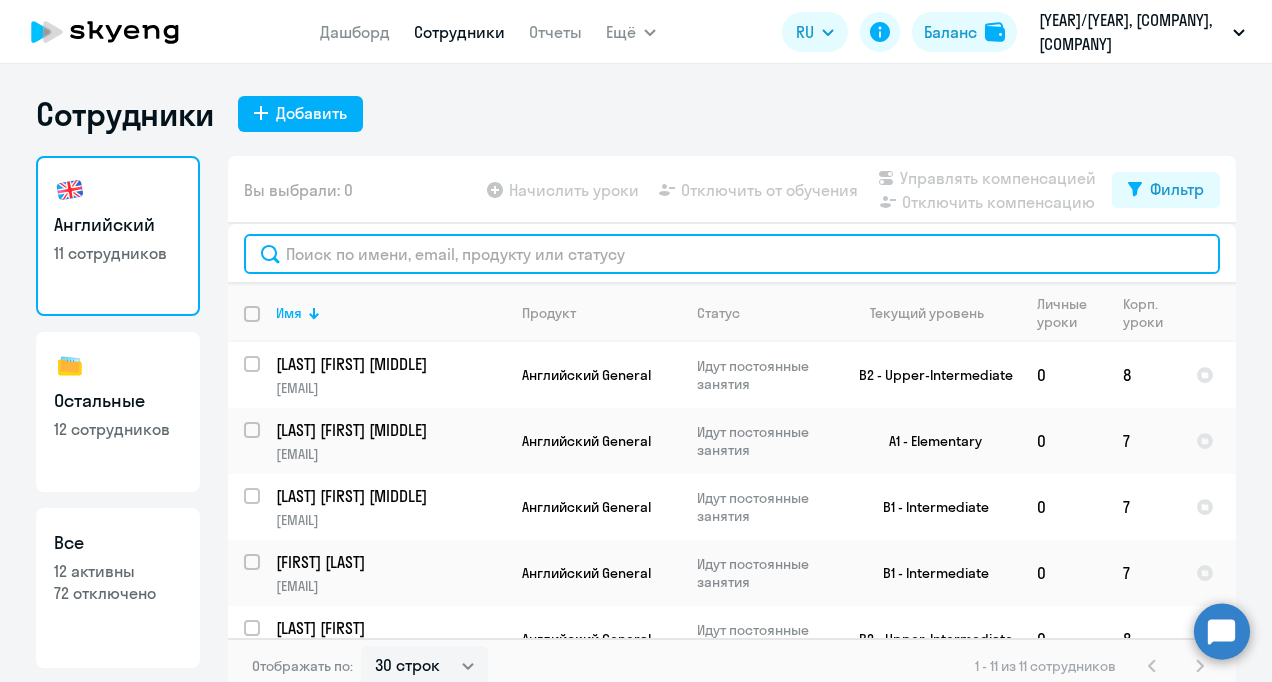 click 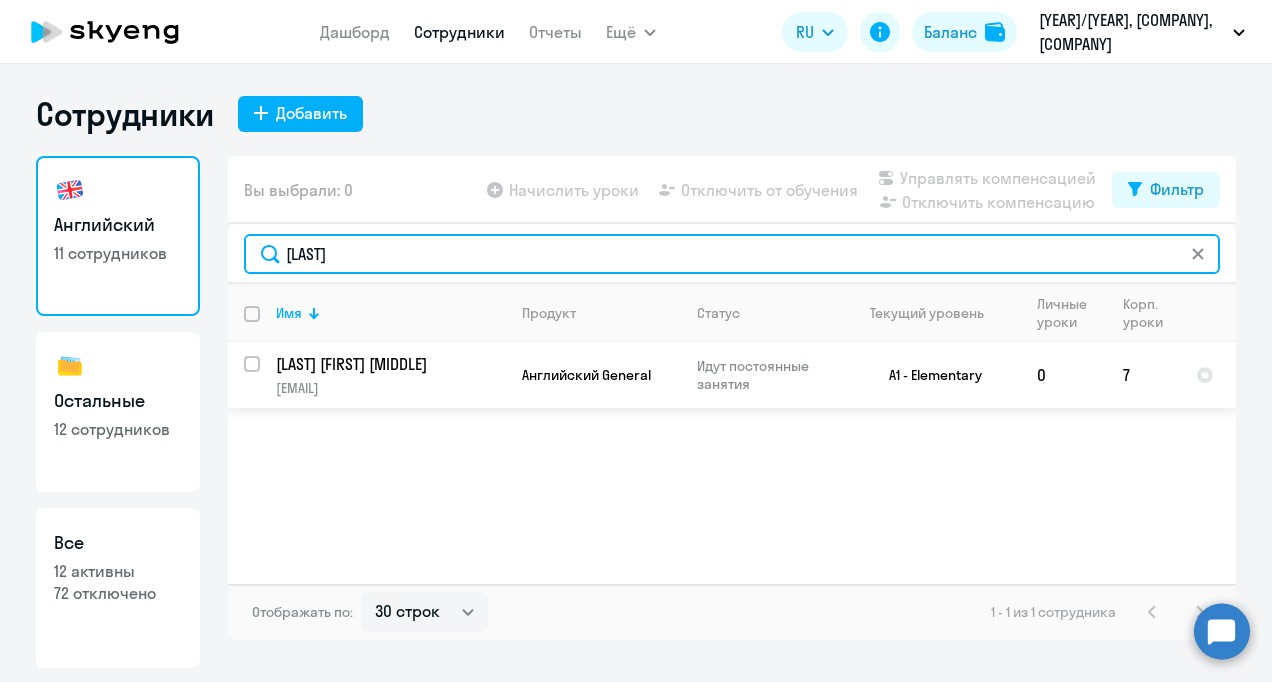 type on "[LAST]" 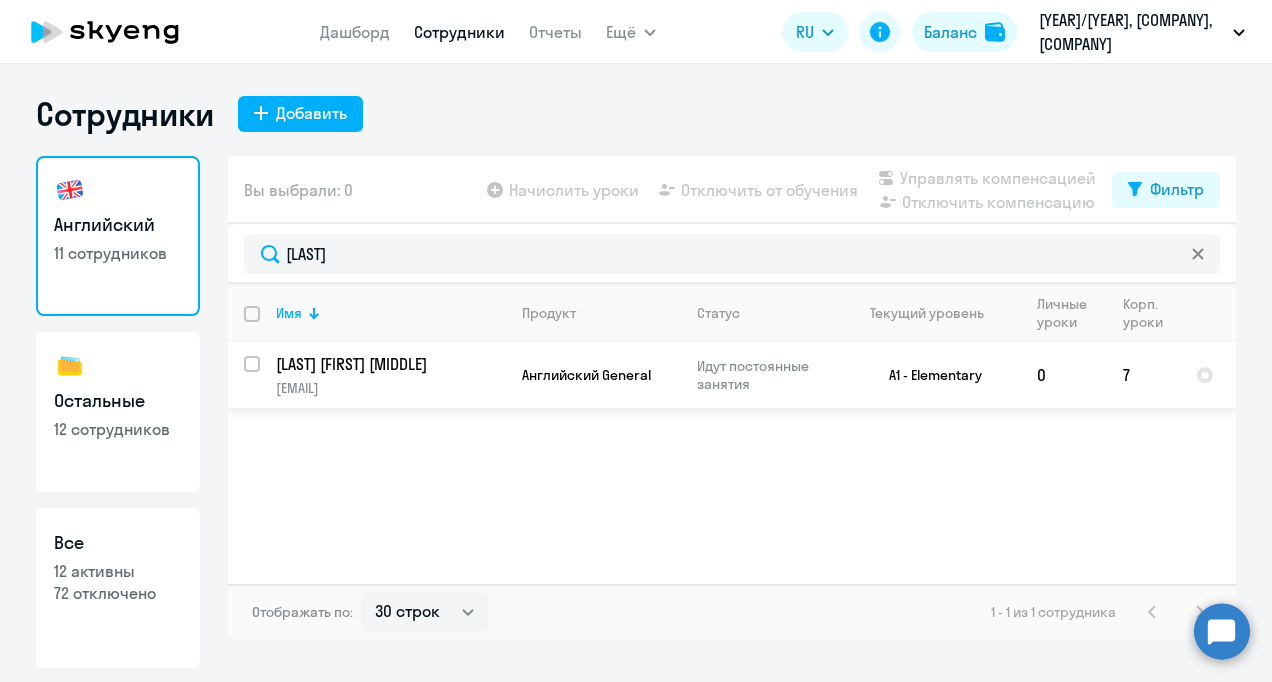 click on "[LAST] [FIRST] [MIDDLE]" 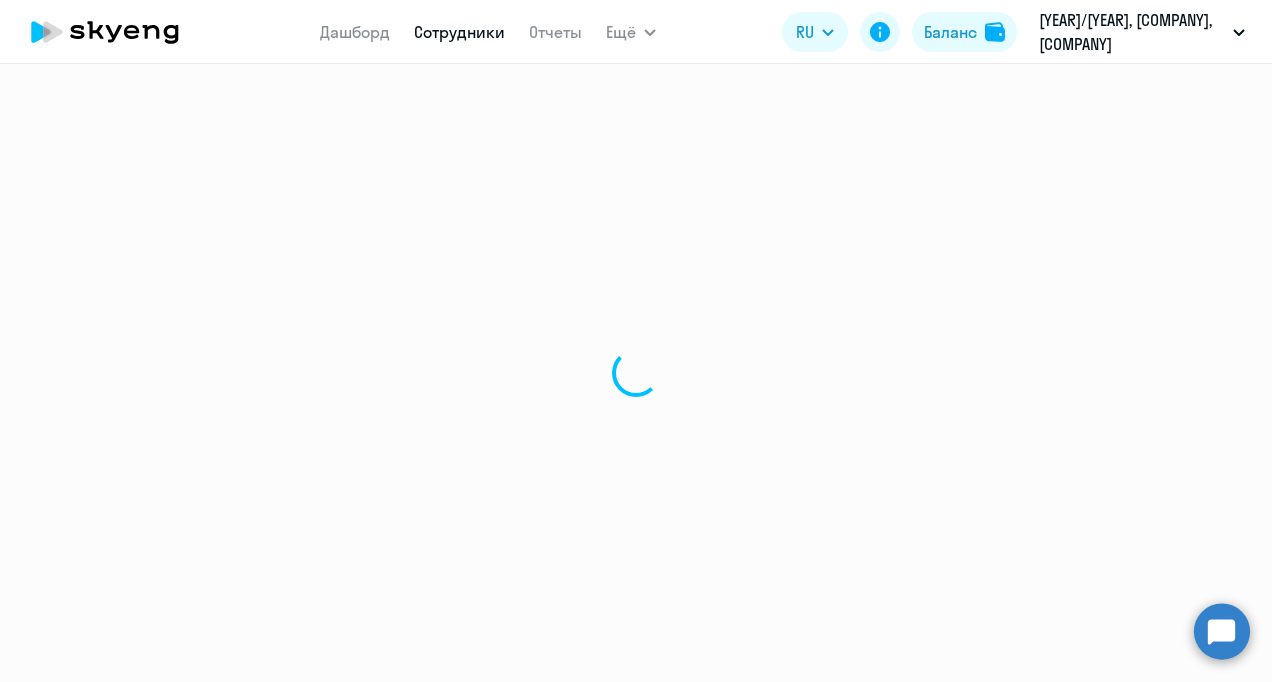 select on "english" 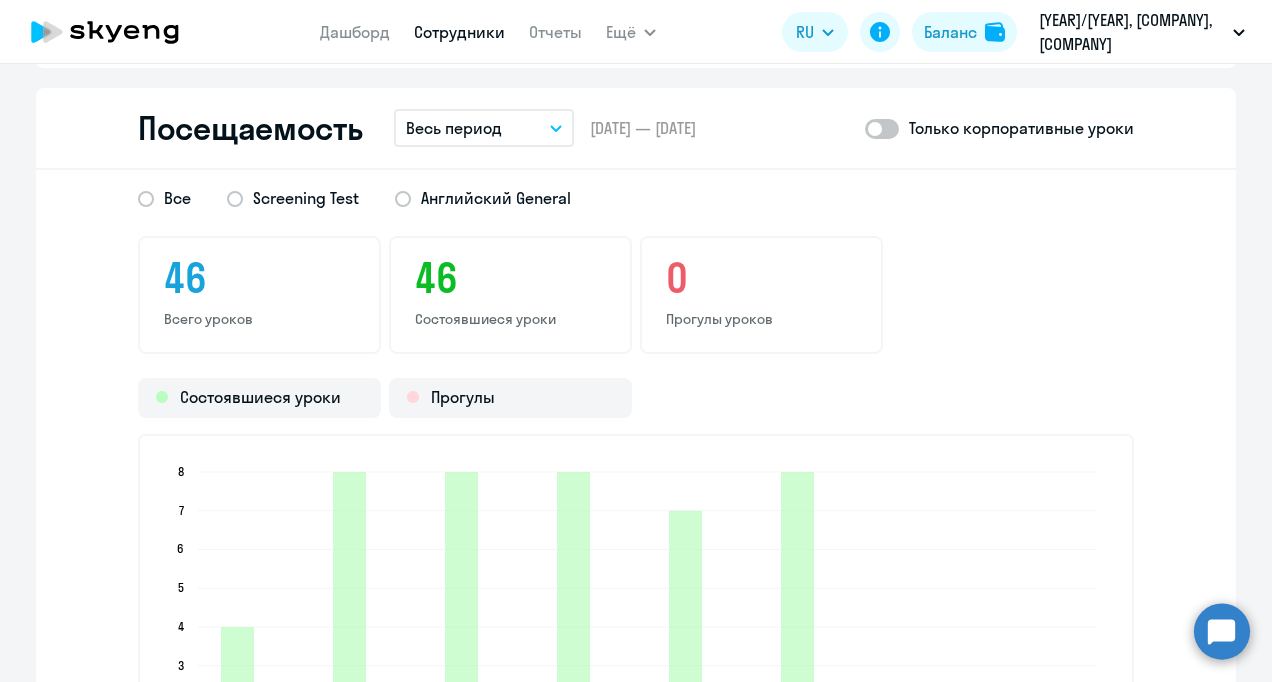 scroll, scrollTop: 2583, scrollLeft: 0, axis: vertical 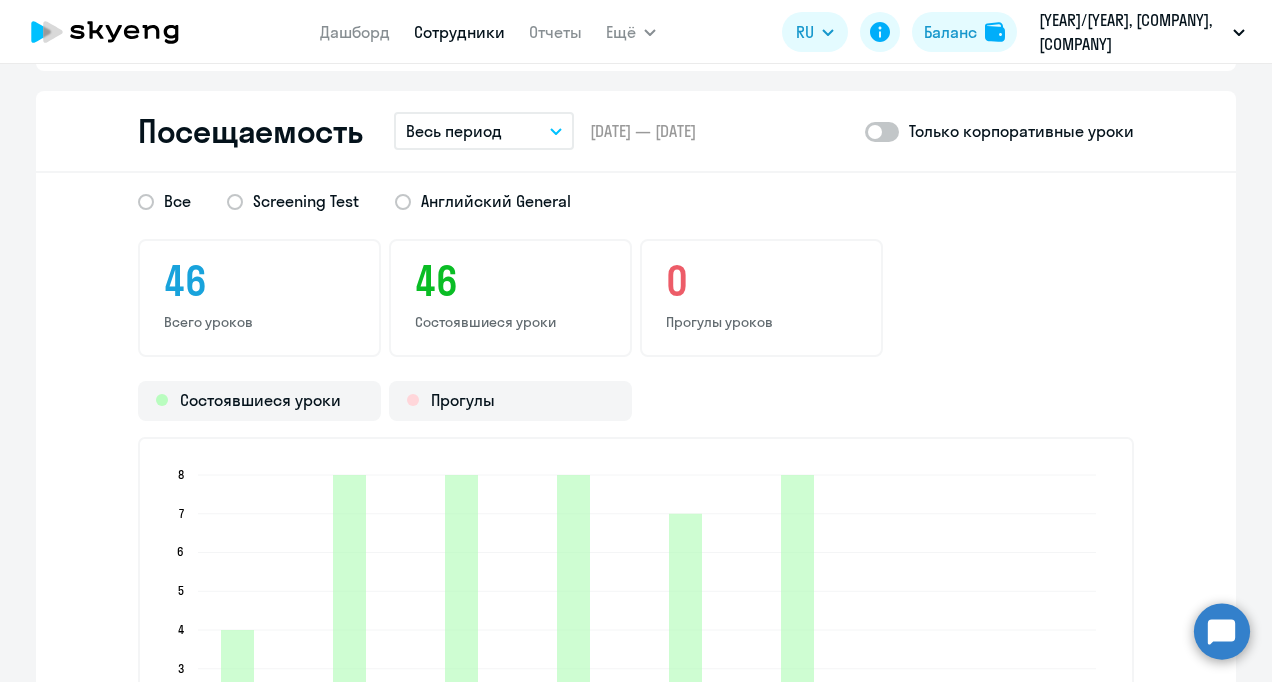 click 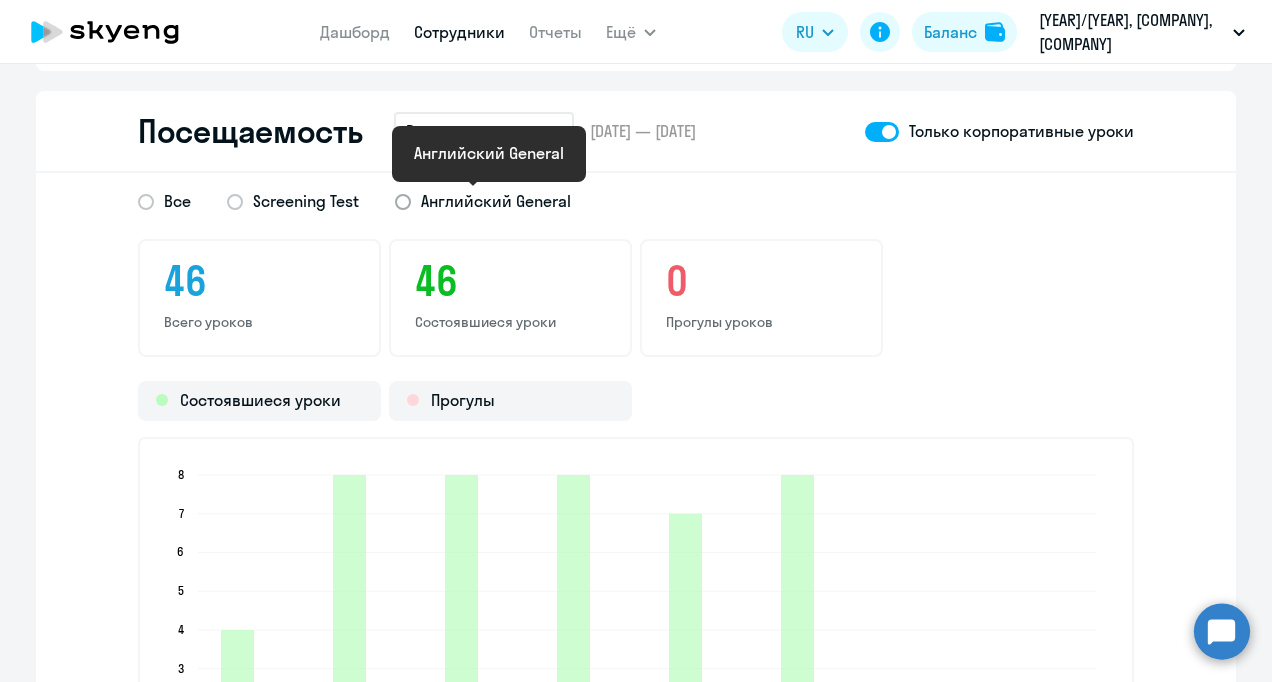 click on "Английский General" 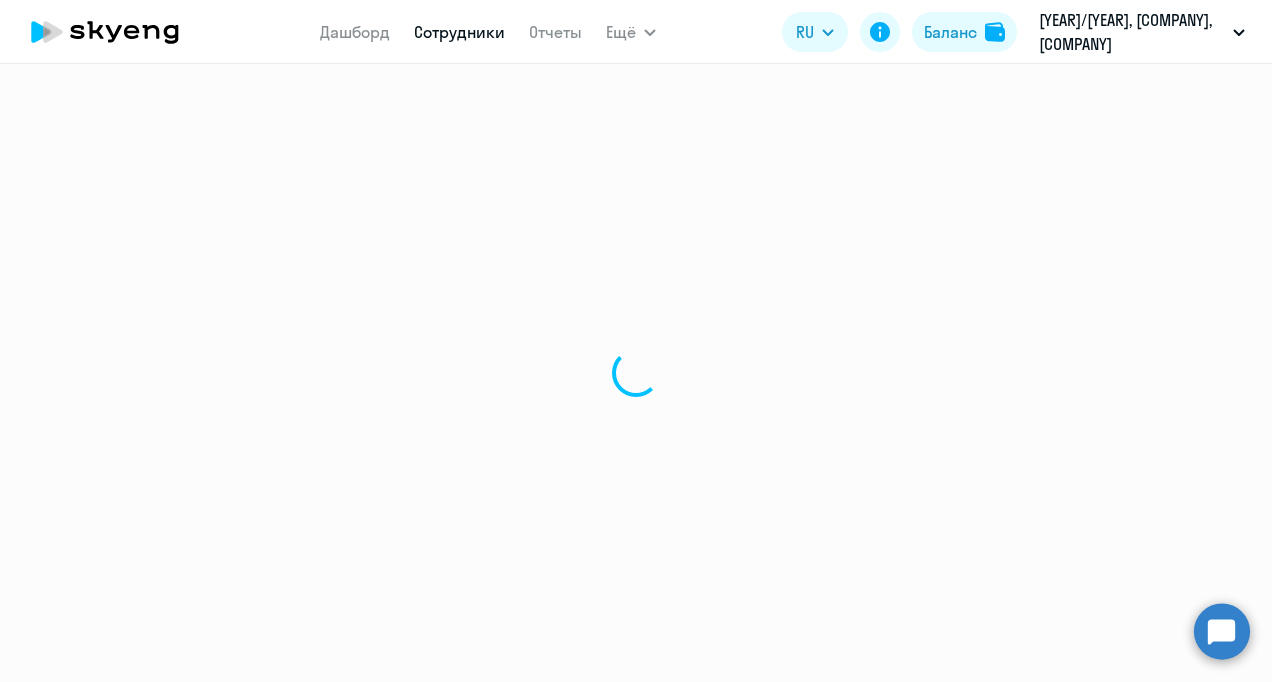 scroll, scrollTop: 0, scrollLeft: 0, axis: both 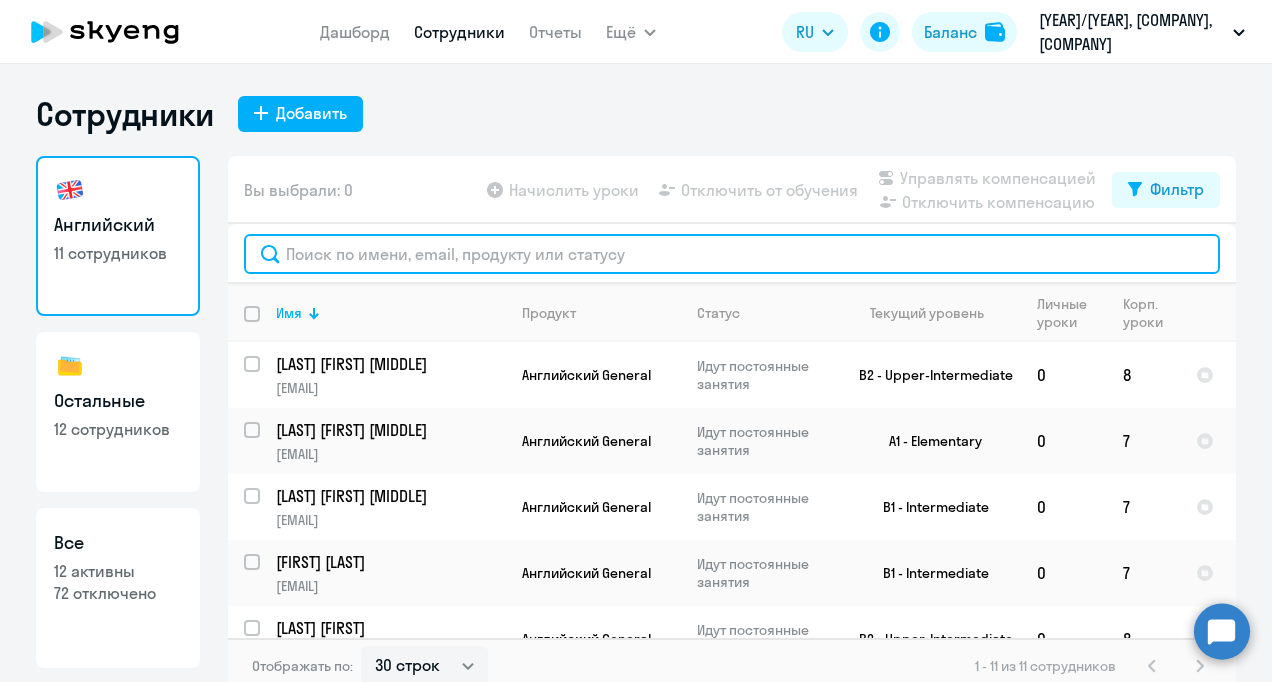 click 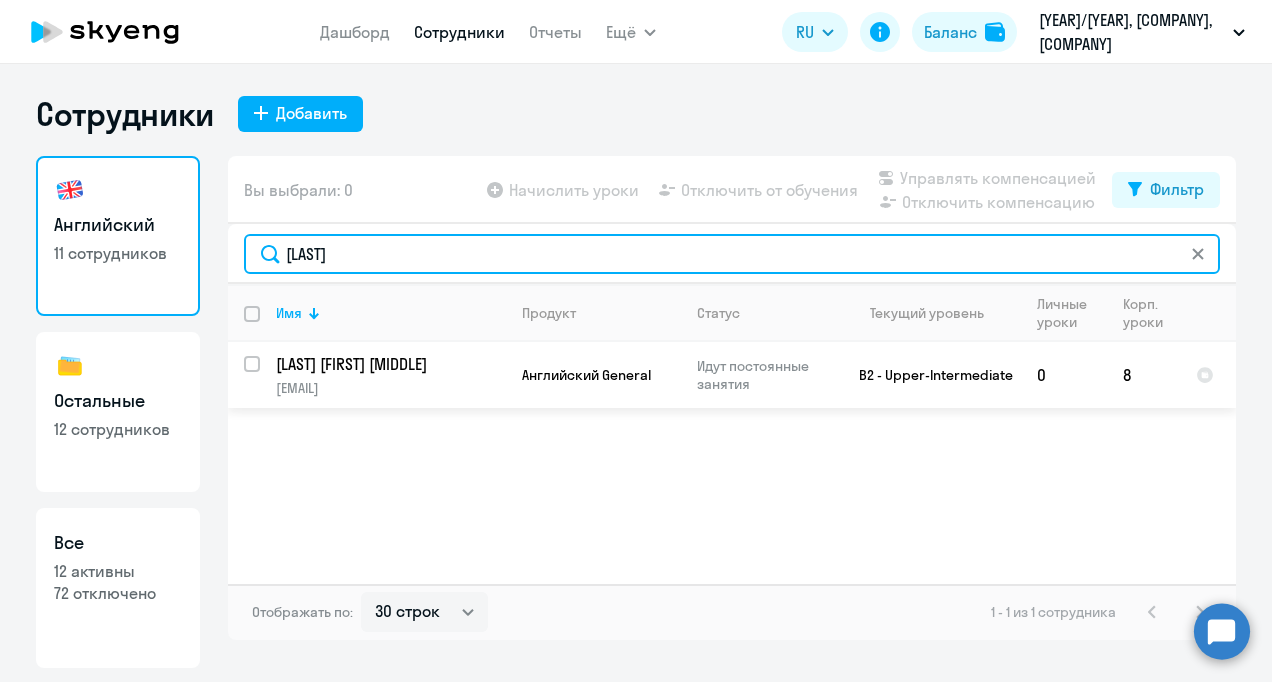 type on "[LAST]" 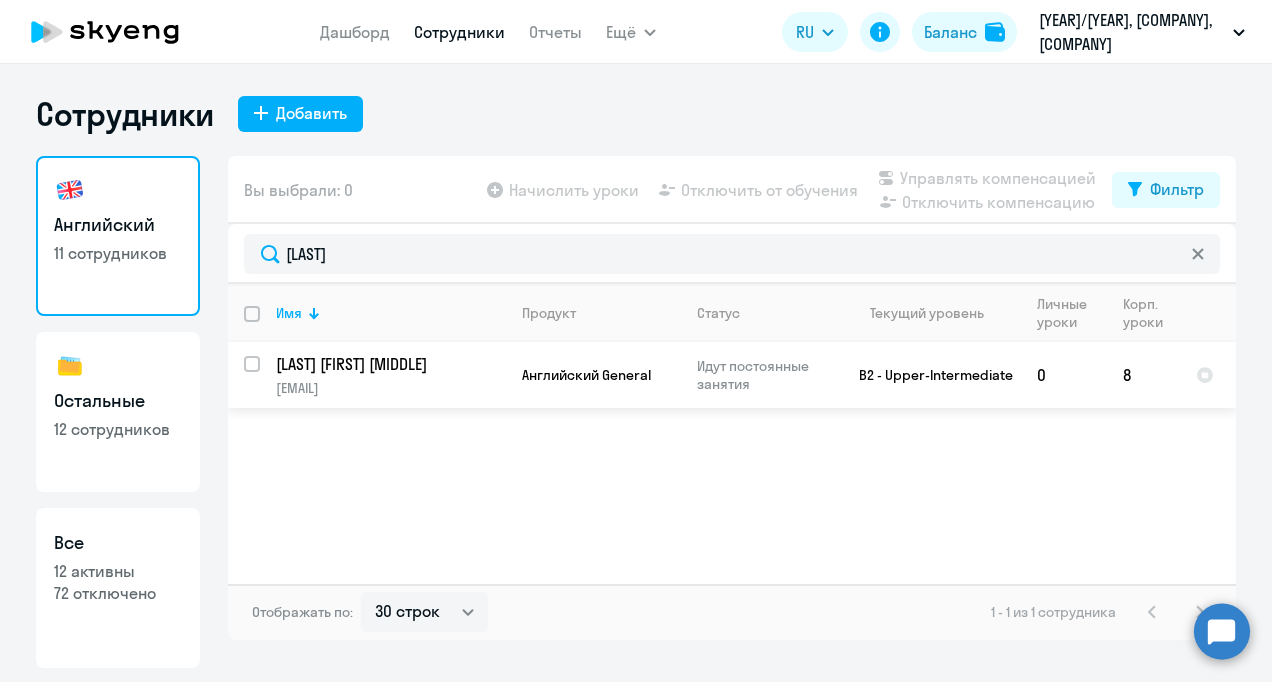 click on "[LAST] [FIRST] [MIDDLE]" 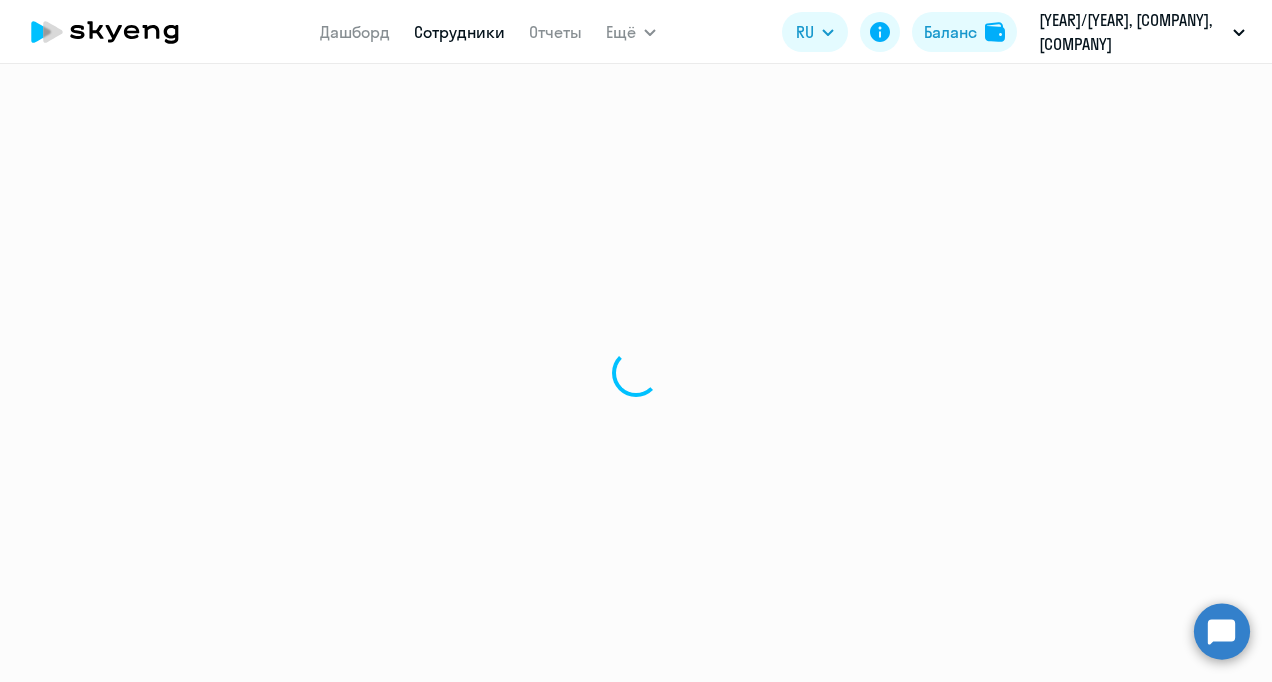 select on "english" 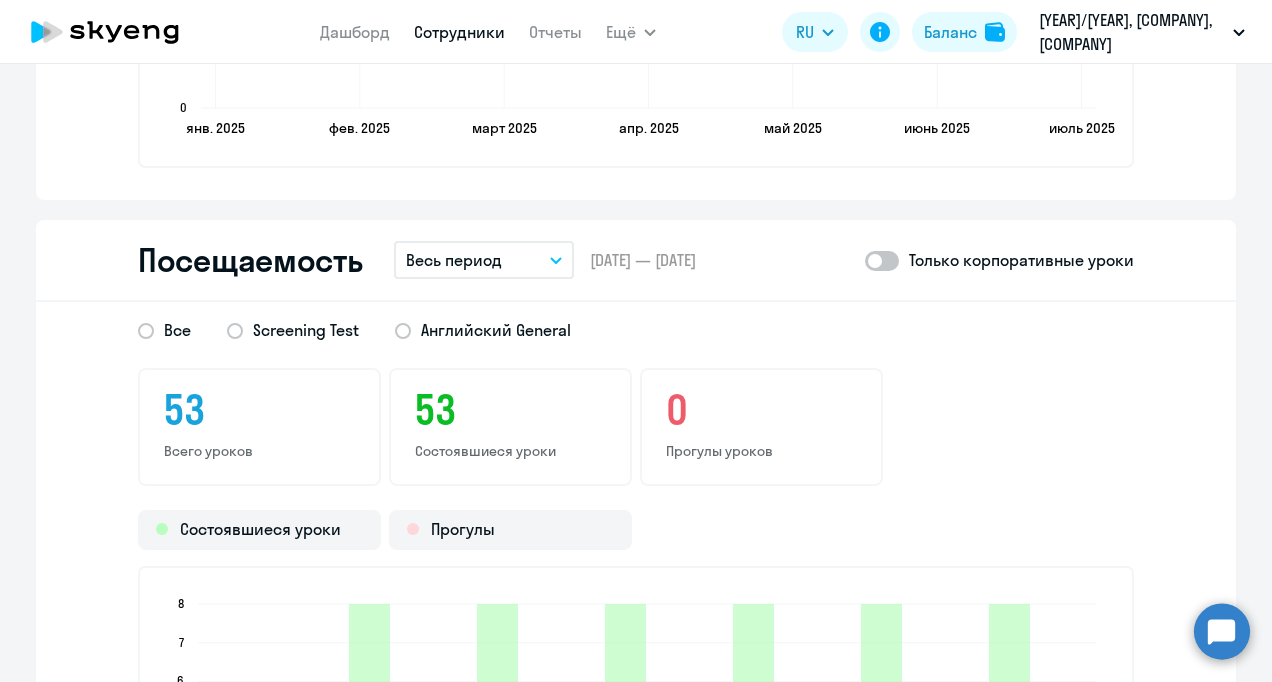 scroll, scrollTop: 2455, scrollLeft: 0, axis: vertical 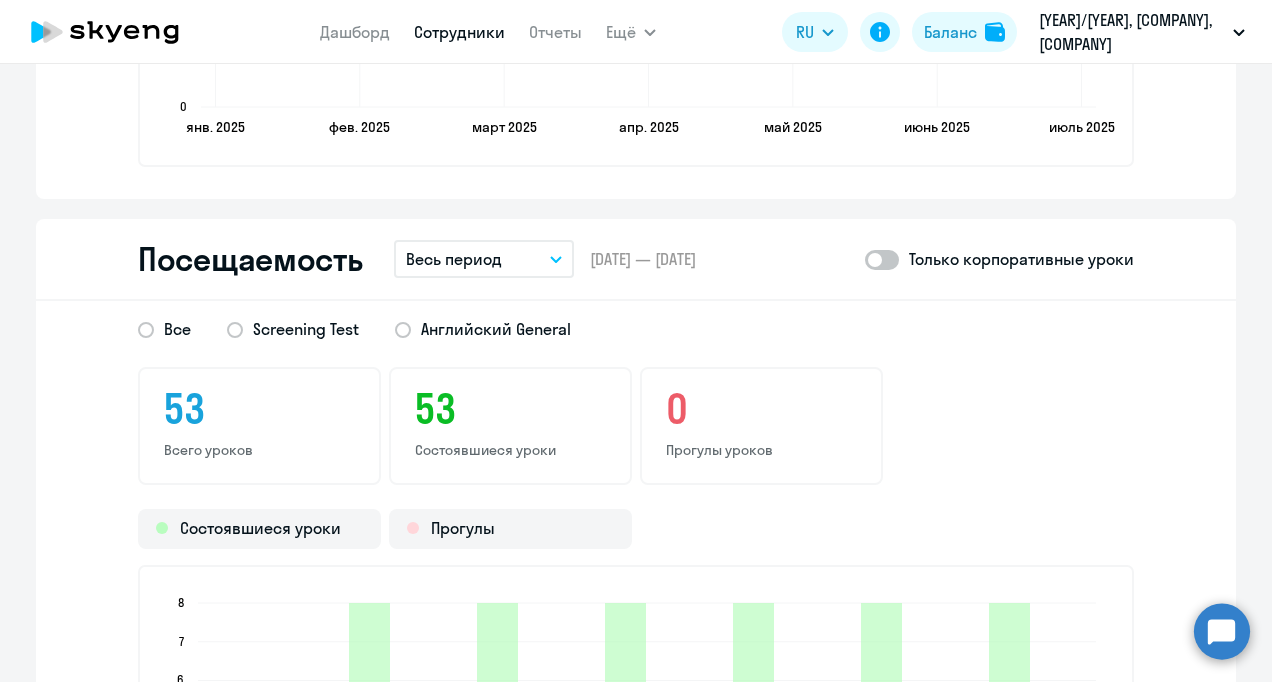 click 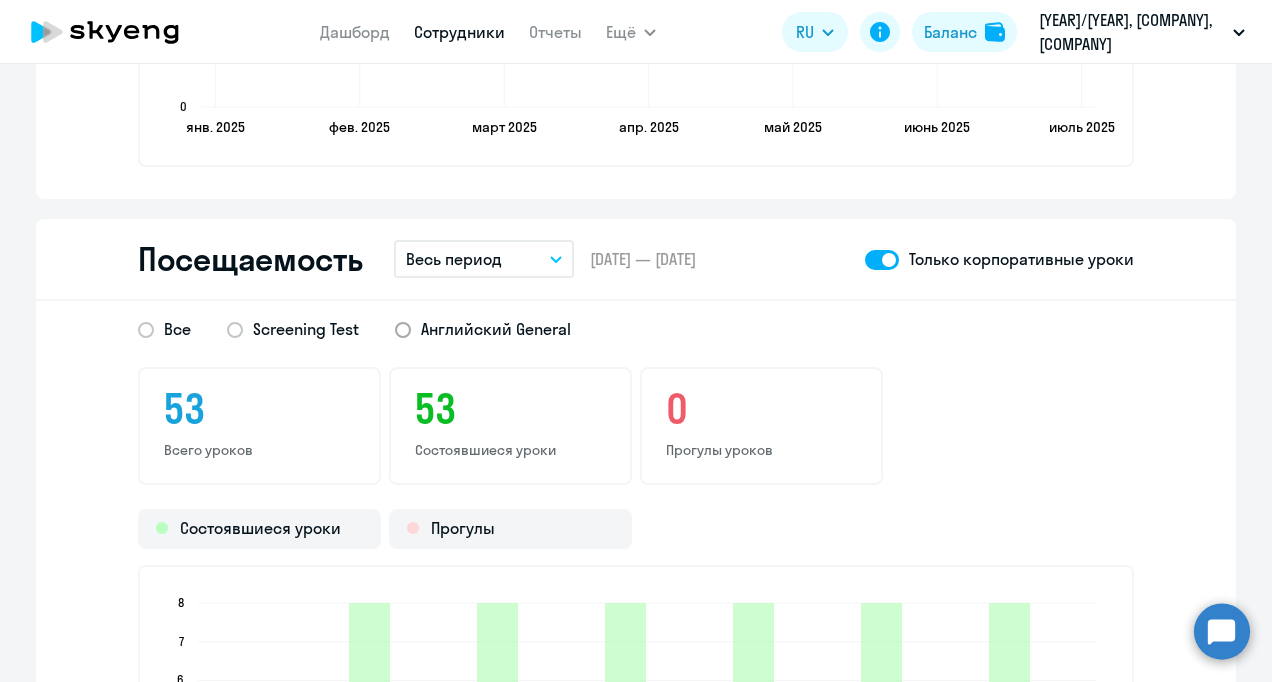 click on "Английский General" 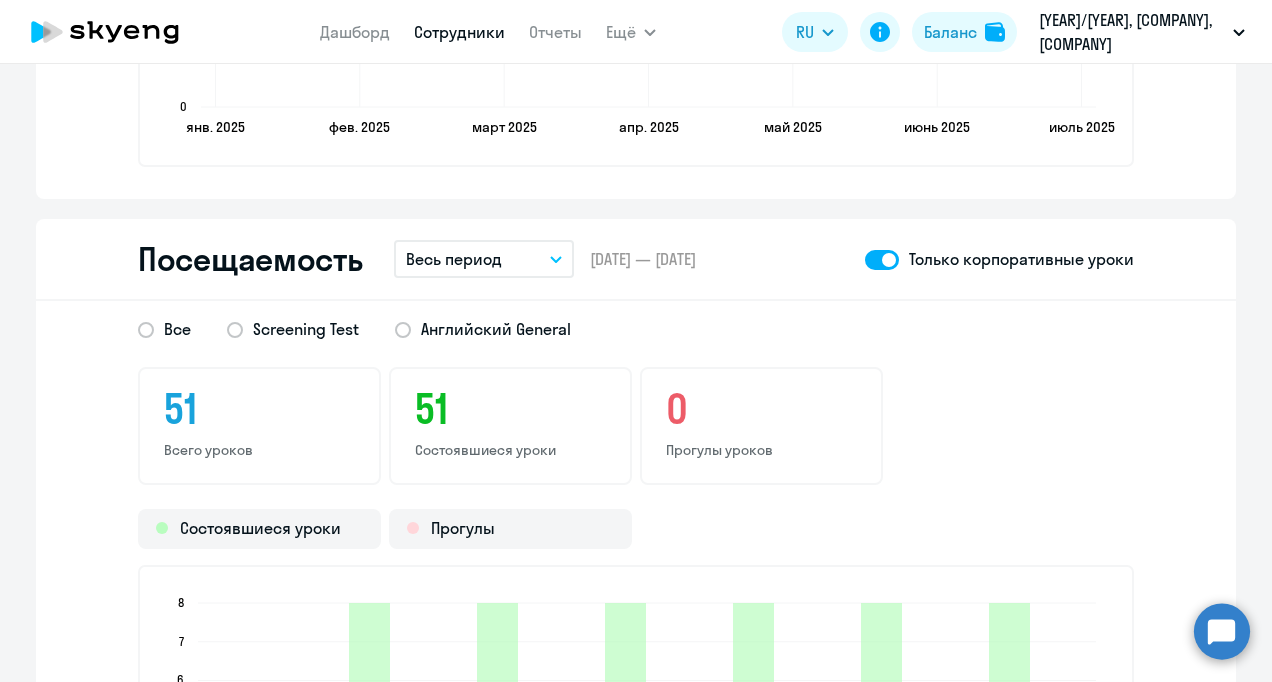 select on "30" 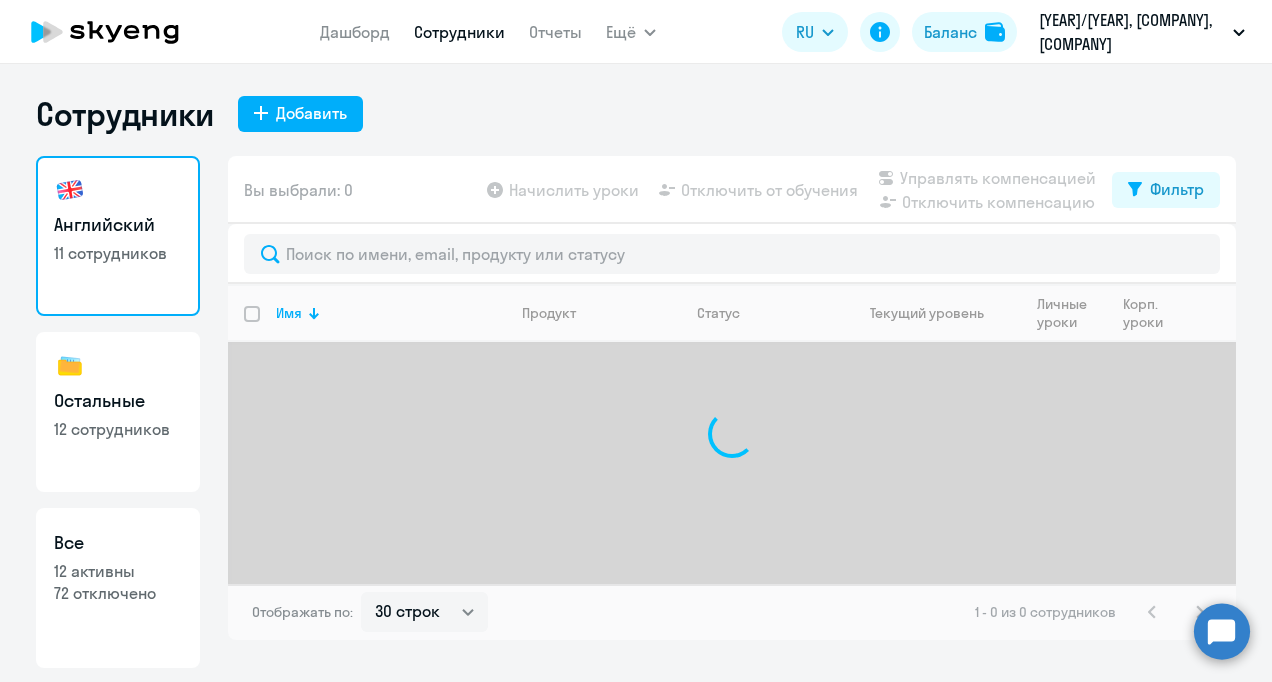 scroll, scrollTop: 0, scrollLeft: 0, axis: both 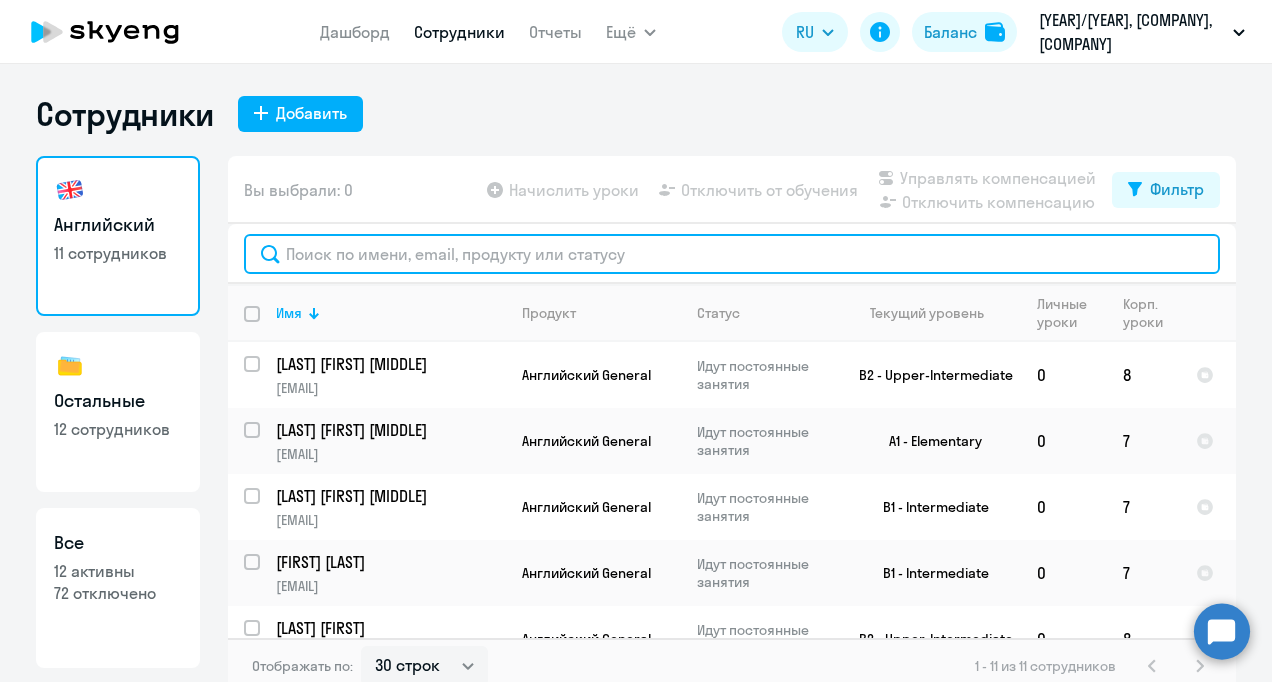 click 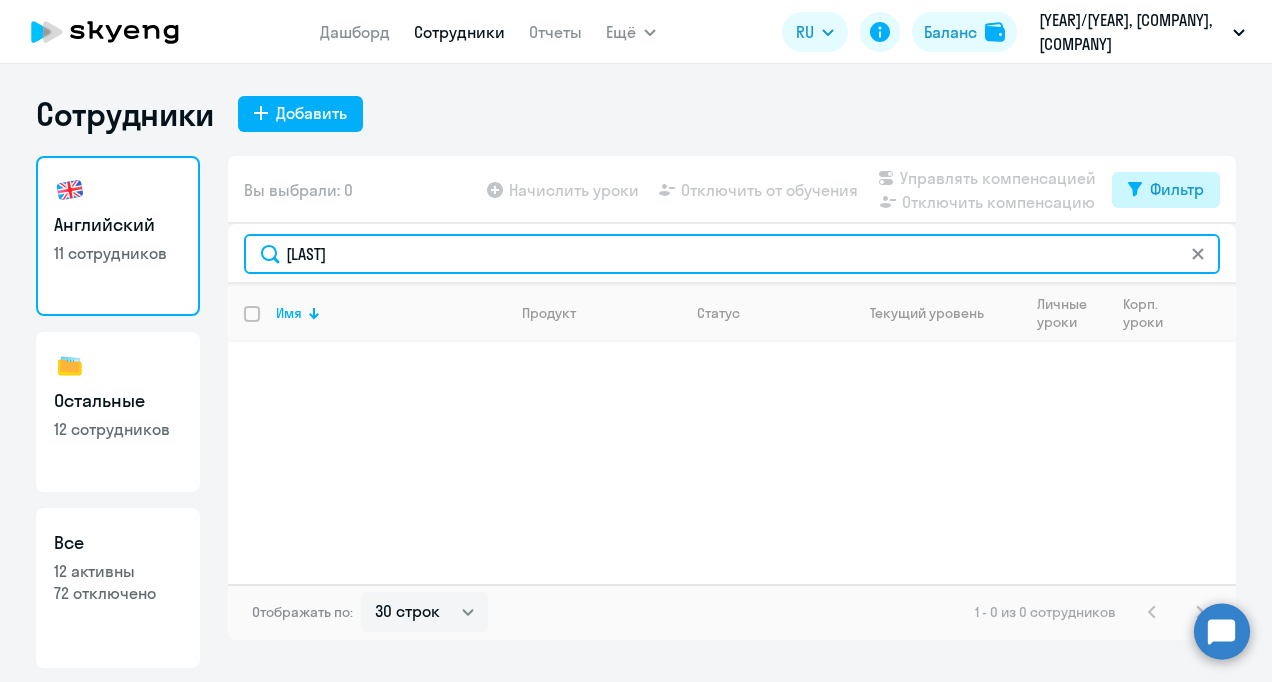 type on "[LAST]" 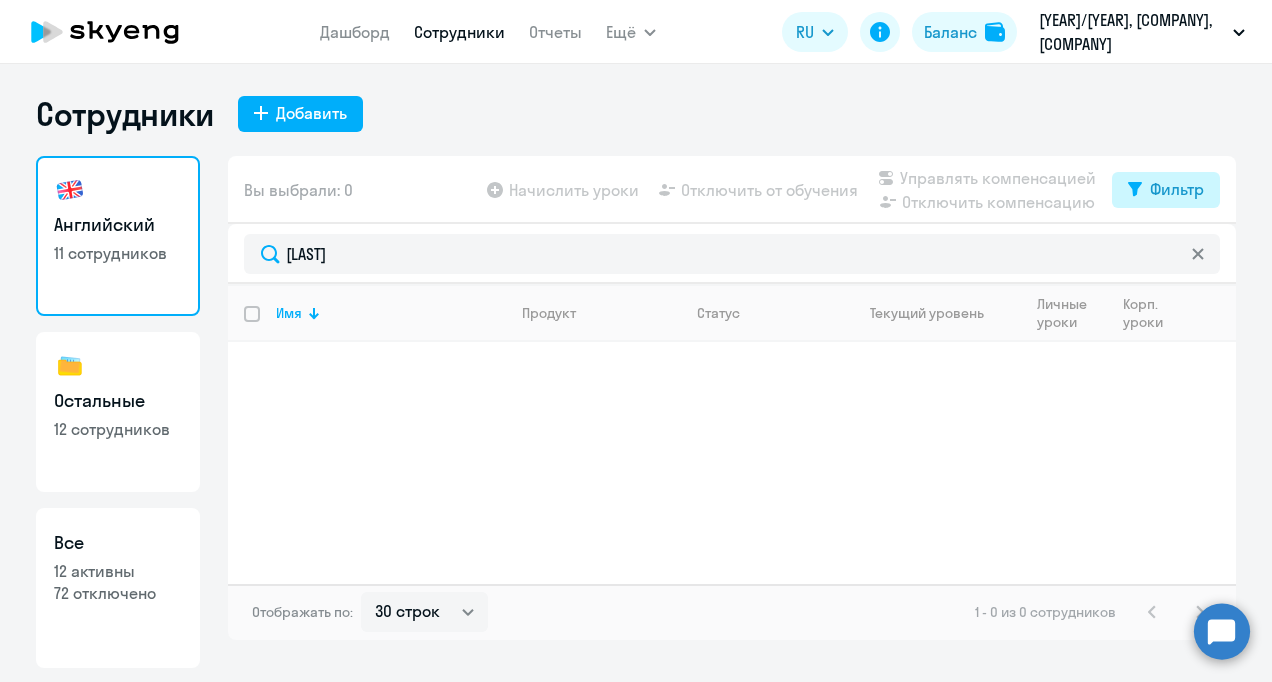 click on "Фильтр" 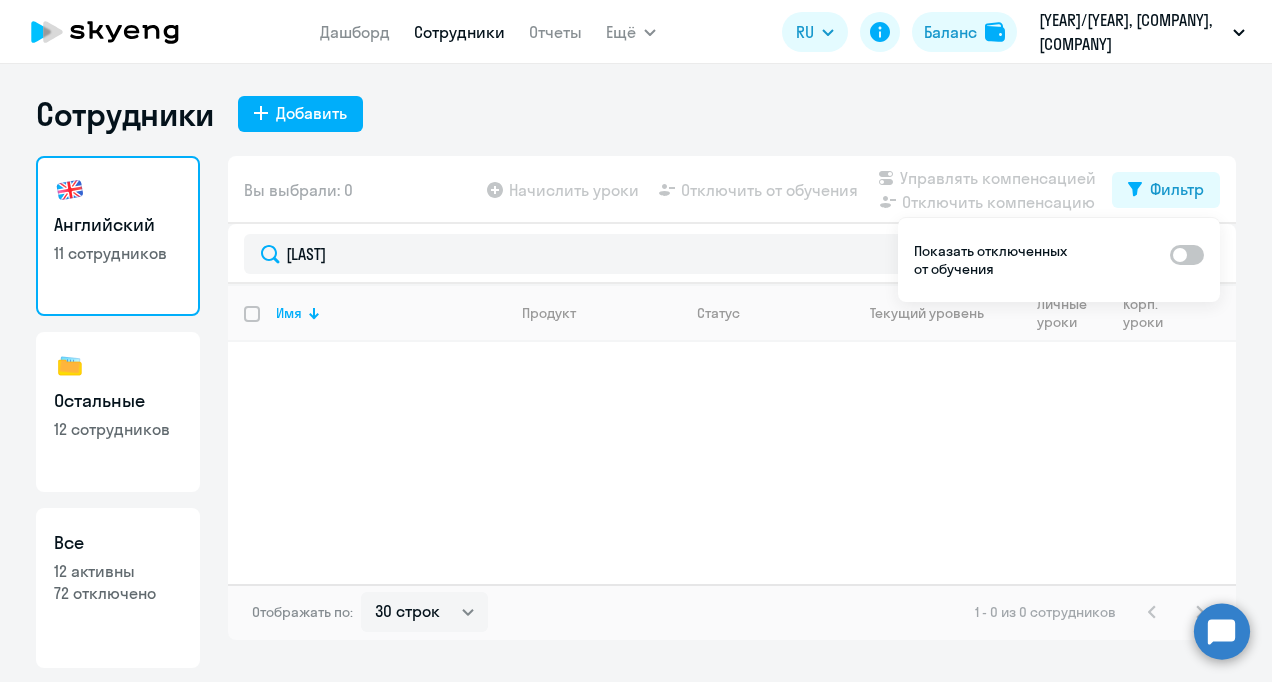 click at bounding box center [1187, 255] 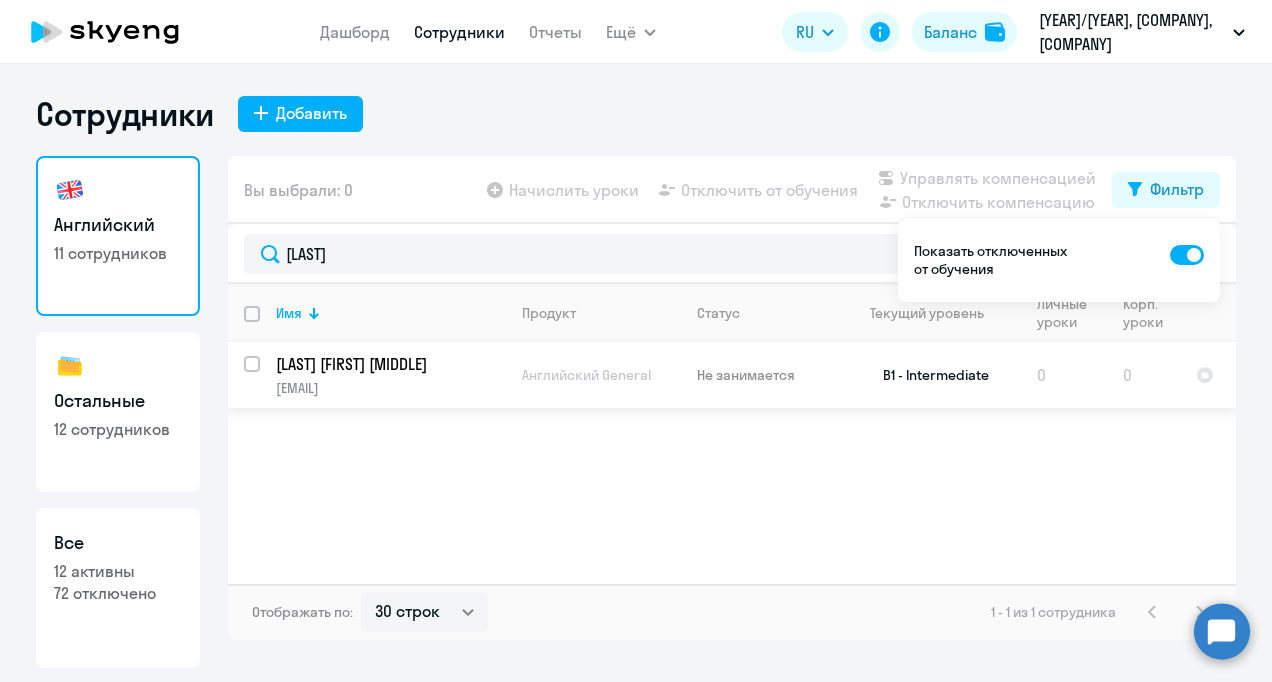 click on "[EMAIL]" 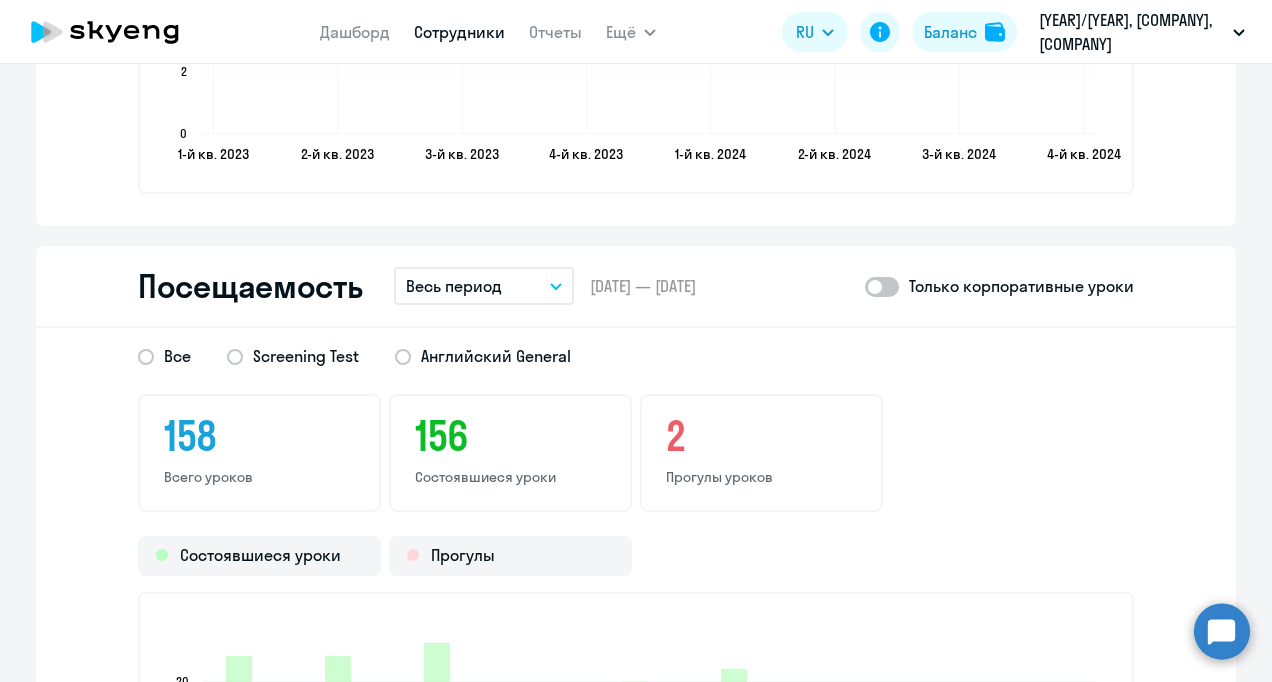 scroll, scrollTop: 2225, scrollLeft: 0, axis: vertical 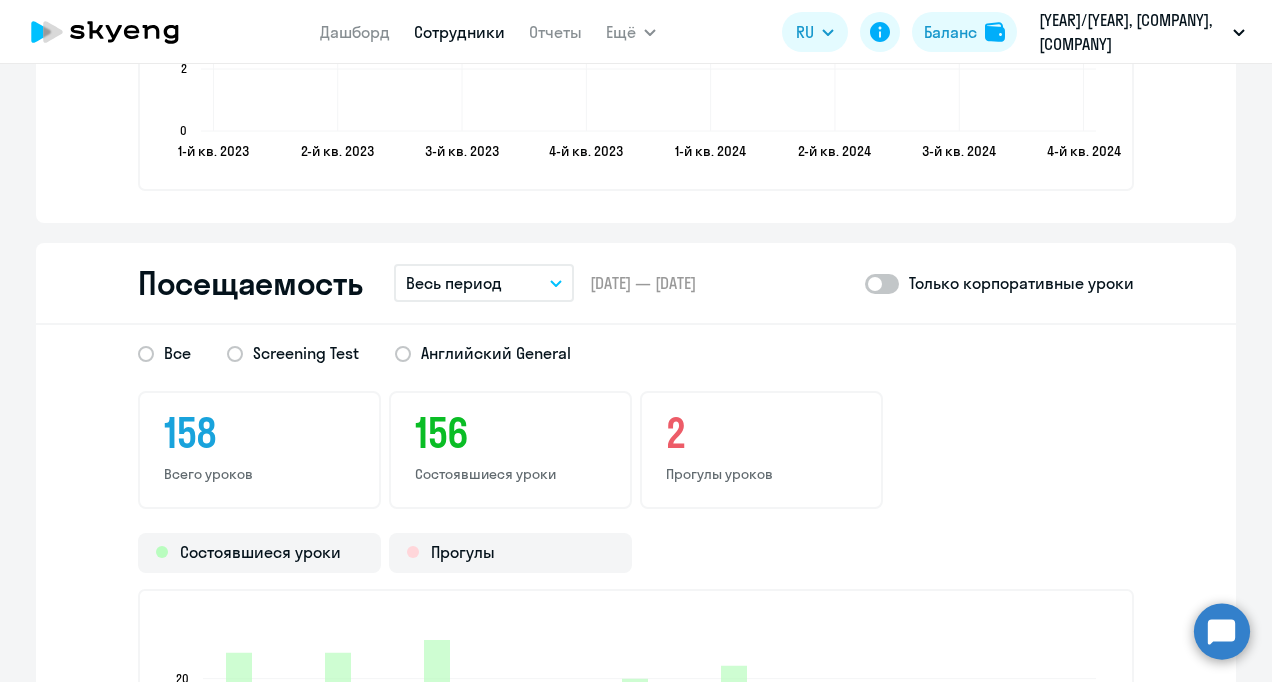 click 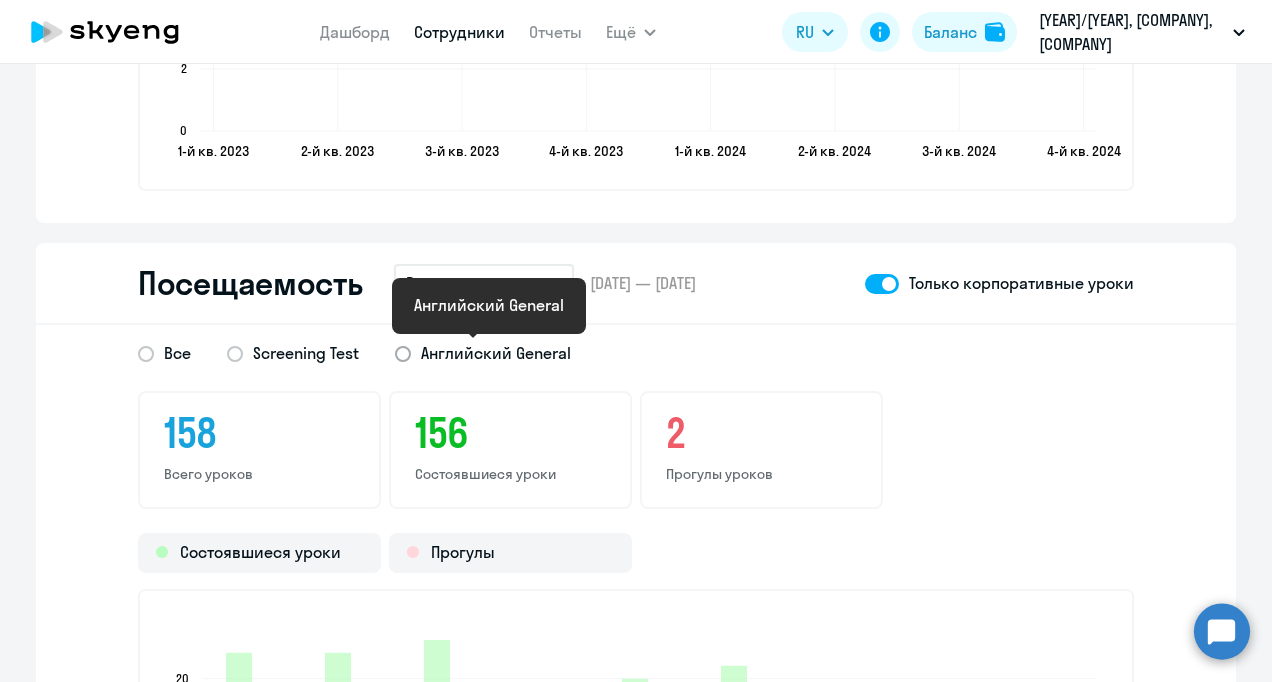 click on "Английский General" 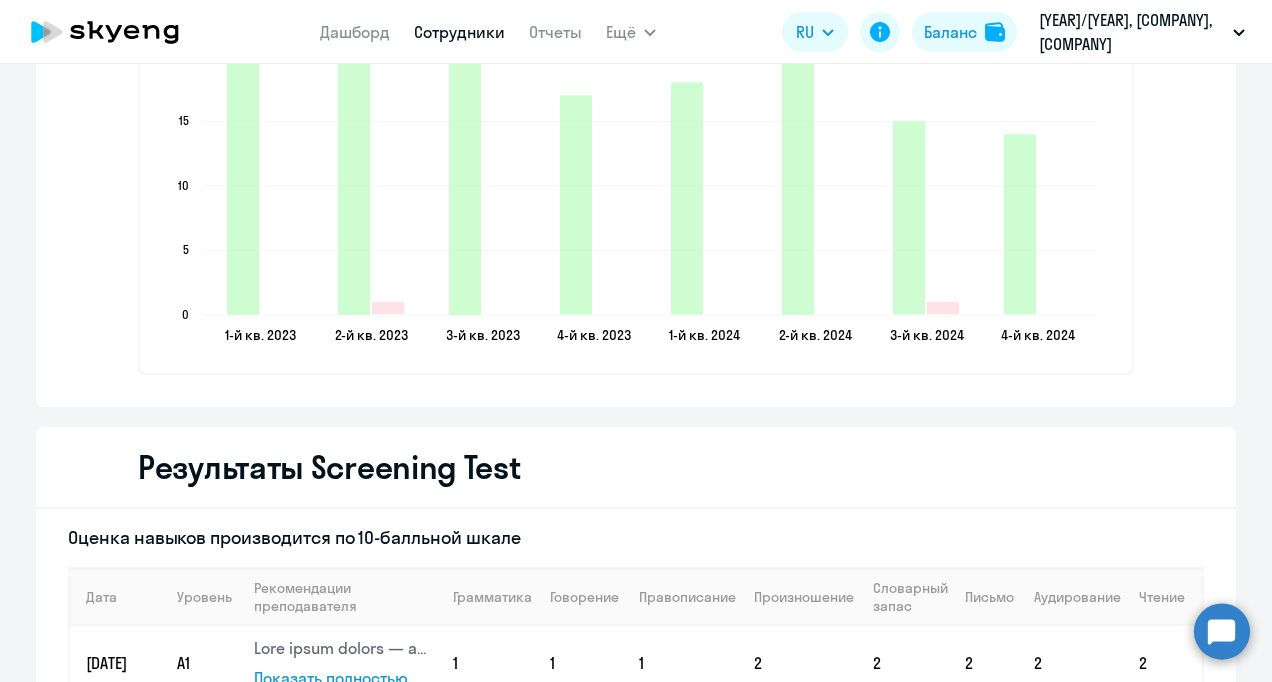 scroll, scrollTop: 2888, scrollLeft: 0, axis: vertical 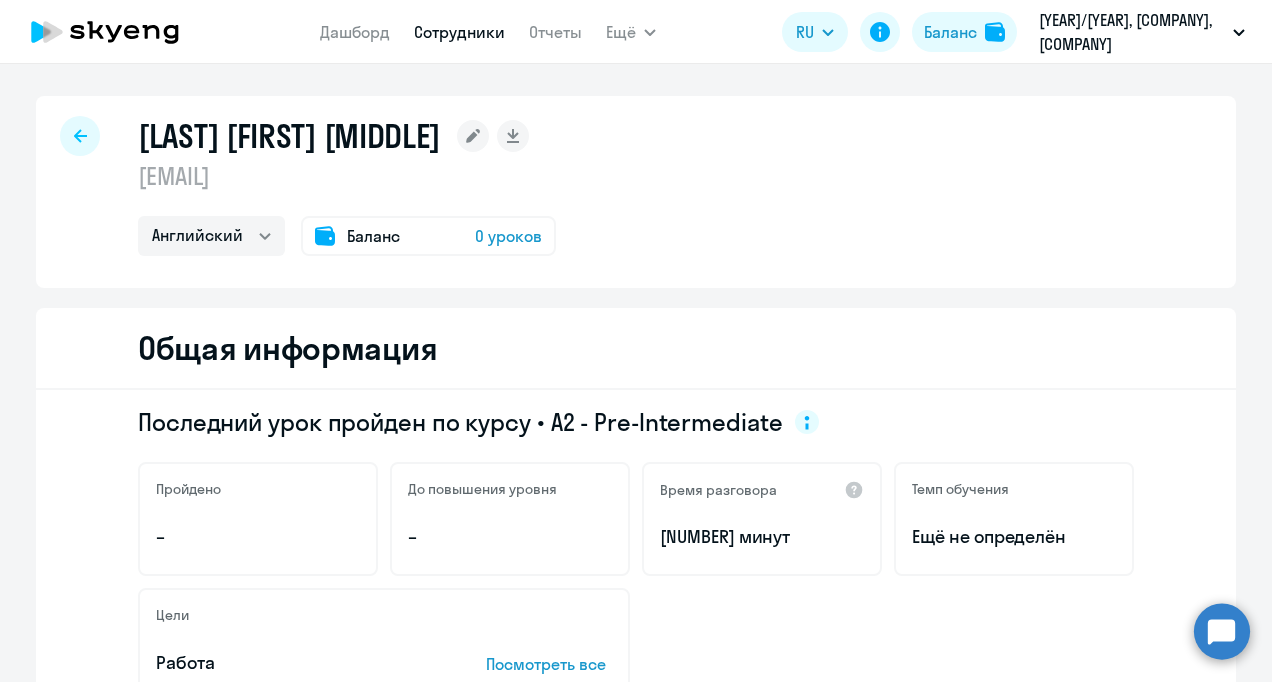 select on "30" 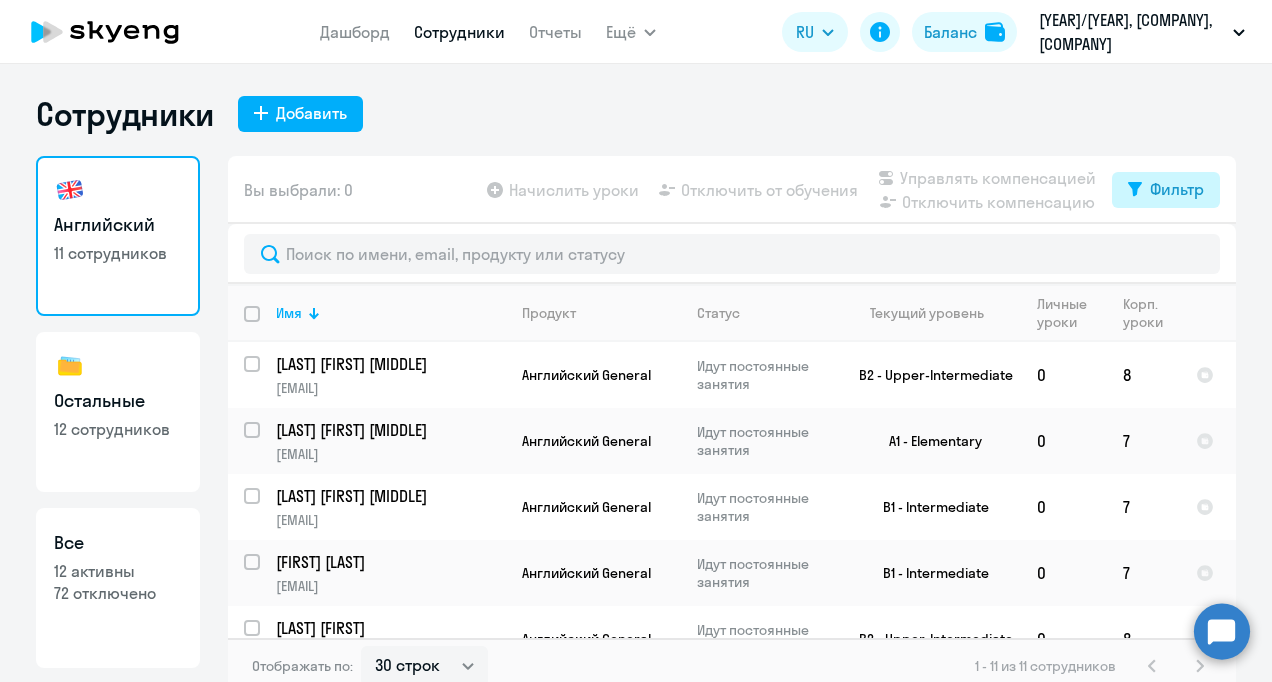 click on "Фильтр" 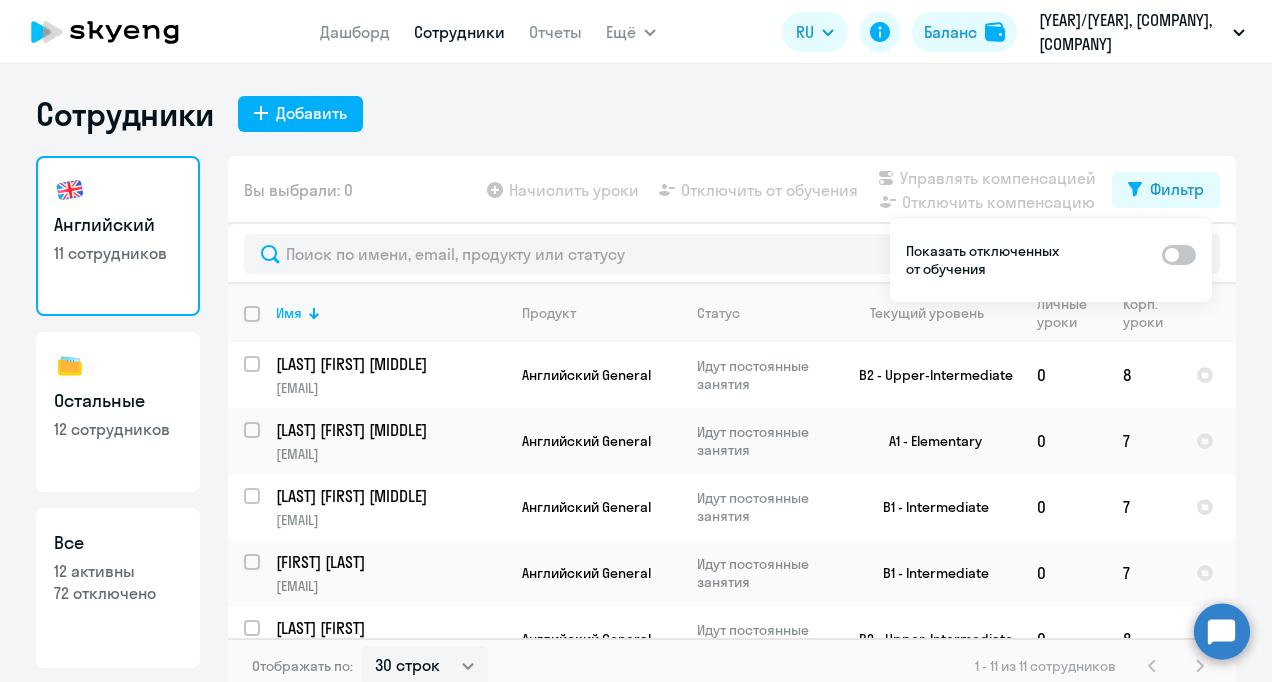 click at bounding box center (1179, 255) 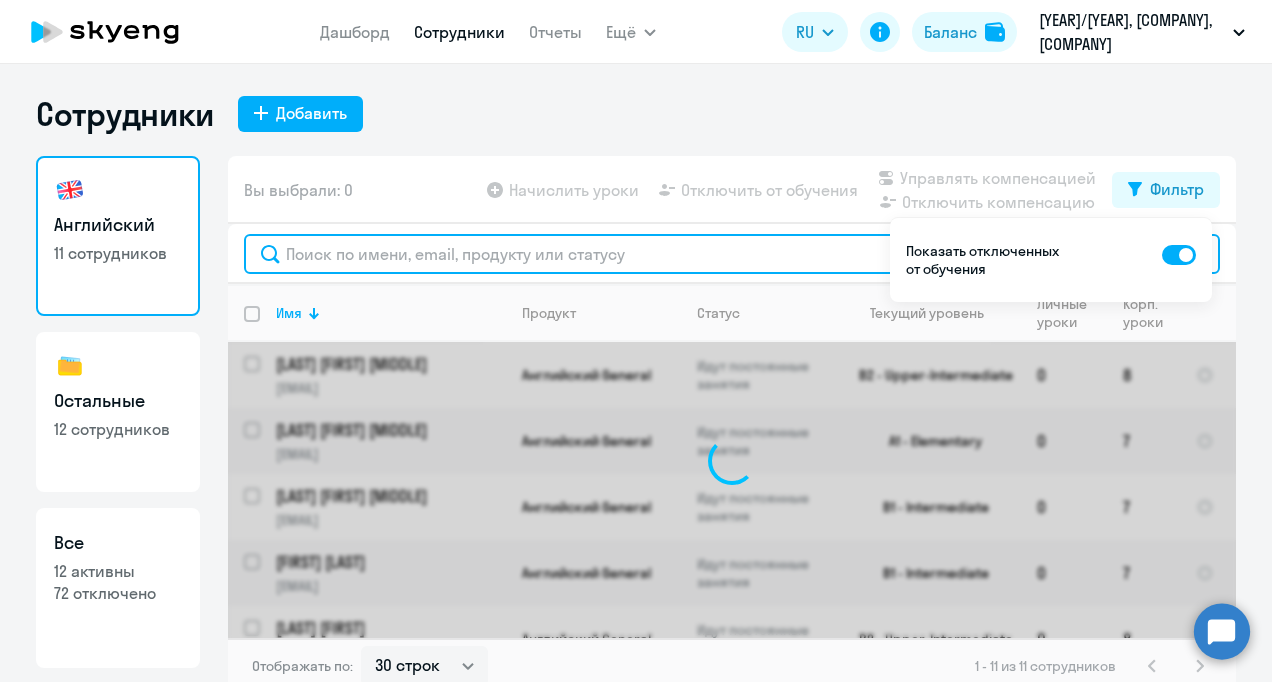 click 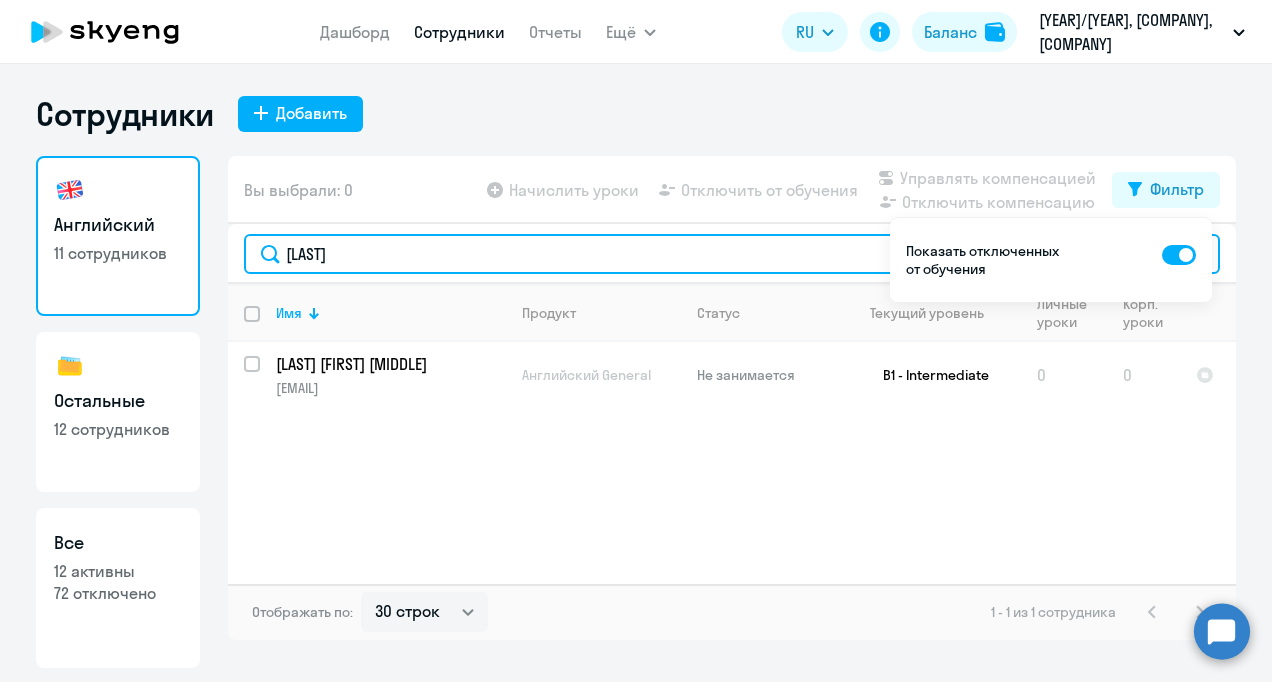 drag, startPoint x: 338, startPoint y: 250, endPoint x: 262, endPoint y: 260, distance: 76.655075 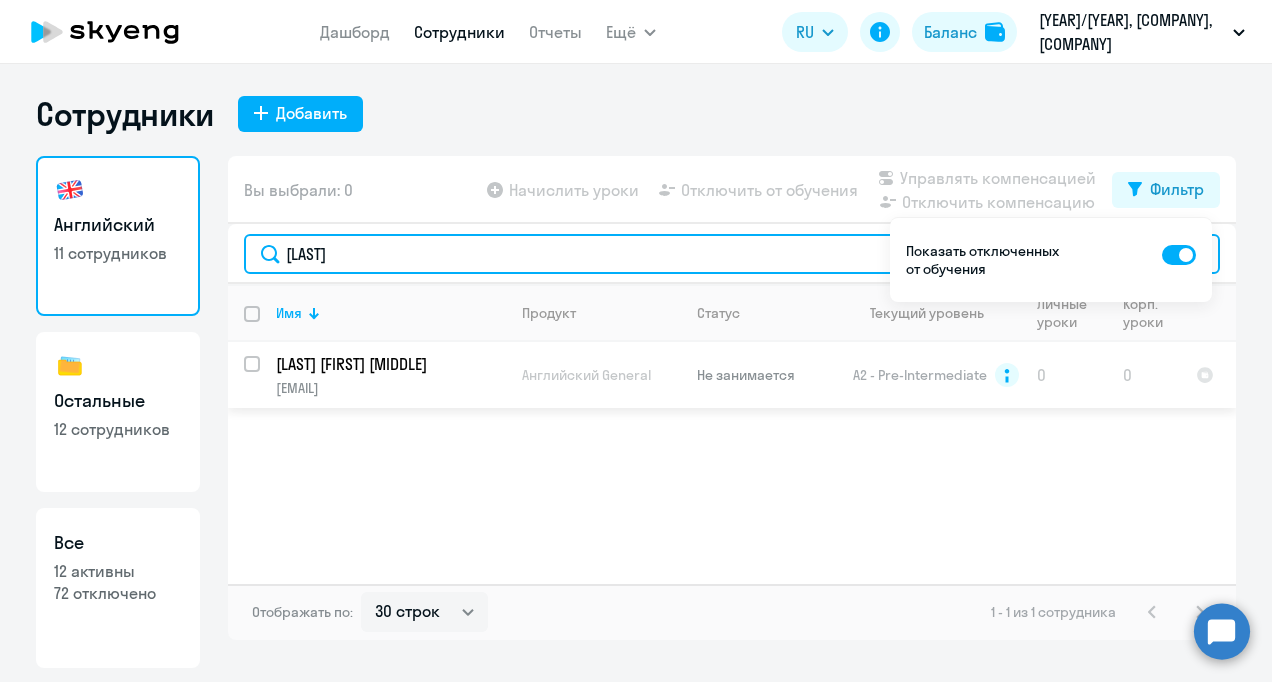 type on "[LAST]" 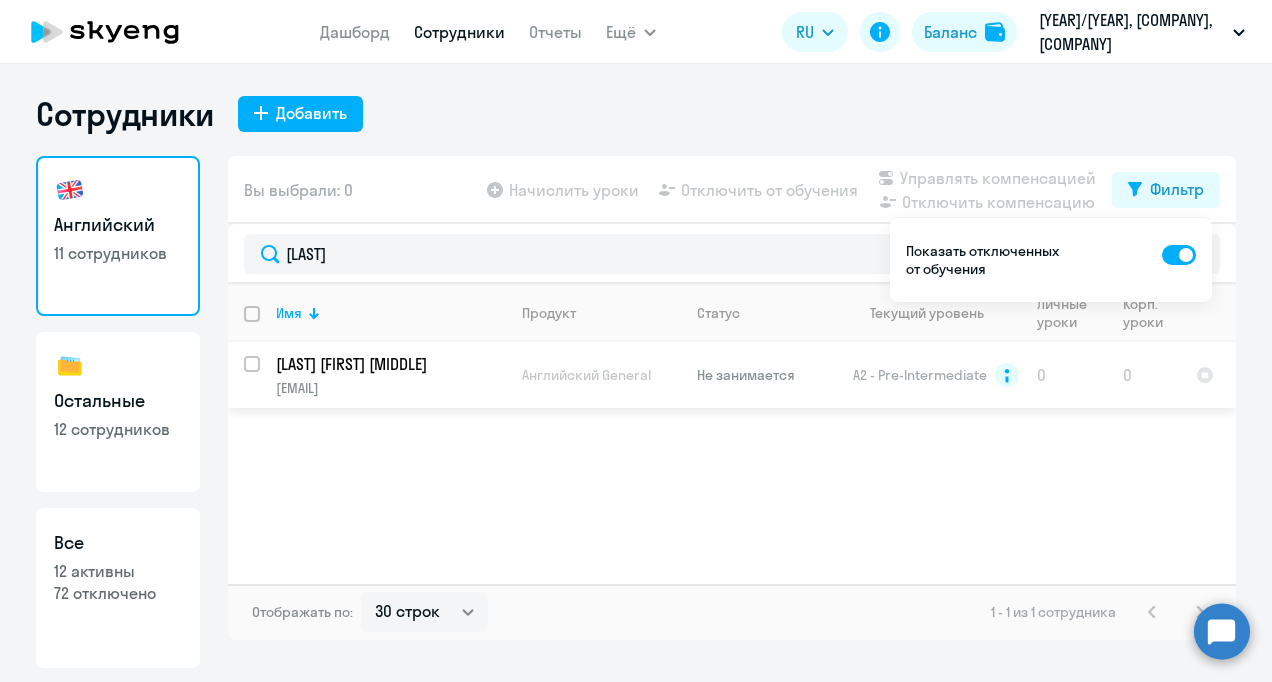 click on "[LAST] [FIRST] [MIDDLE]" 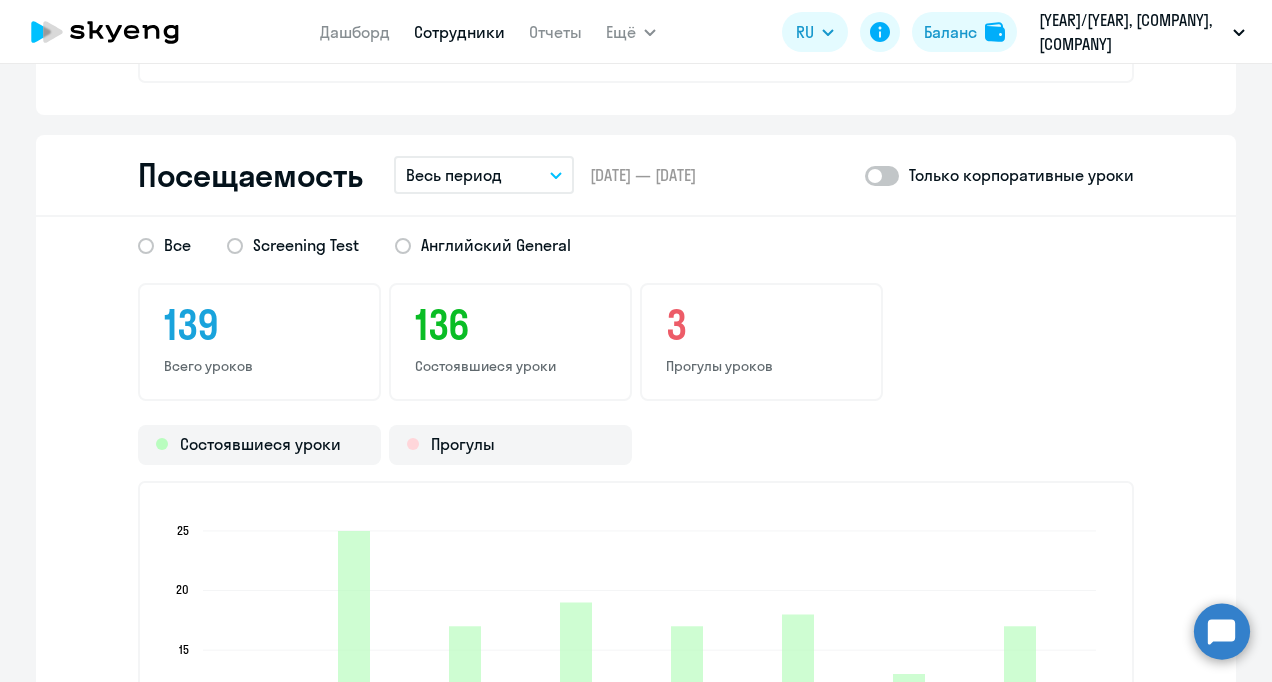 scroll, scrollTop: 2504, scrollLeft: 0, axis: vertical 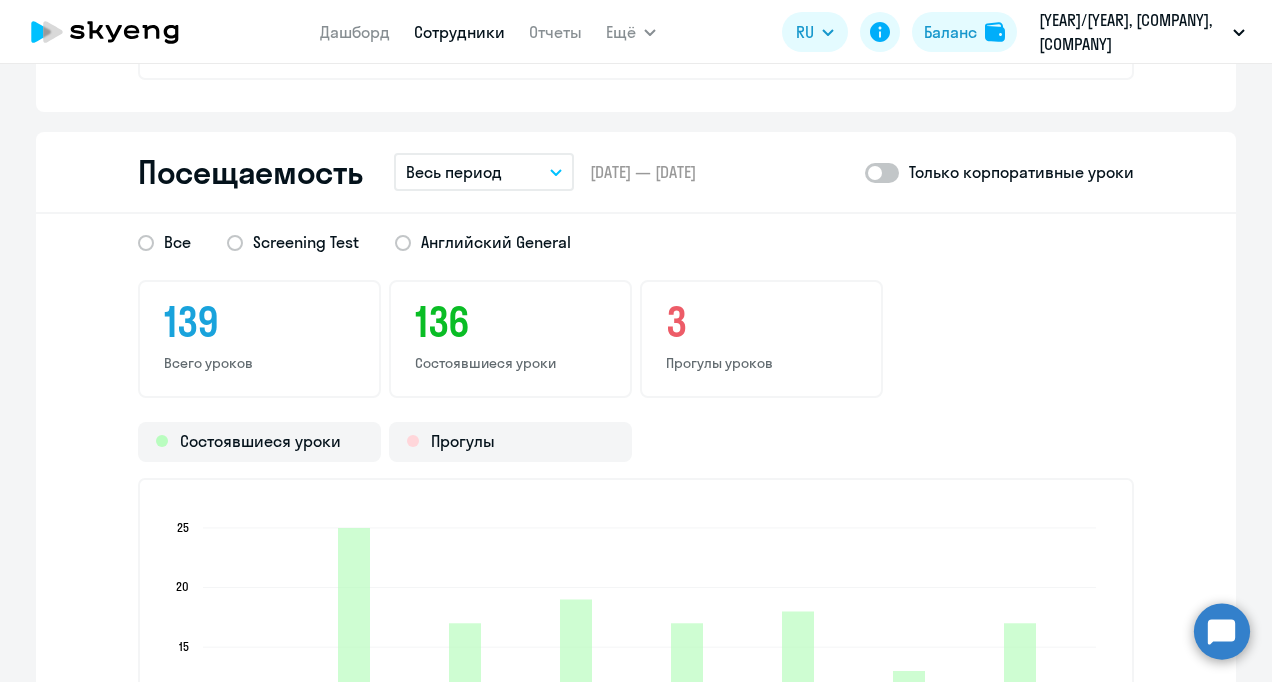 click 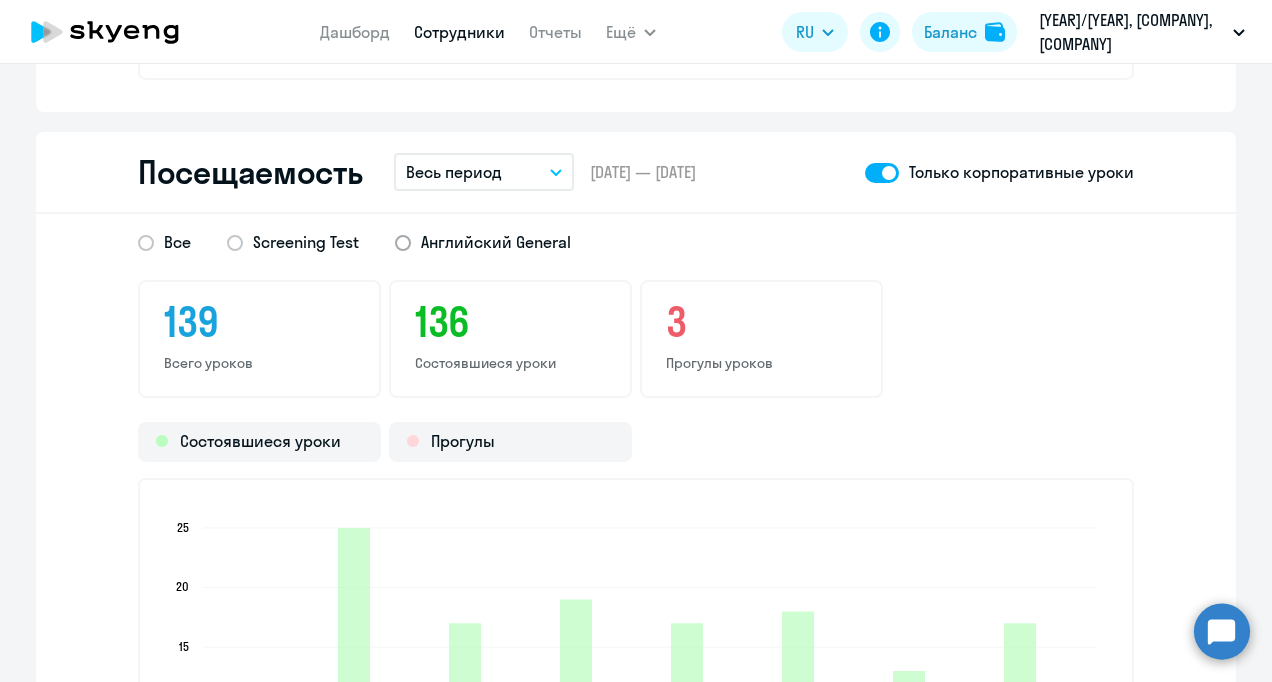 click on "Английский General" 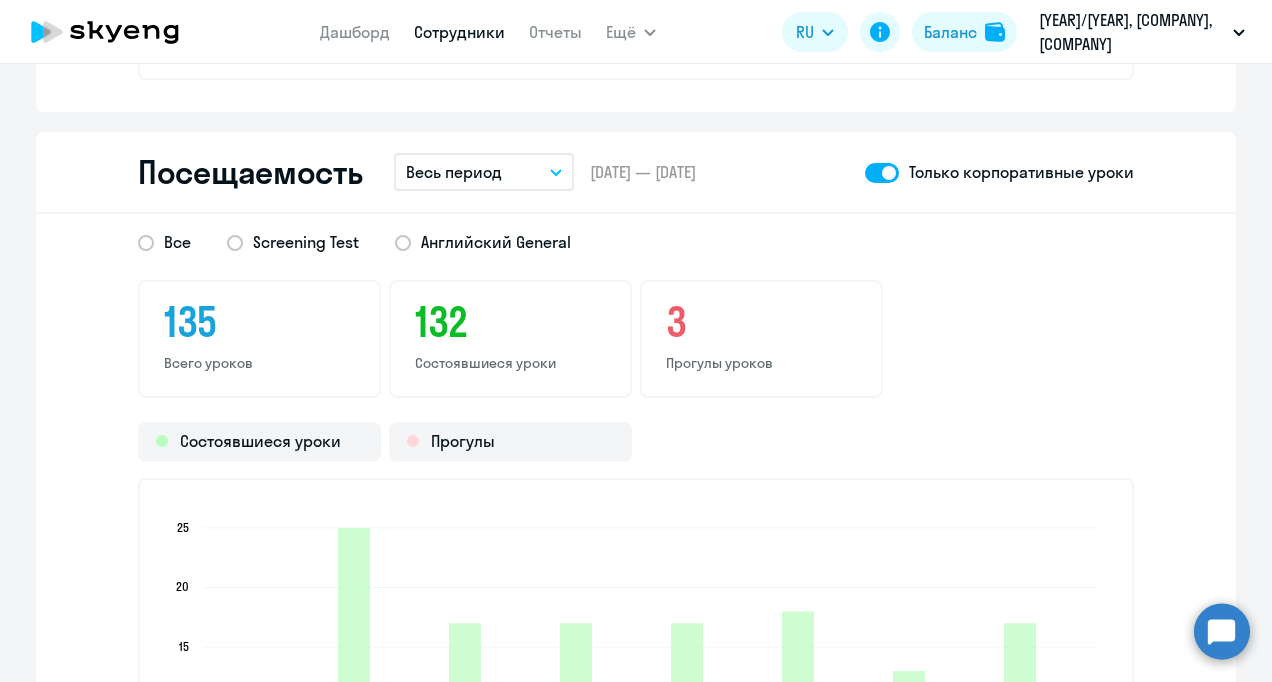 scroll, scrollTop: 0, scrollLeft: 0, axis: both 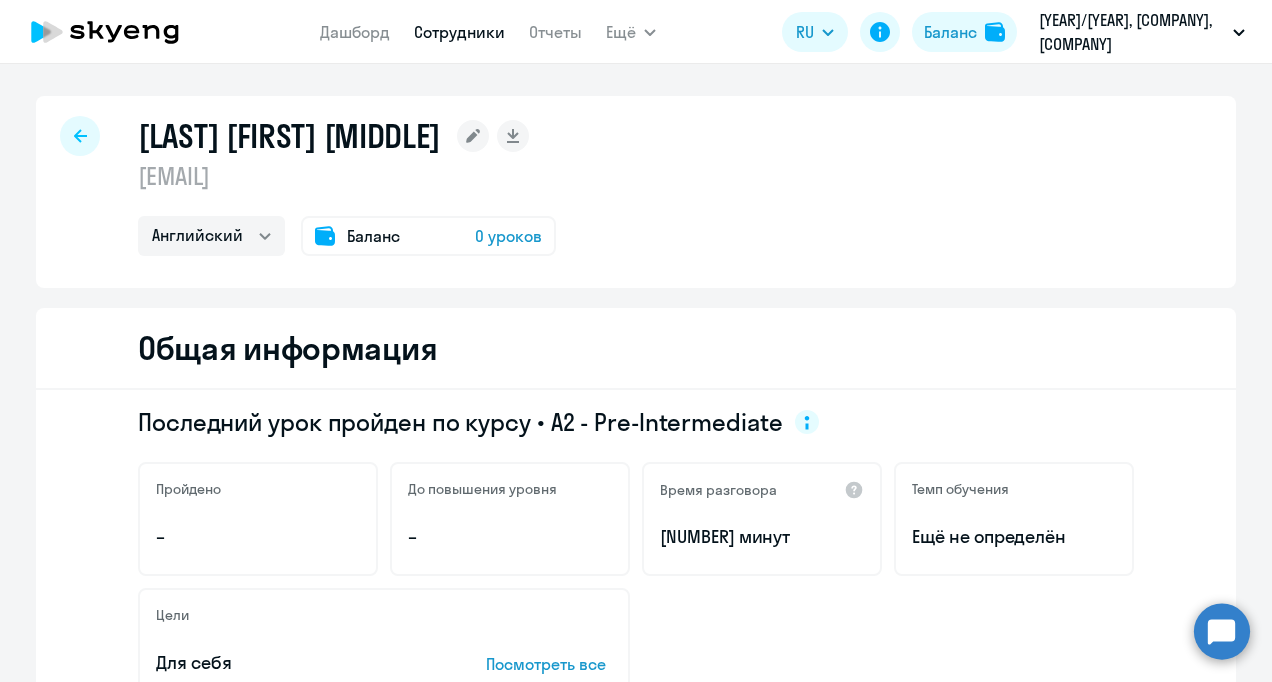 select on "30" 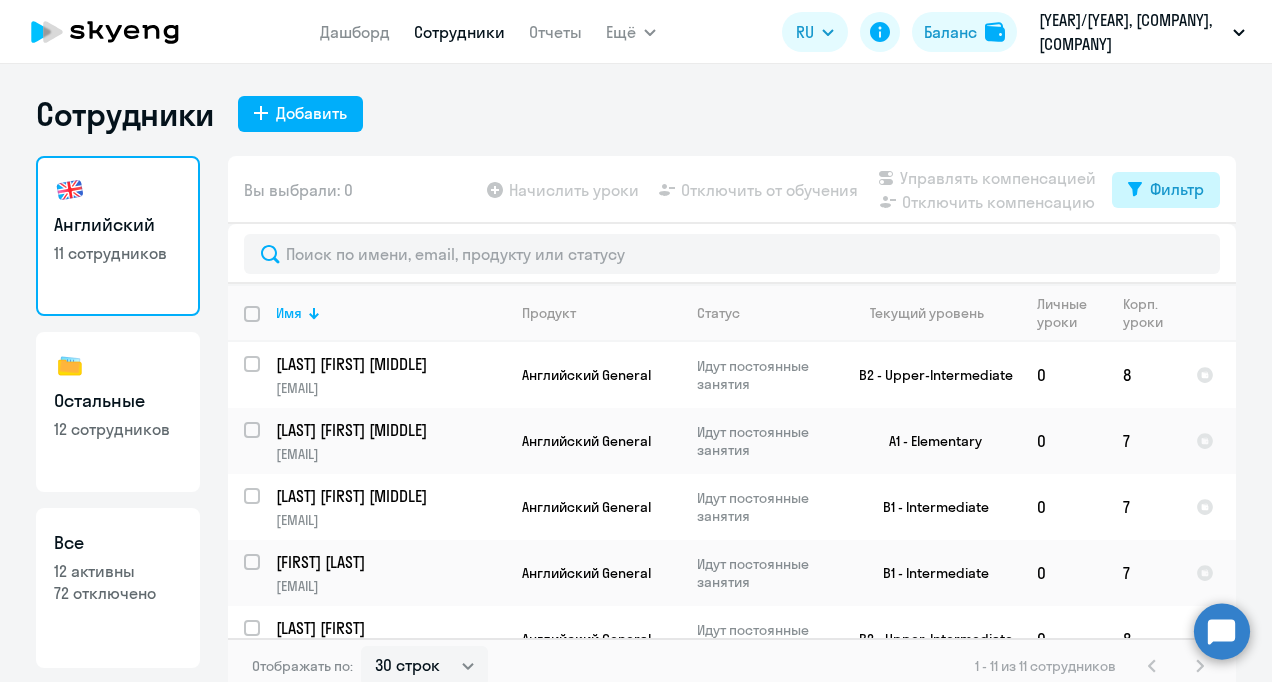 click on "Фильтр" 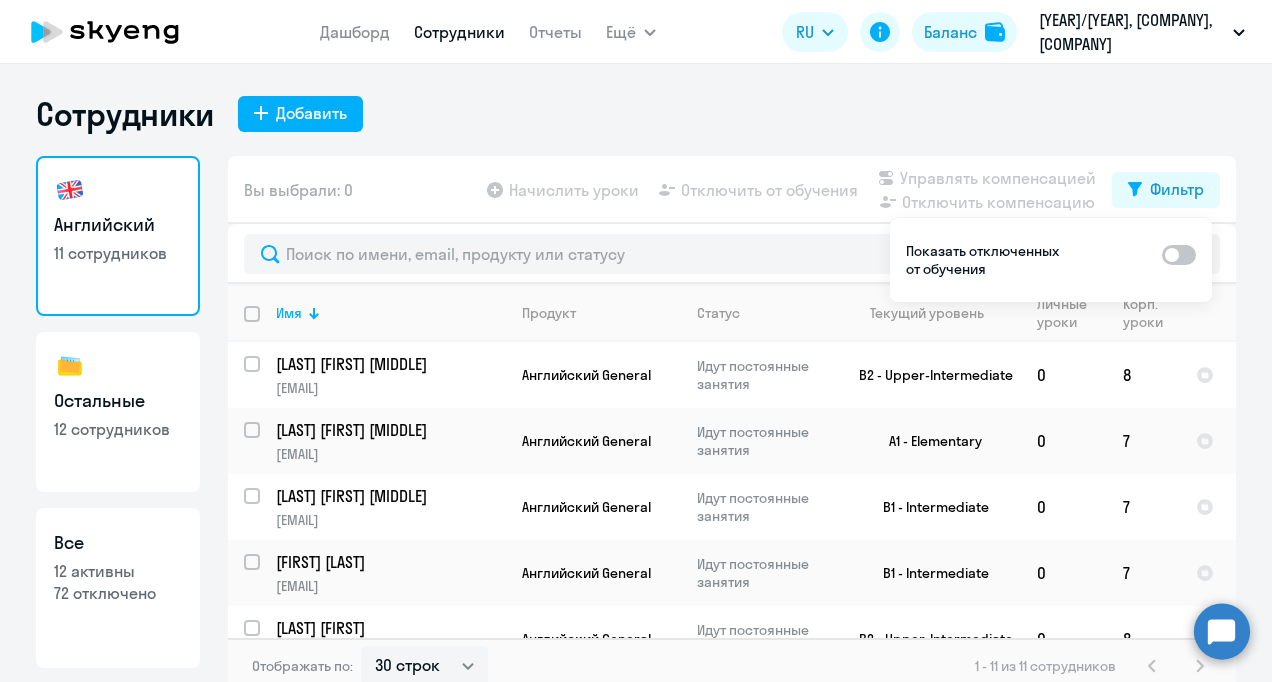 click at bounding box center [1179, 255] 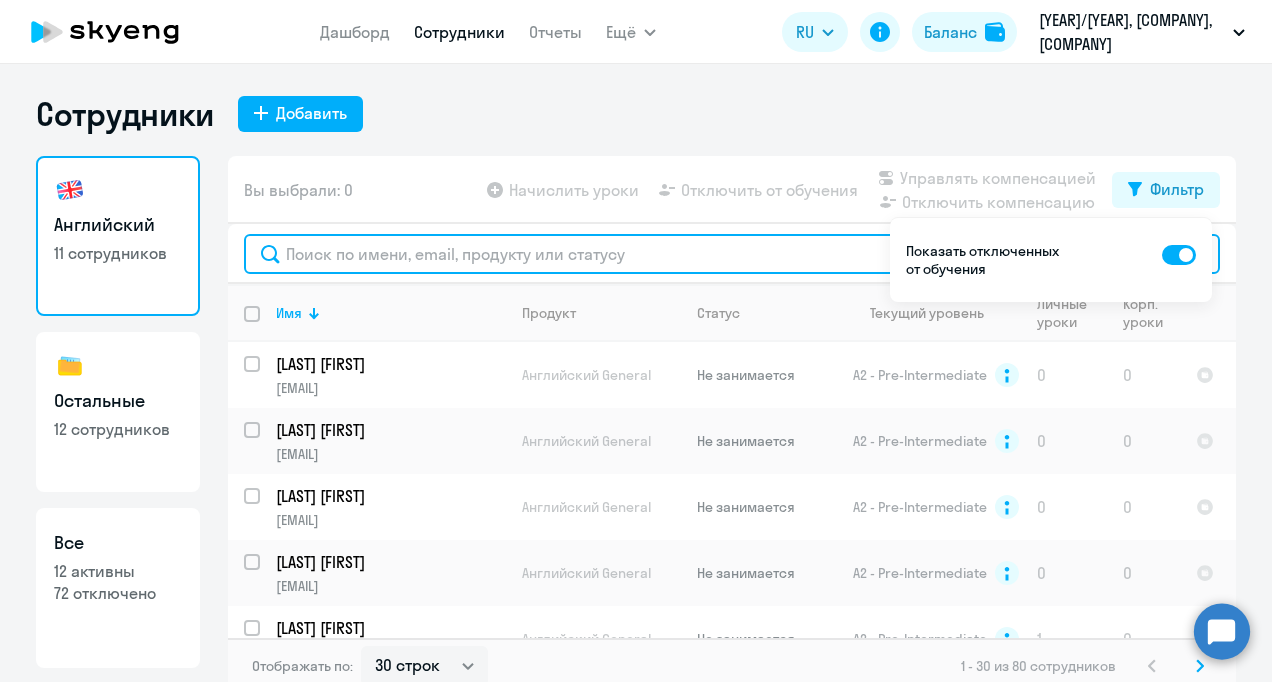 click 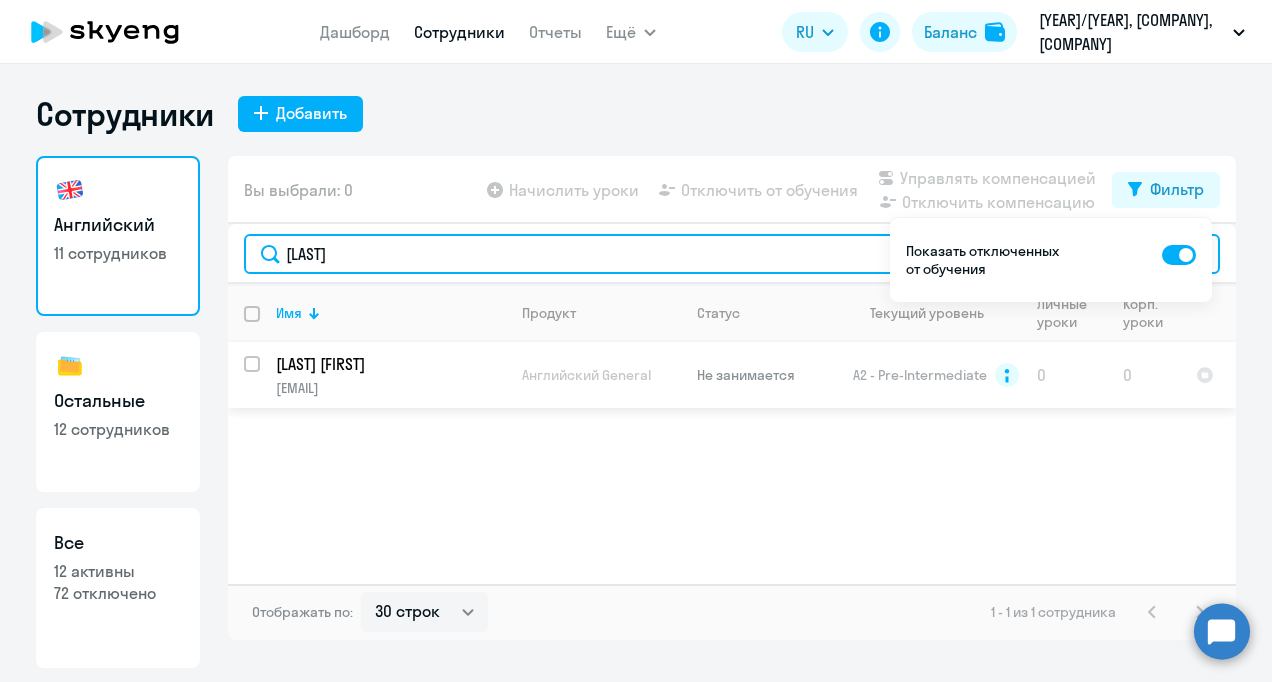 type on "[LAST]" 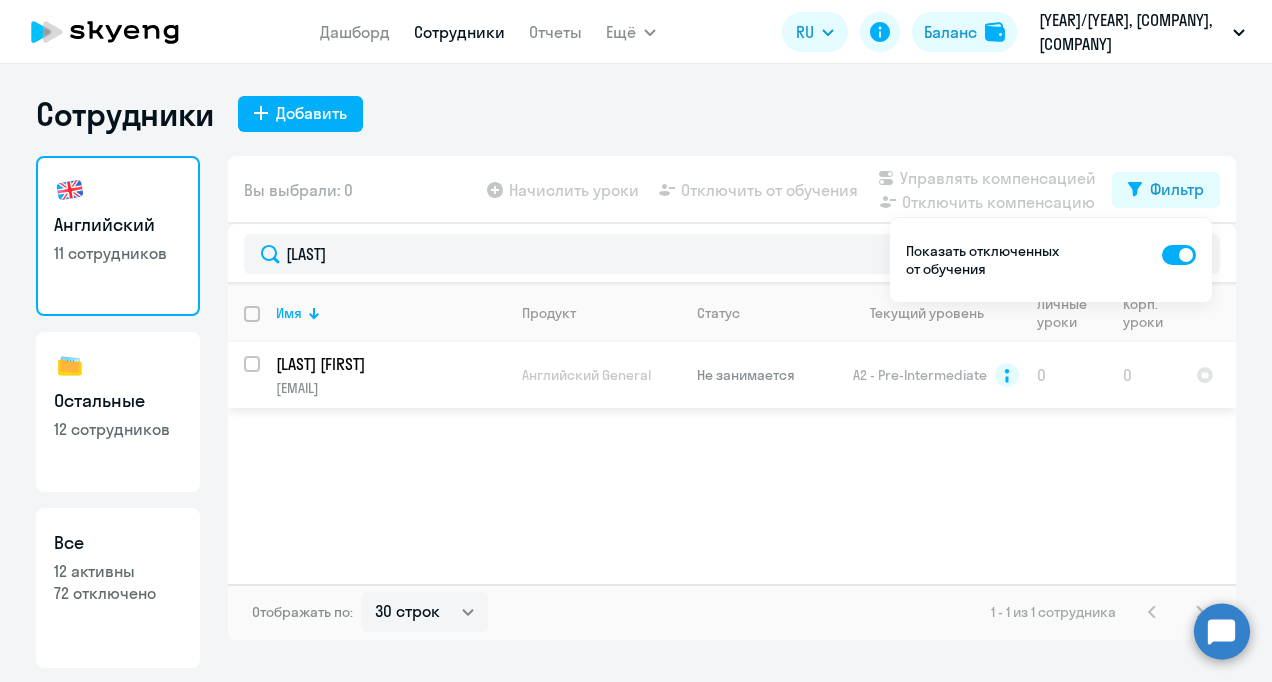 click on "[LAST] [FIRST]" 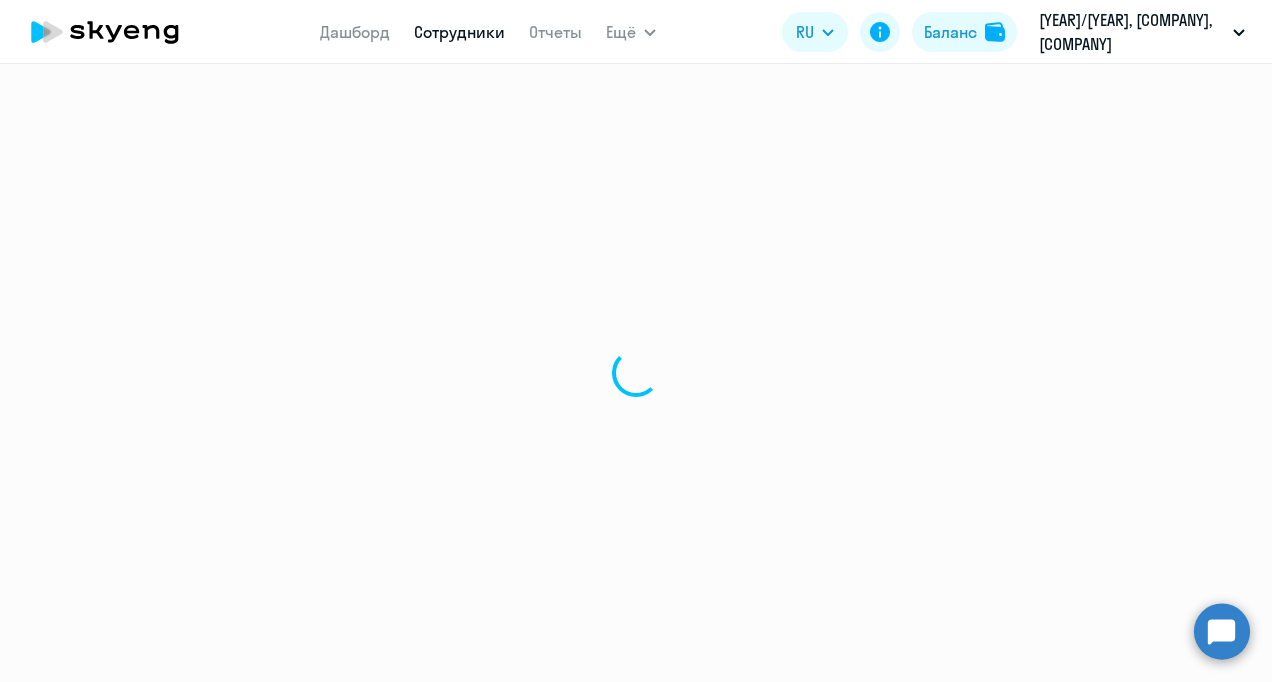 select on "english" 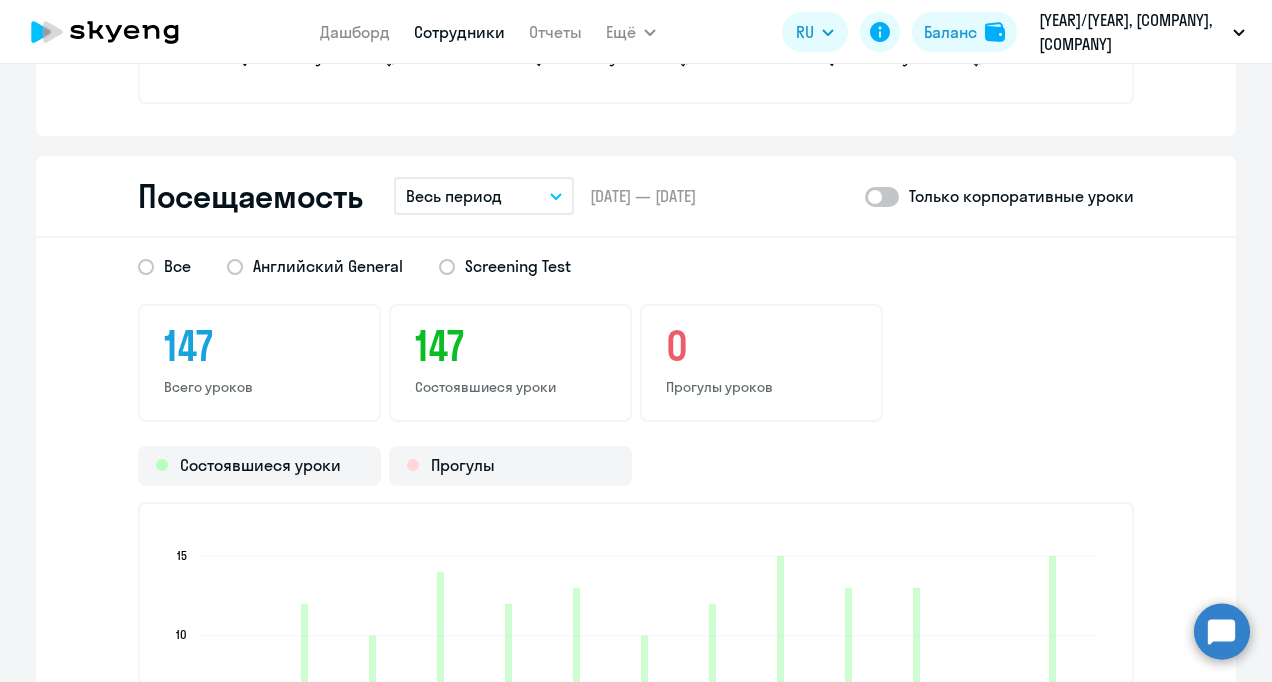 scroll, scrollTop: 2494, scrollLeft: 0, axis: vertical 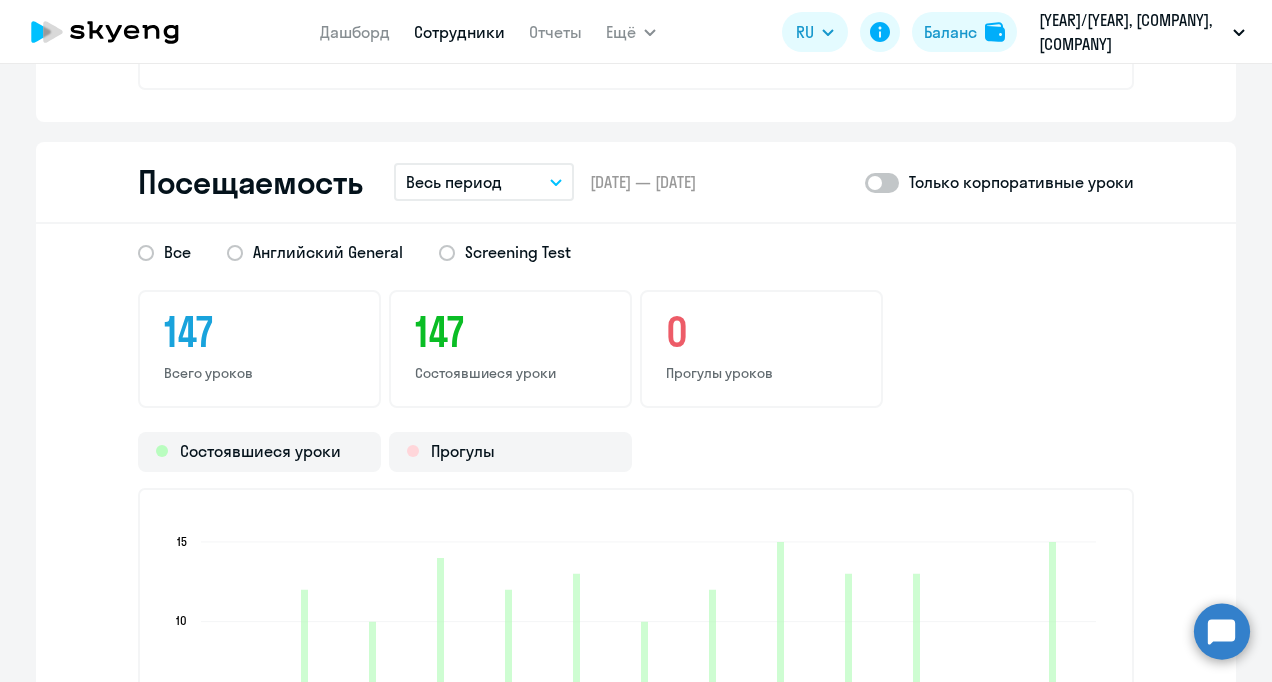 click 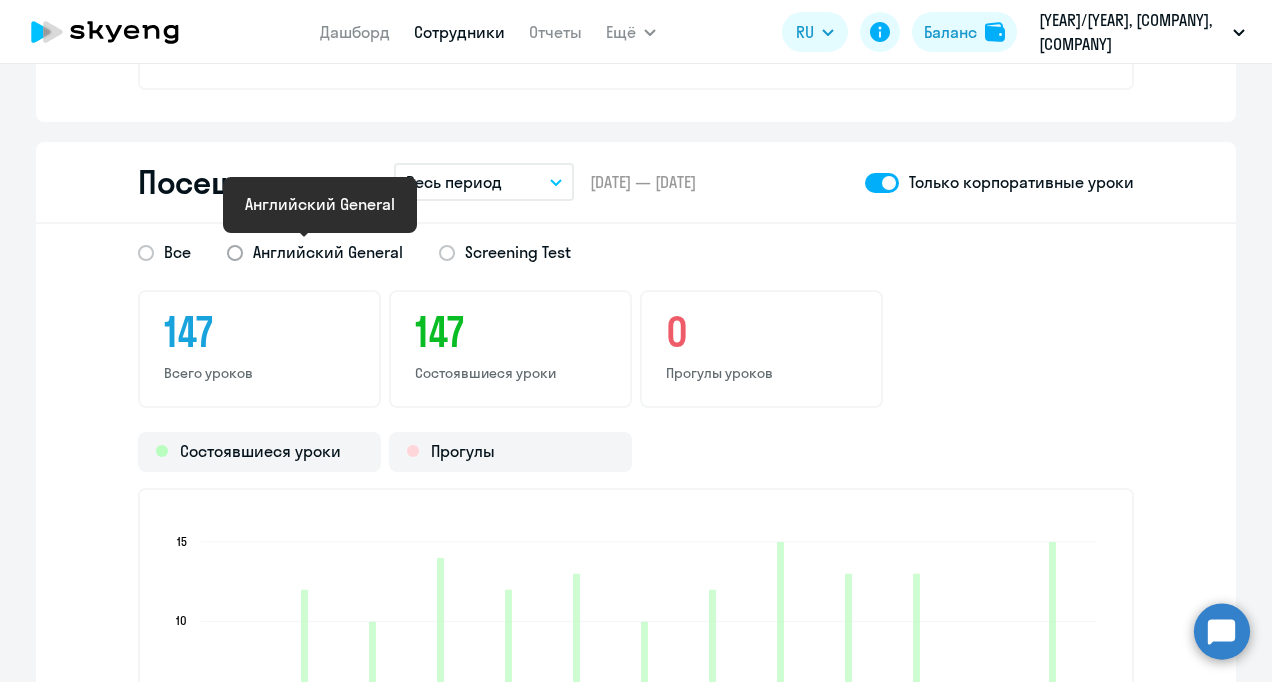 click on "Английский General" 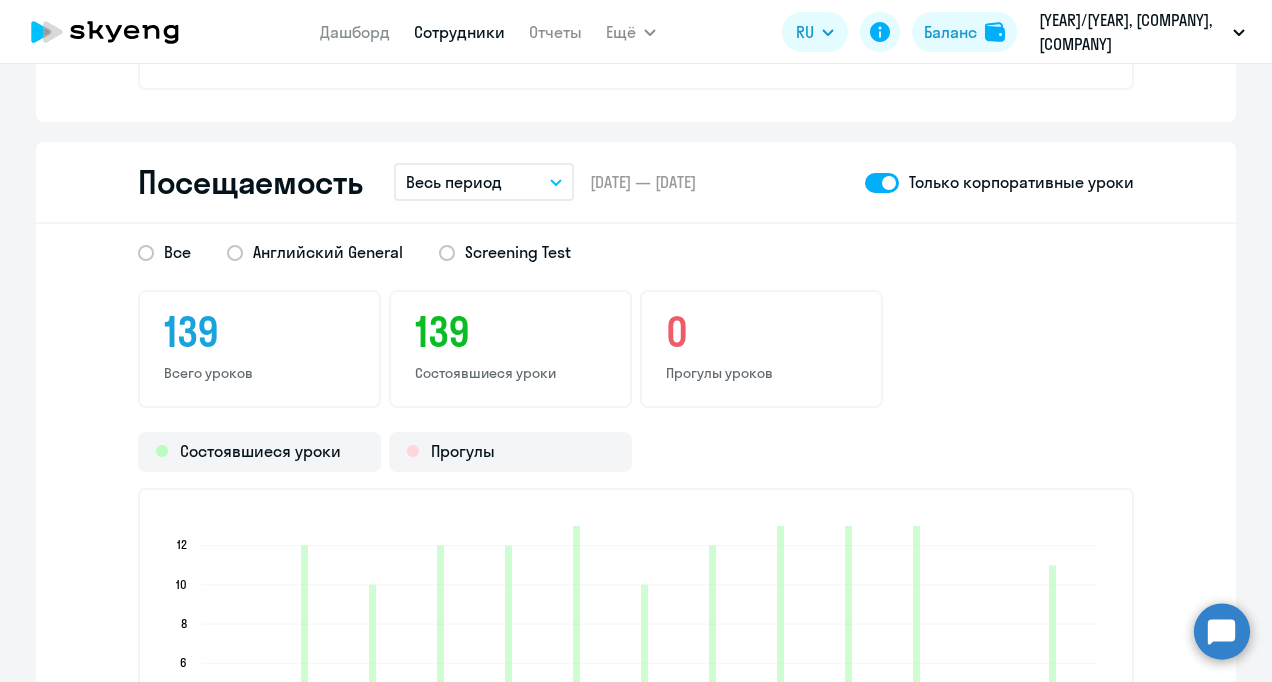 select on "30" 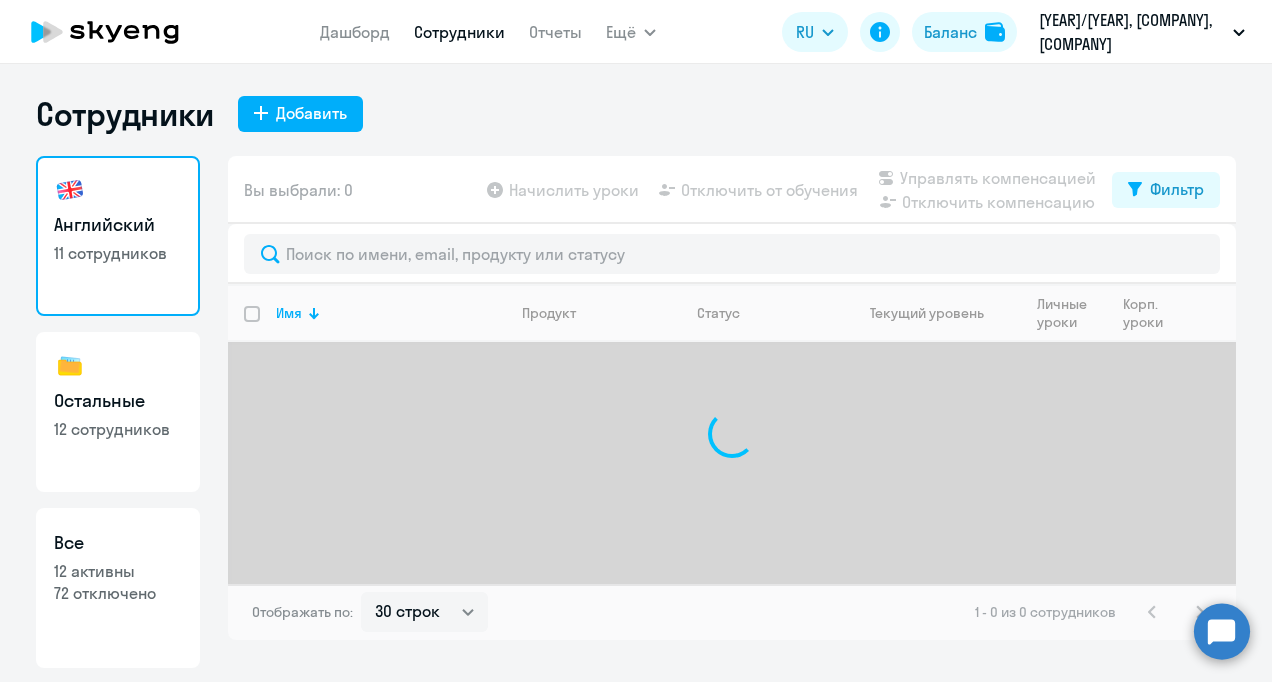 scroll, scrollTop: 0, scrollLeft: 0, axis: both 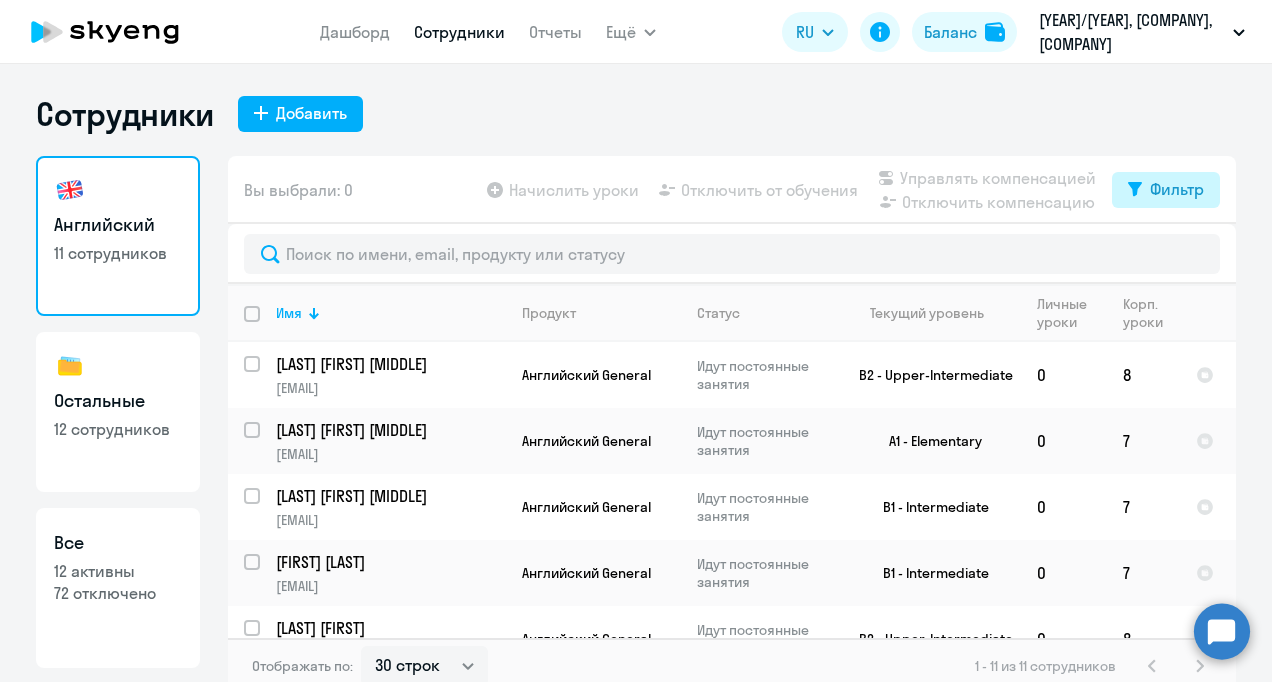 click on "Фильтр" 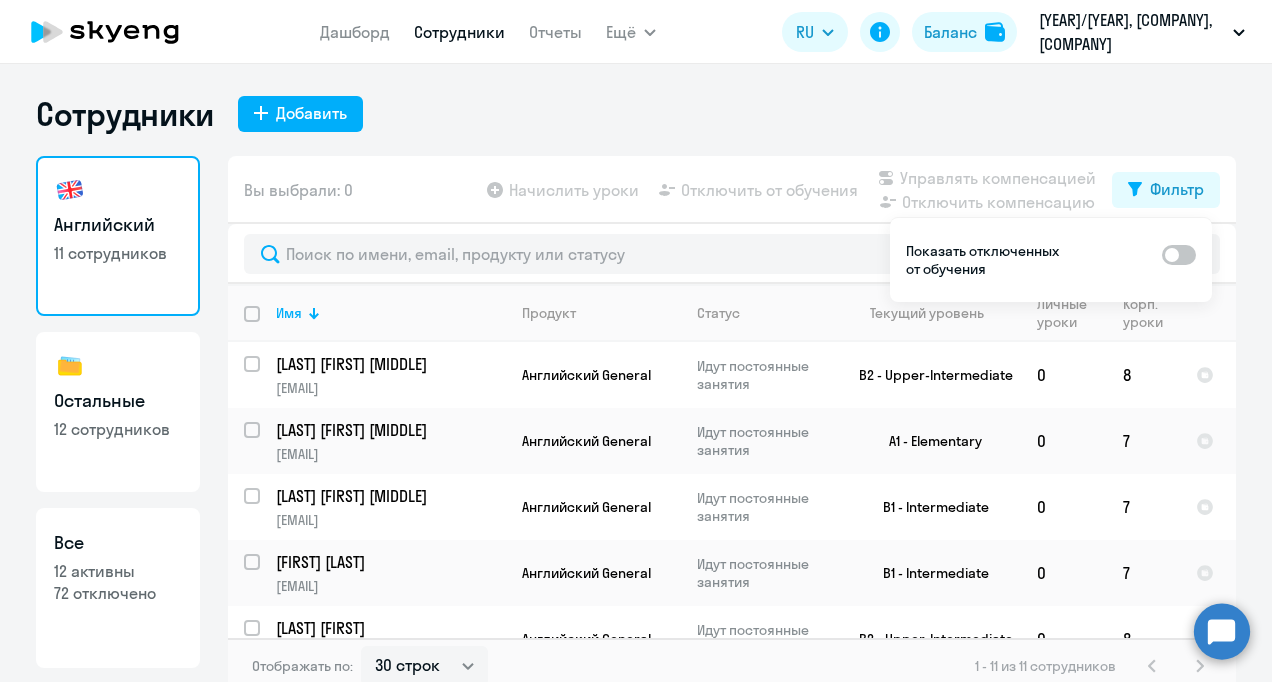 click at bounding box center (1179, 255) 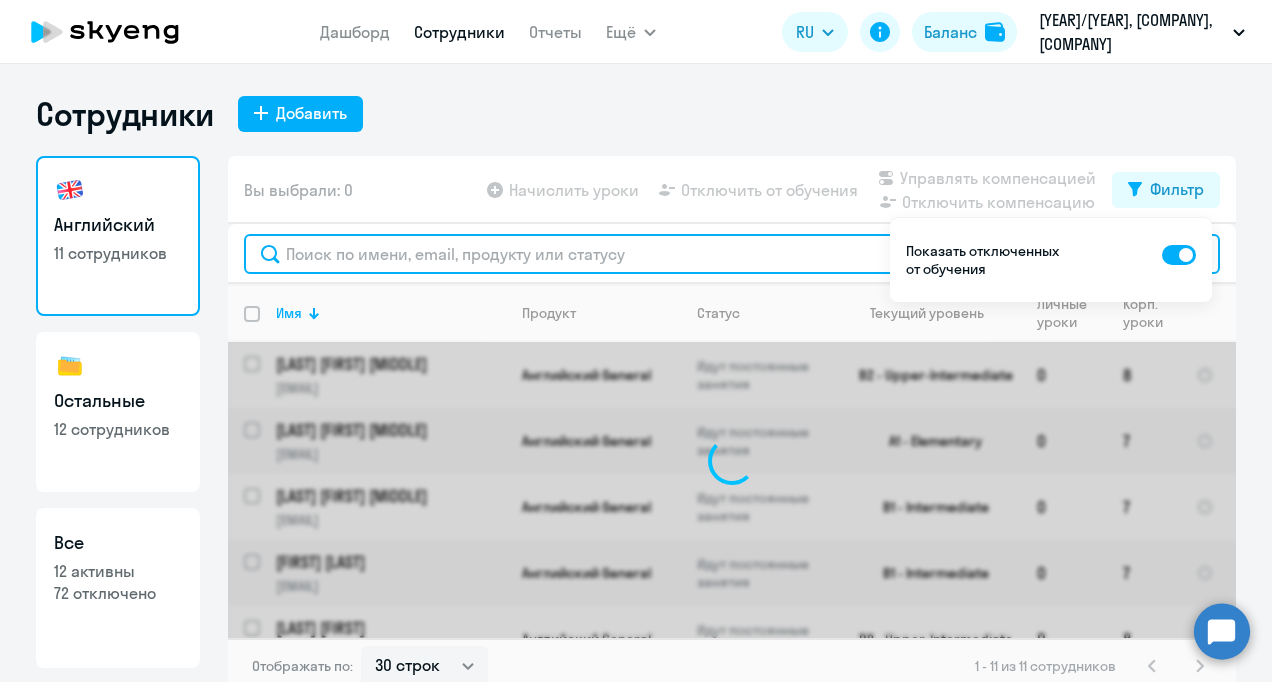 click 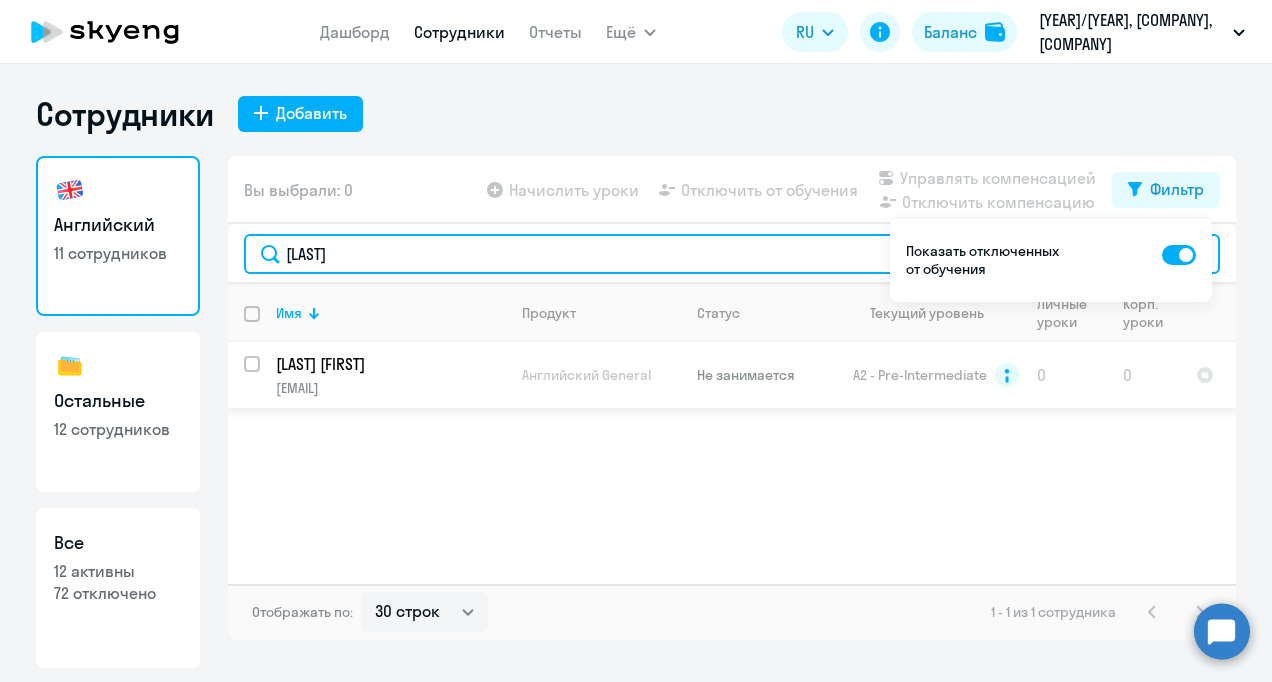 type on "[LAST]" 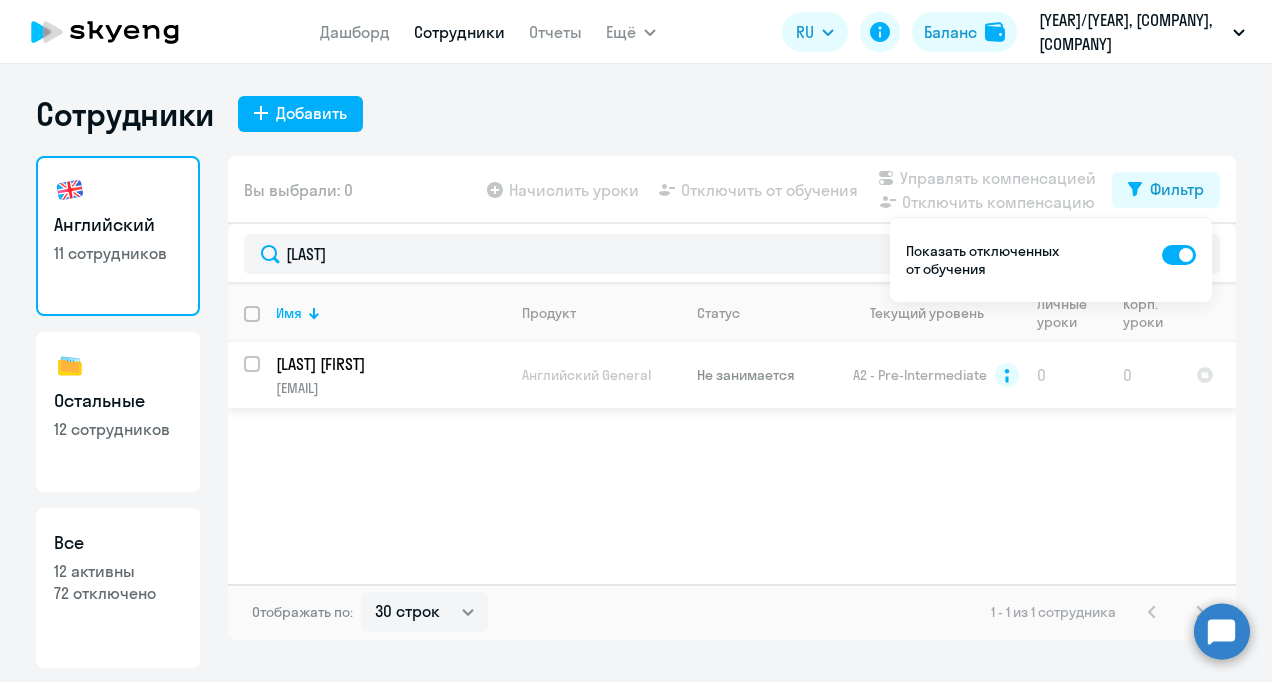 click on "[LAST] [FIRST]" 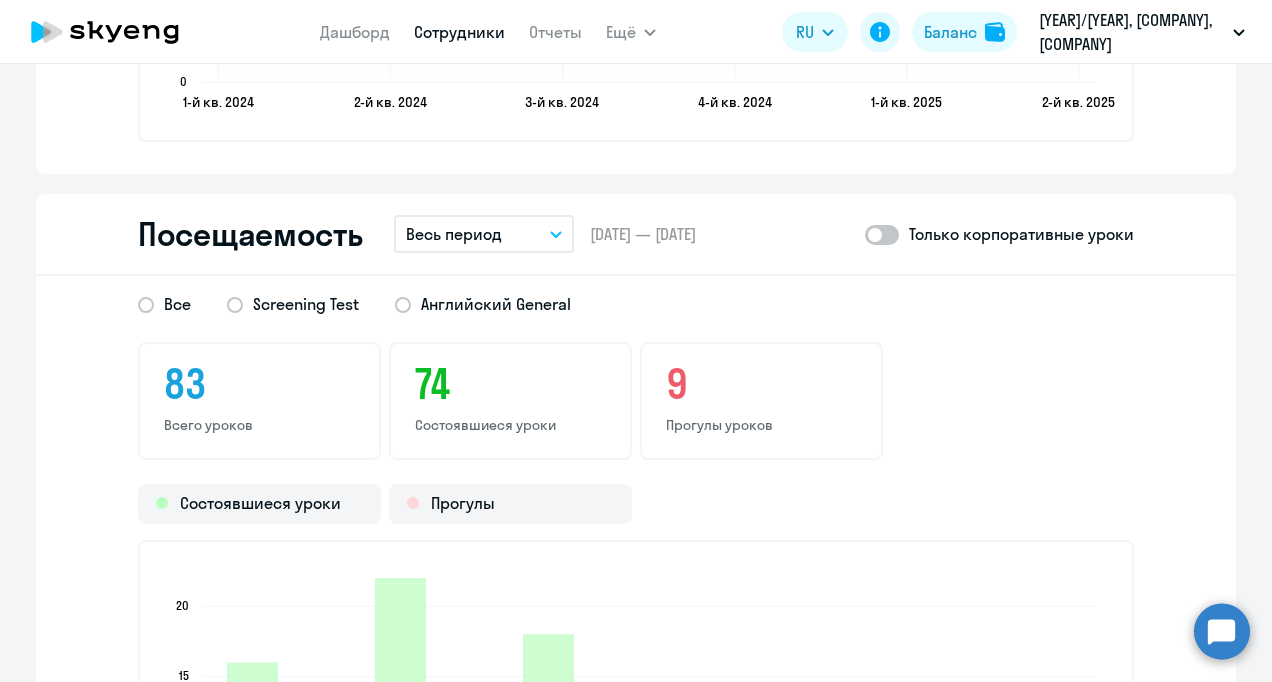 scroll, scrollTop: 2444, scrollLeft: 0, axis: vertical 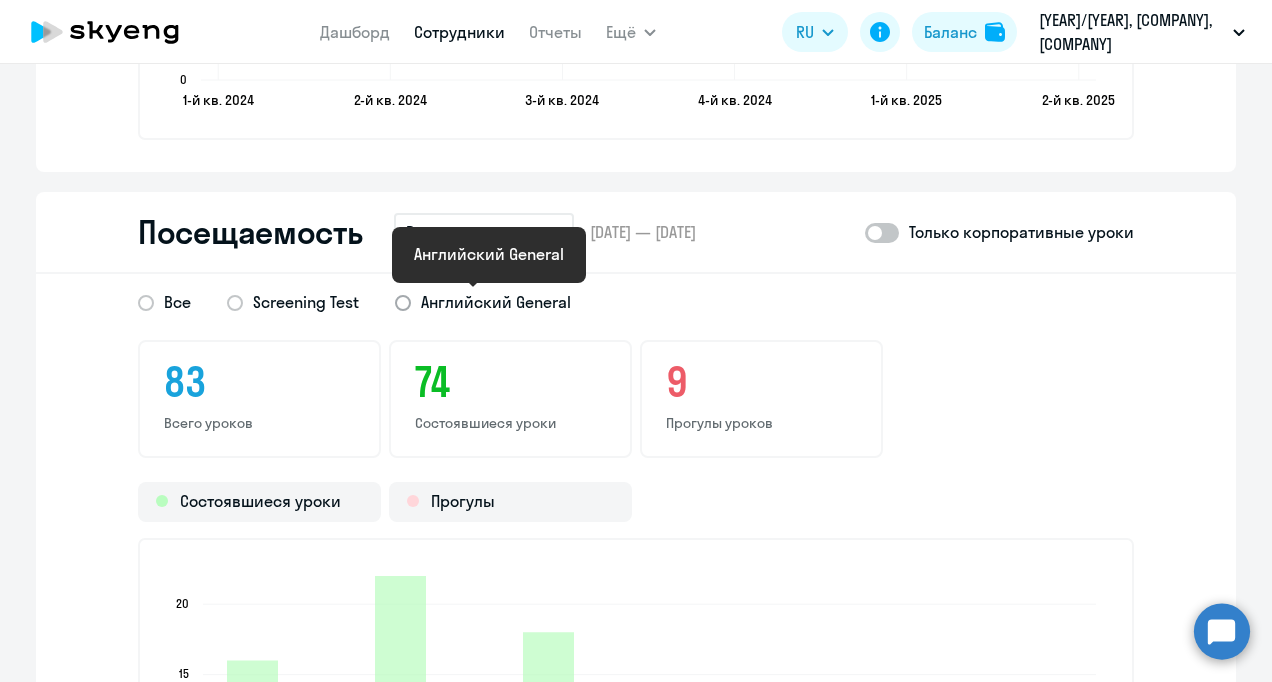 click on "Английский General" 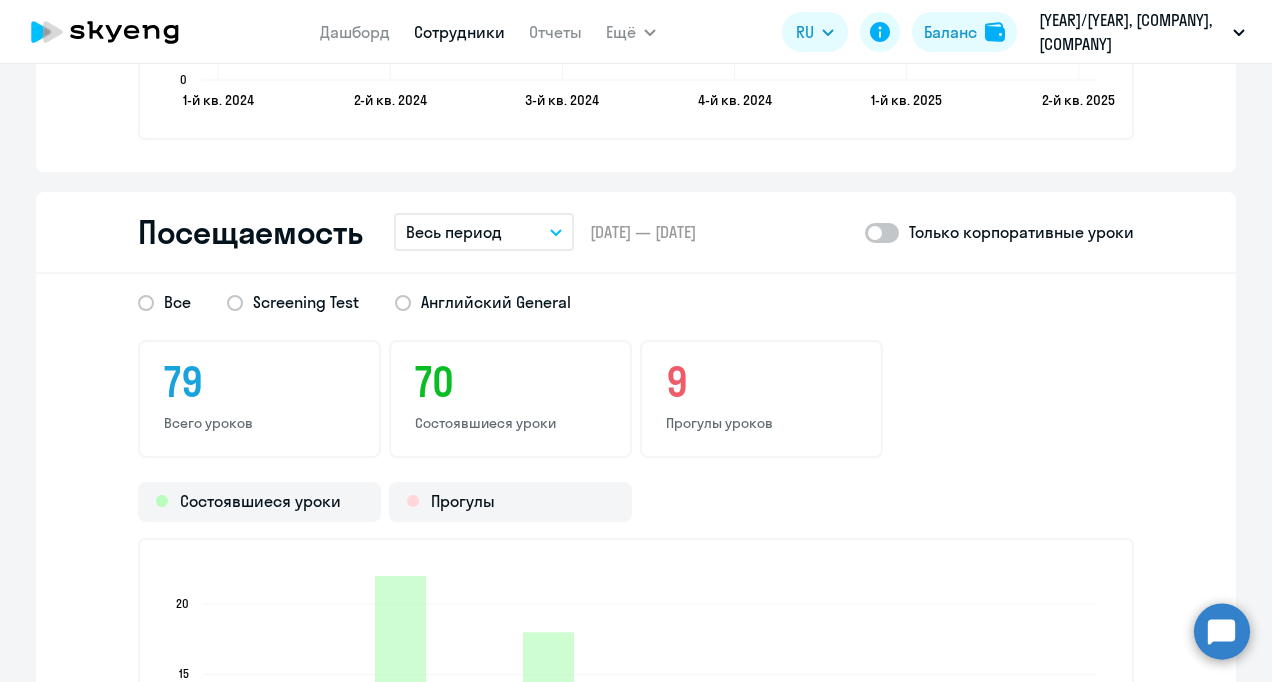 click 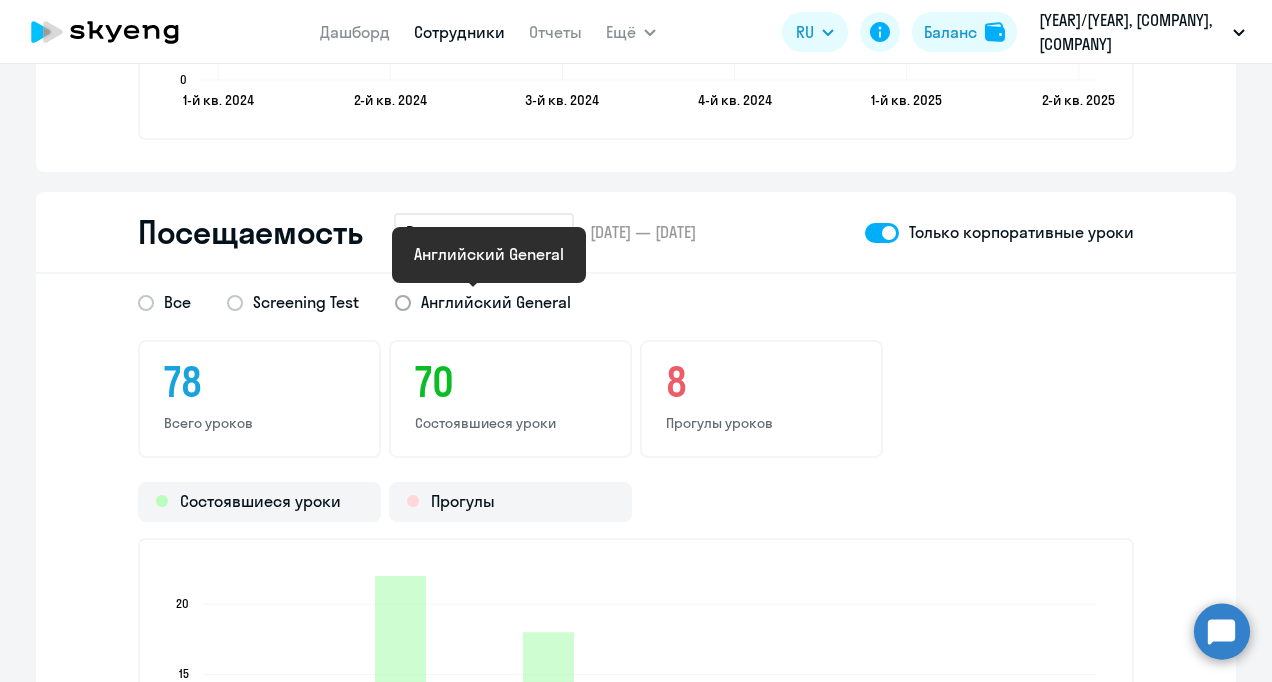 click on "Английский General" 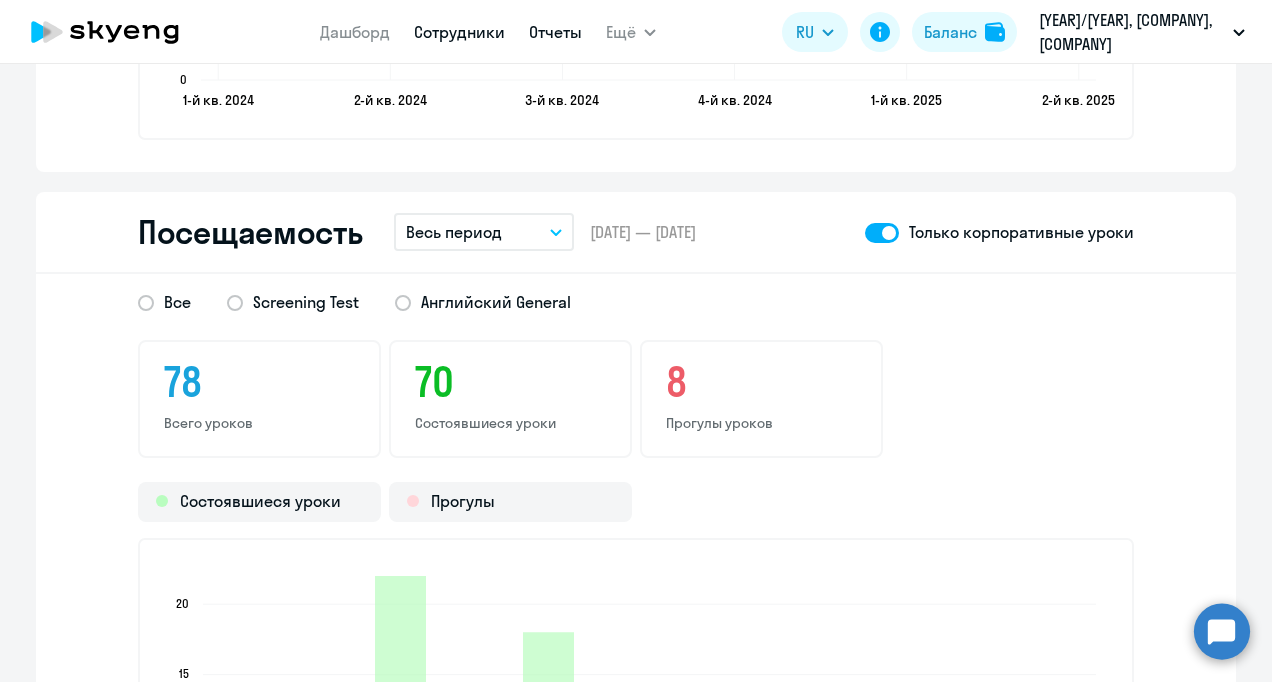 click on "Отчеты" at bounding box center (555, 32) 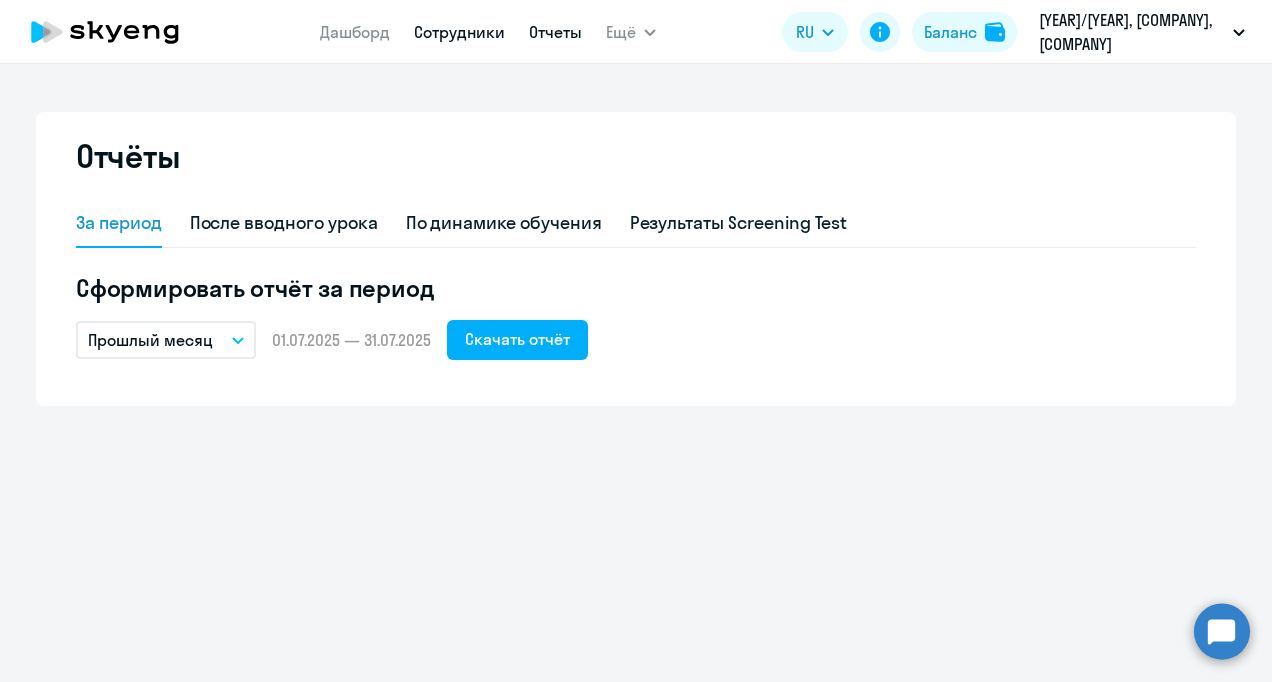 click on "Сотрудники" at bounding box center (459, 32) 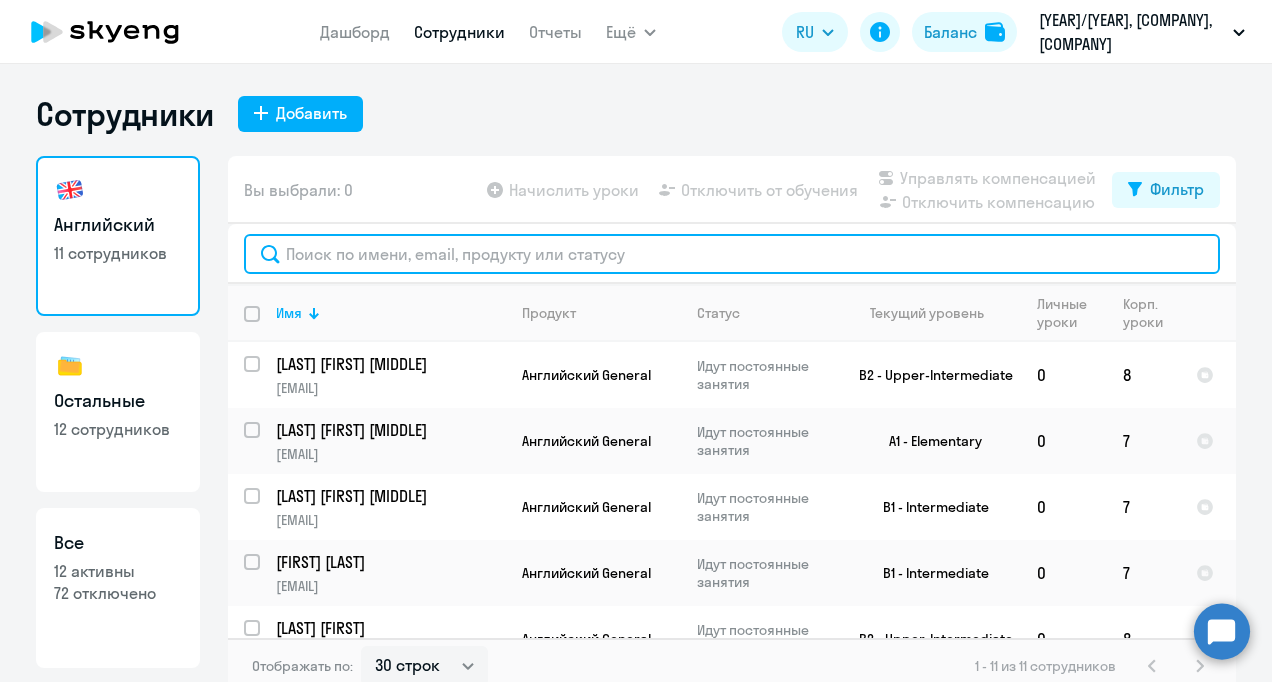 click 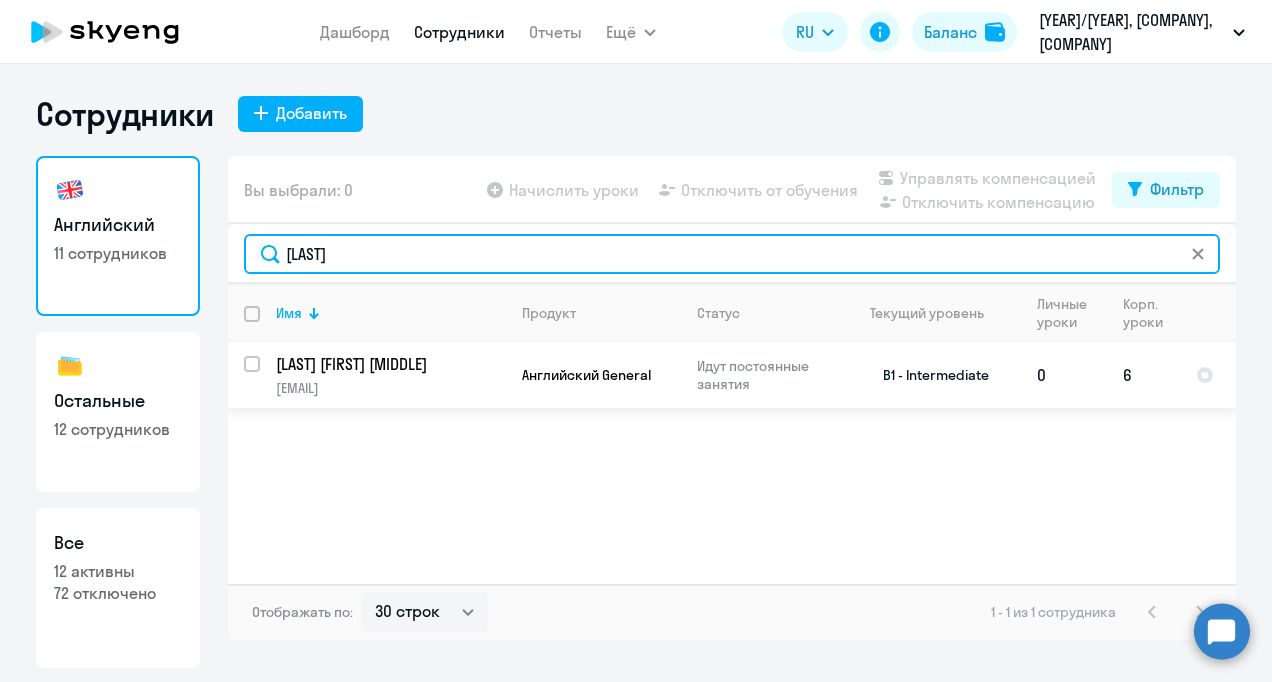 type on "[LAST]" 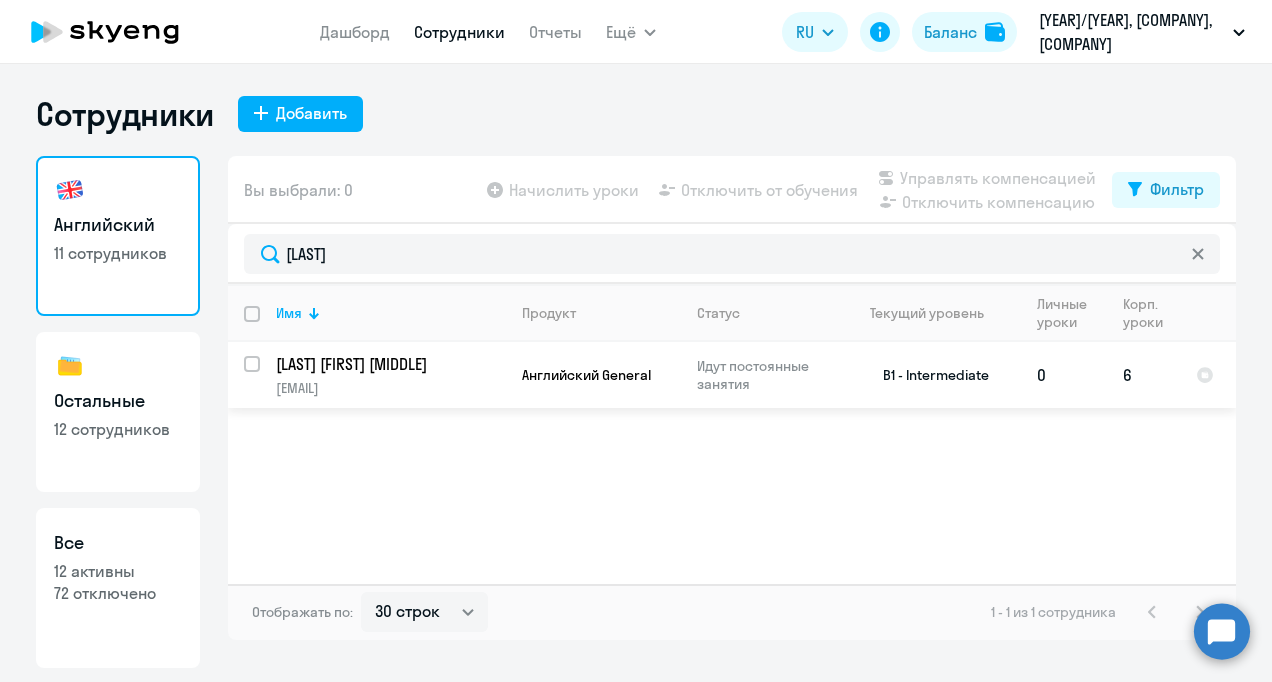 click on "Английский General" 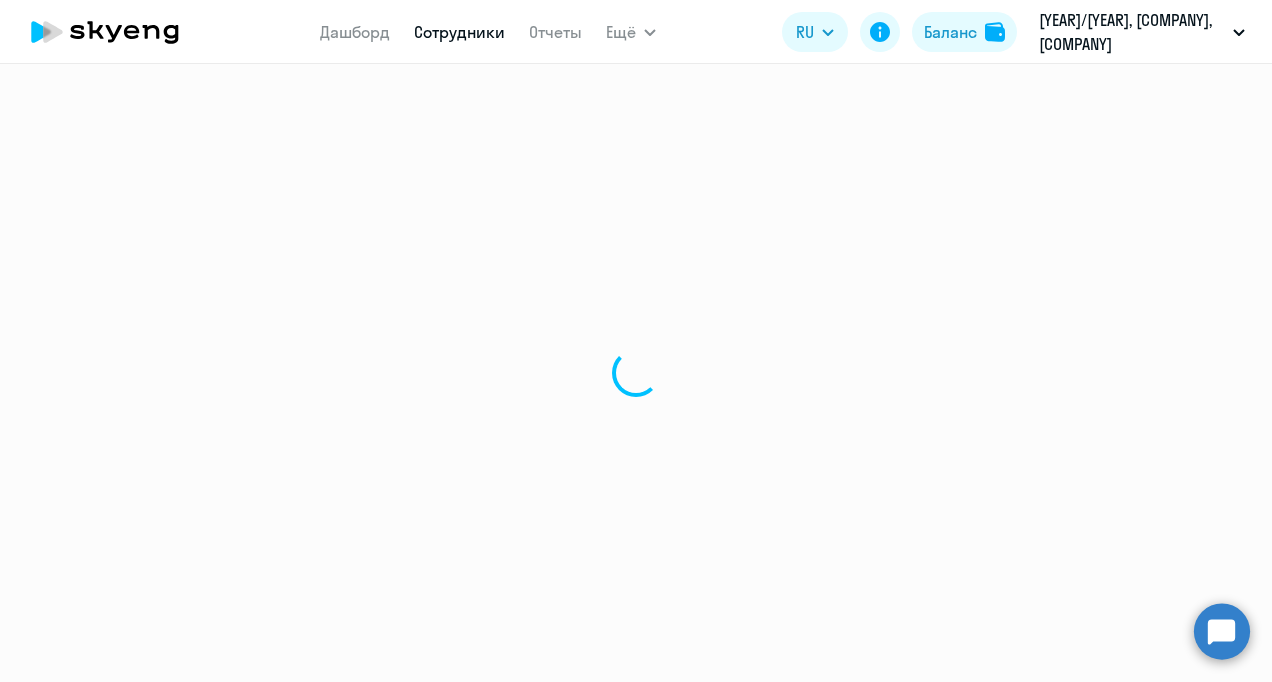 select on "english" 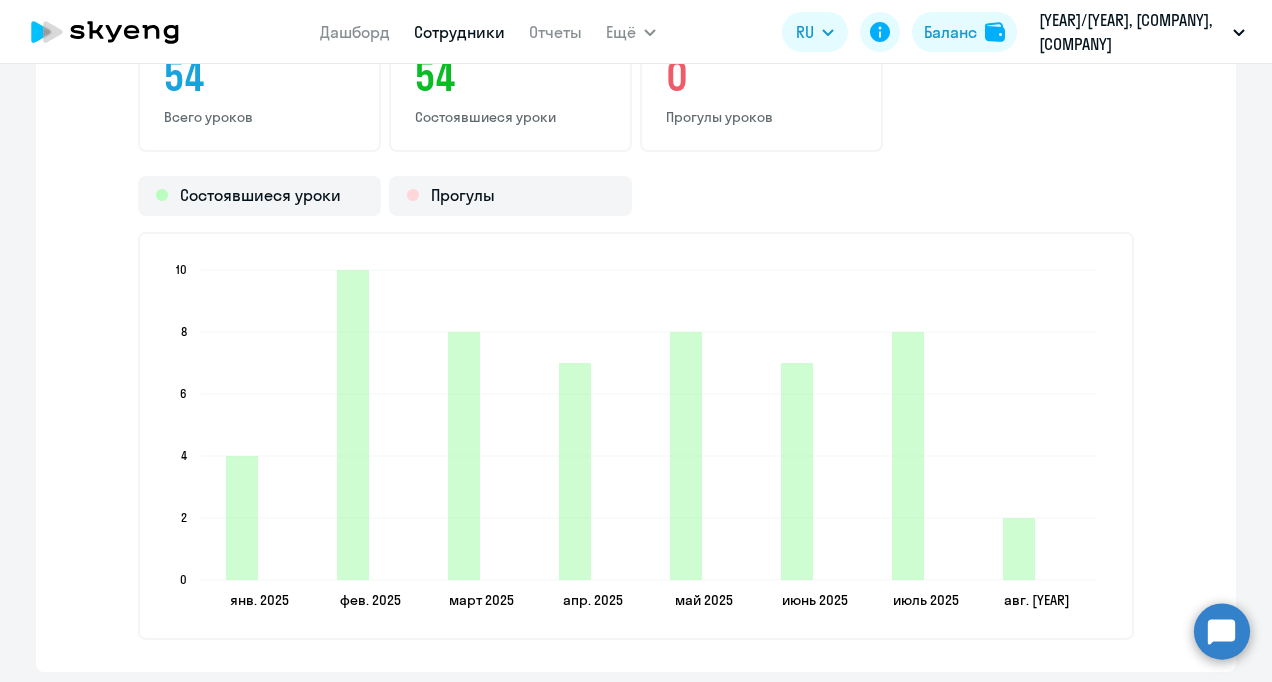 scroll, scrollTop: 2797, scrollLeft: 0, axis: vertical 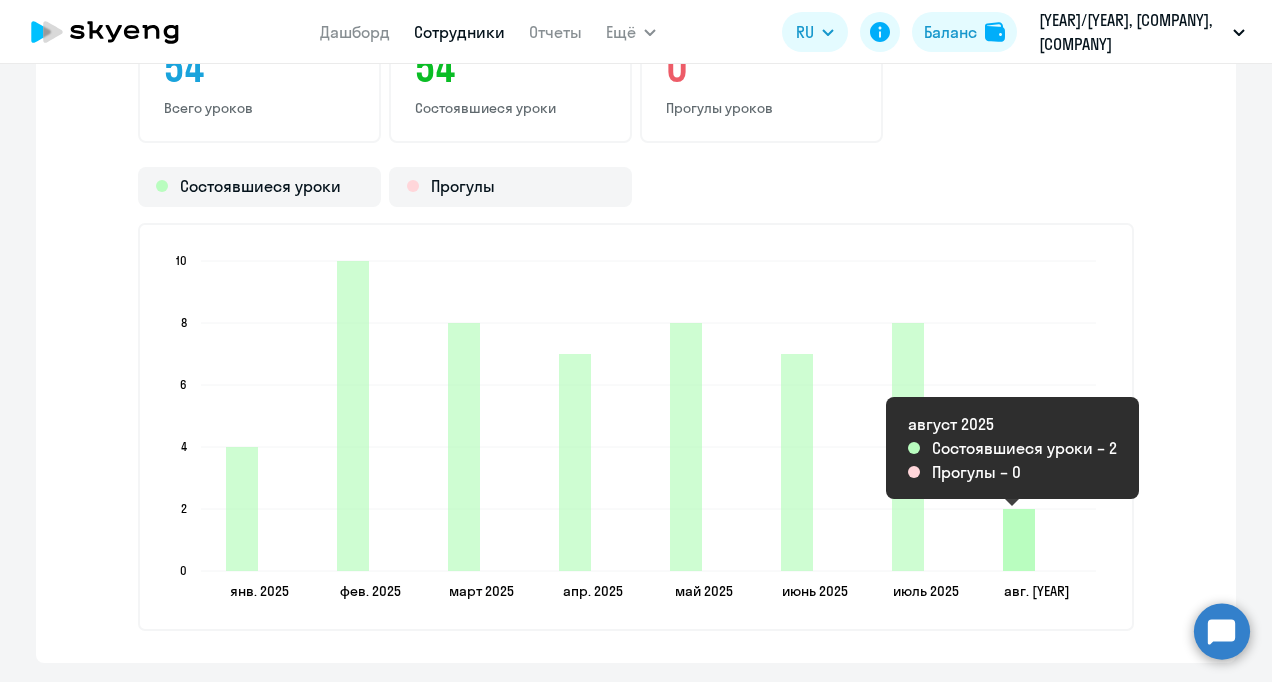 click 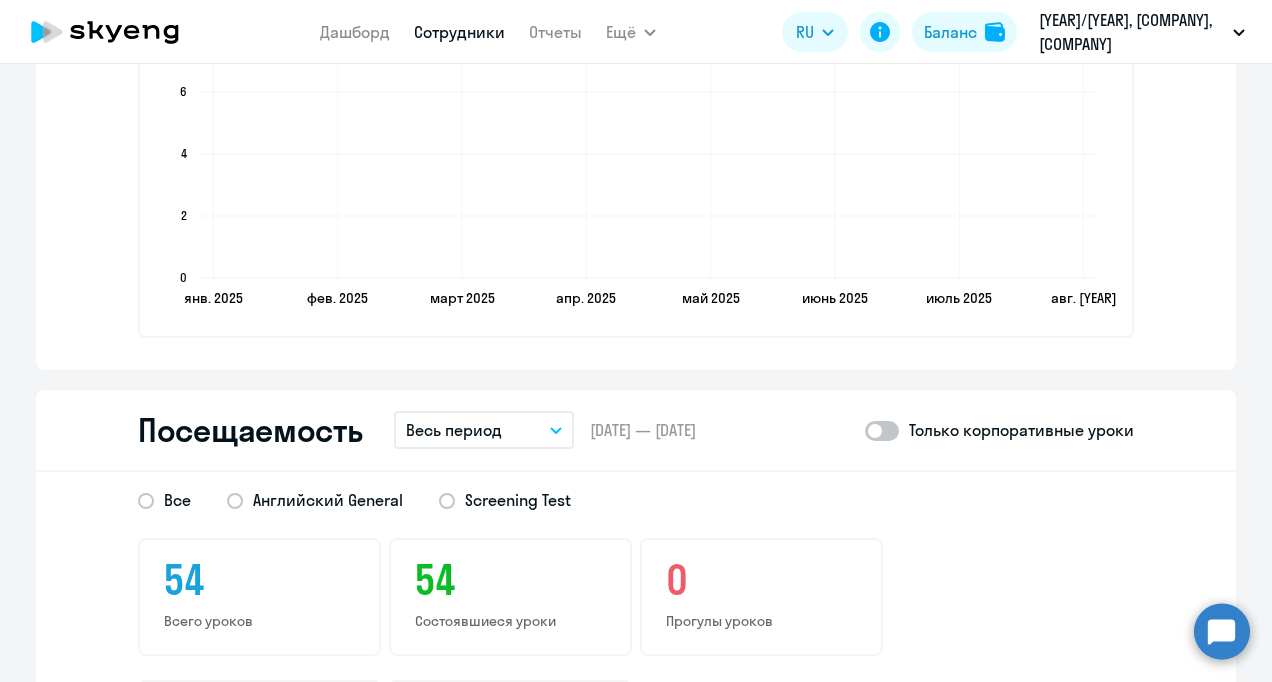 scroll, scrollTop: 2264, scrollLeft: 0, axis: vertical 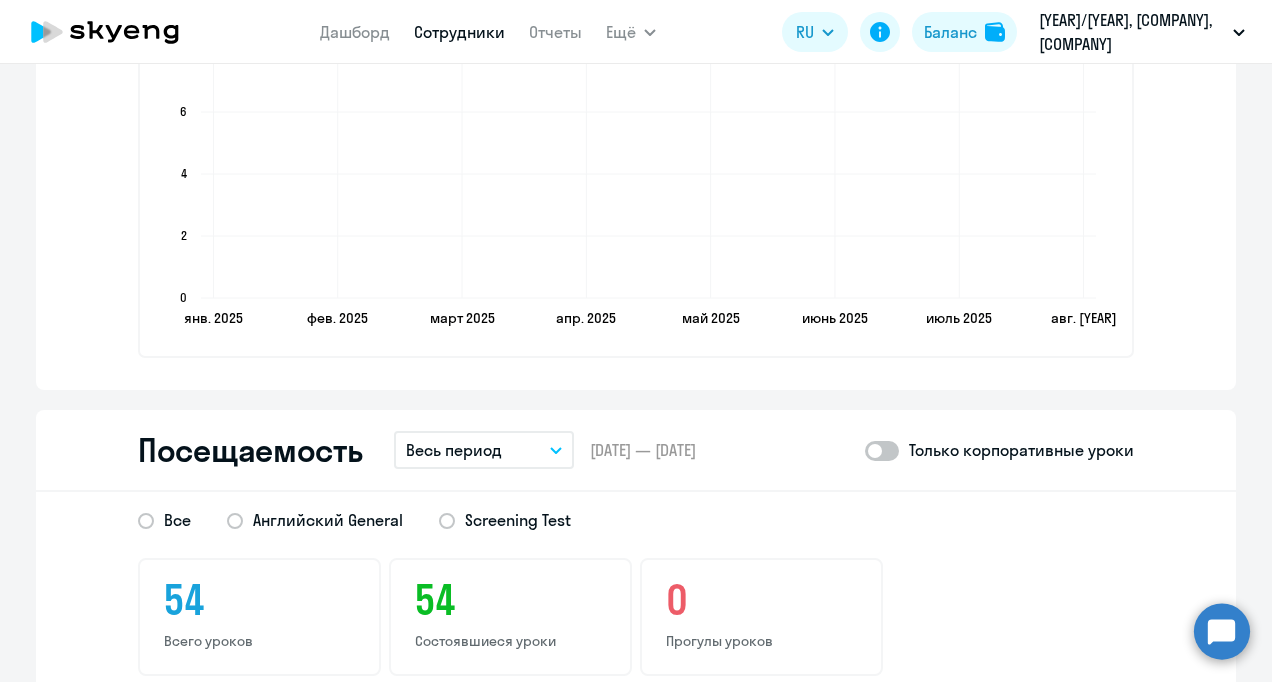 click 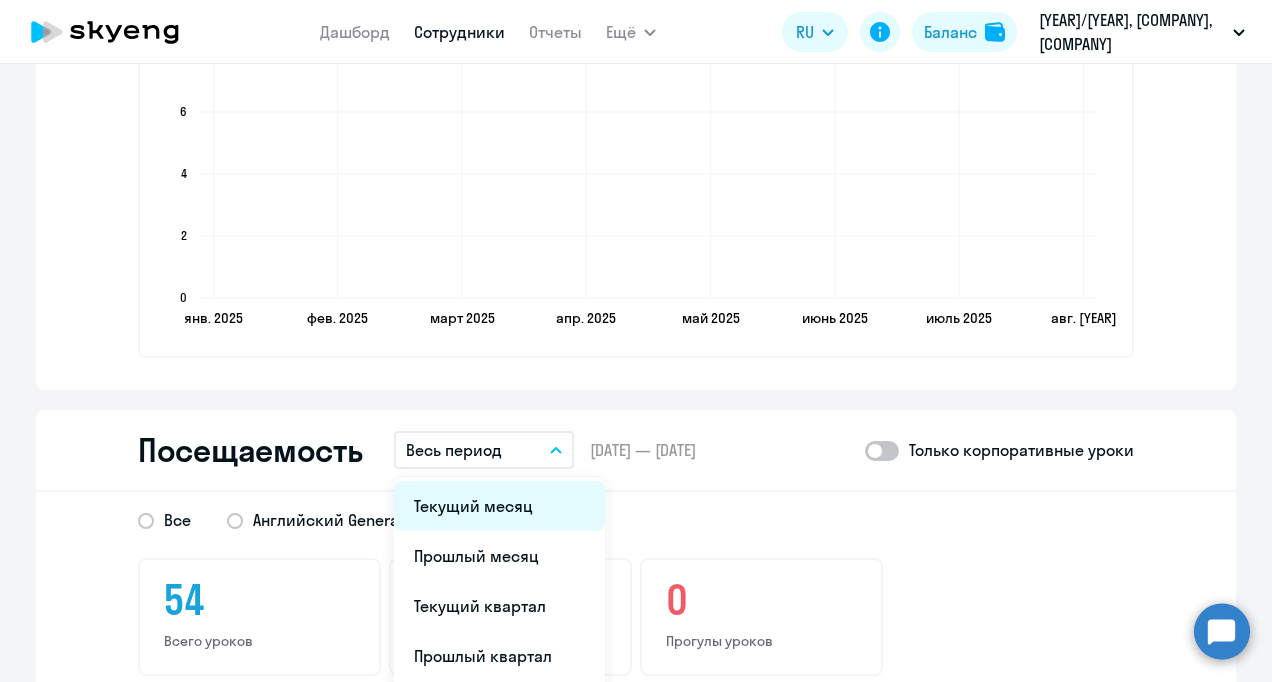 click on "Текущий месяц" at bounding box center (499, 506) 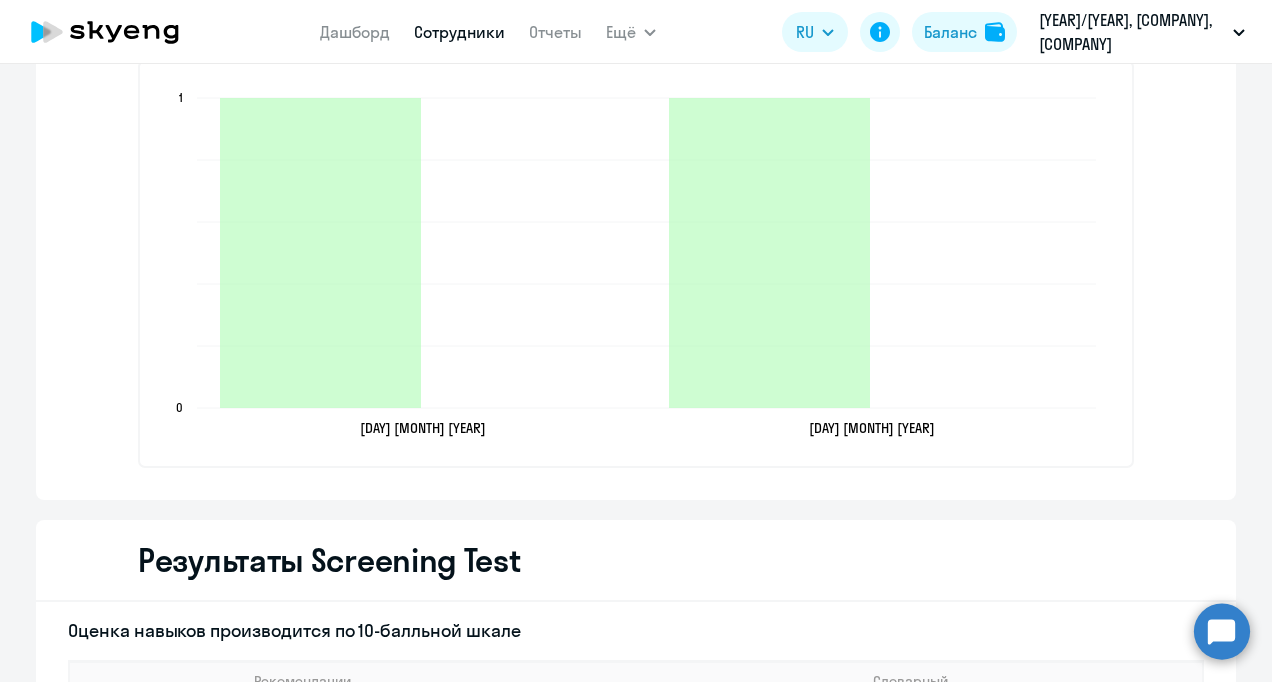 scroll, scrollTop: 2968, scrollLeft: 0, axis: vertical 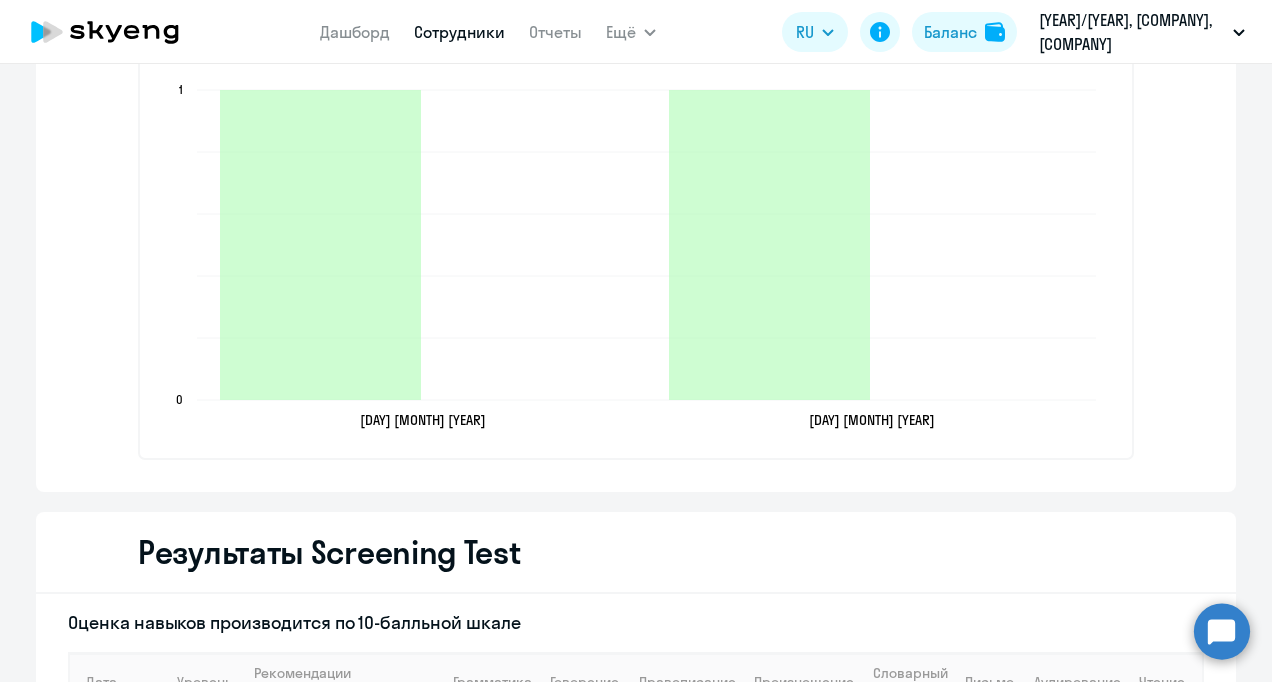 select on "30" 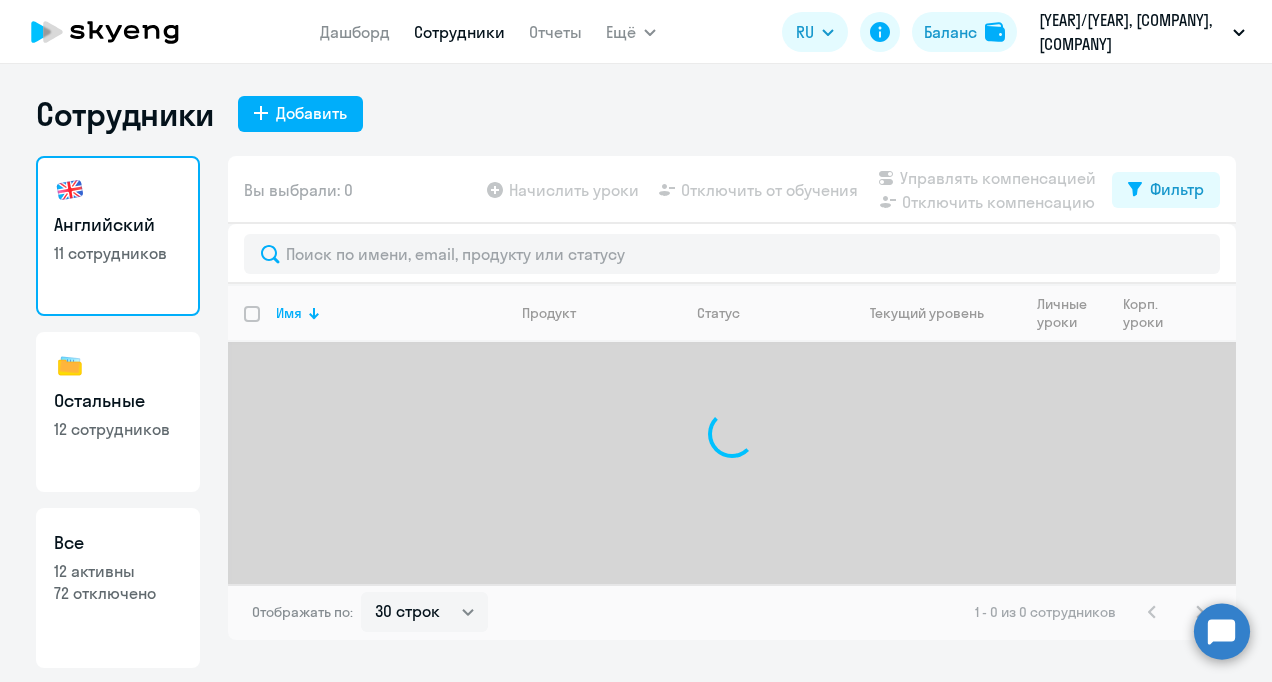 scroll, scrollTop: 0, scrollLeft: 0, axis: both 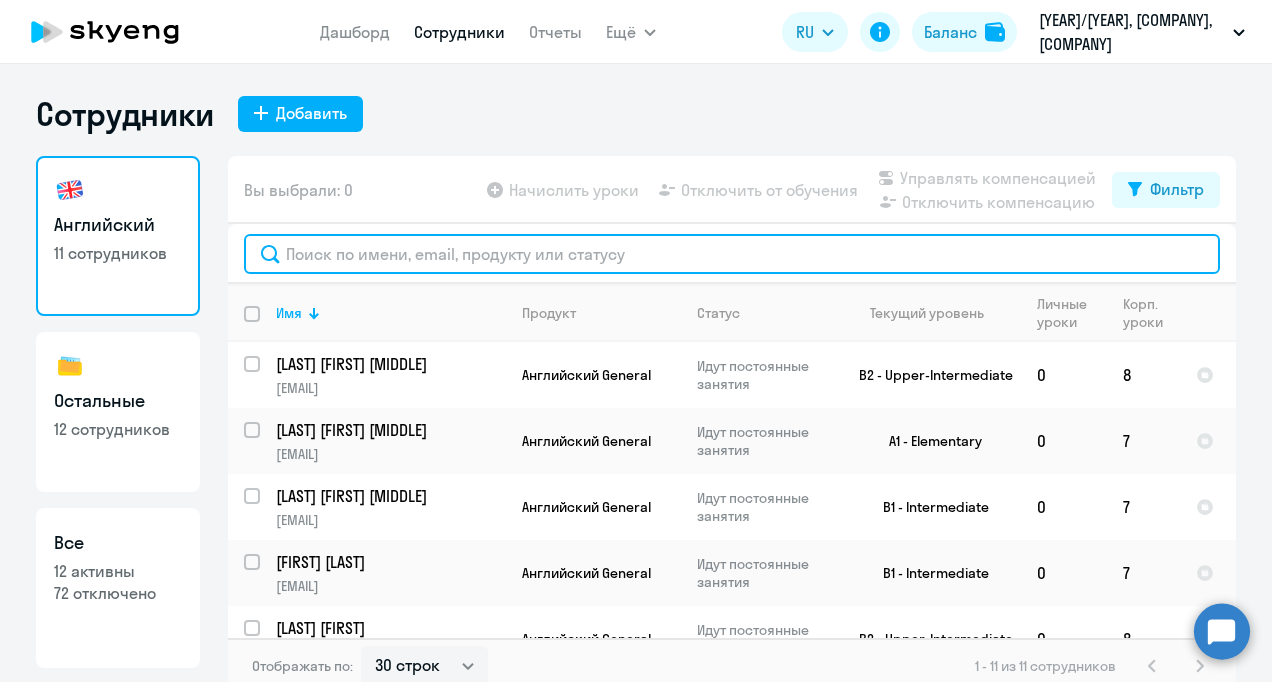 click 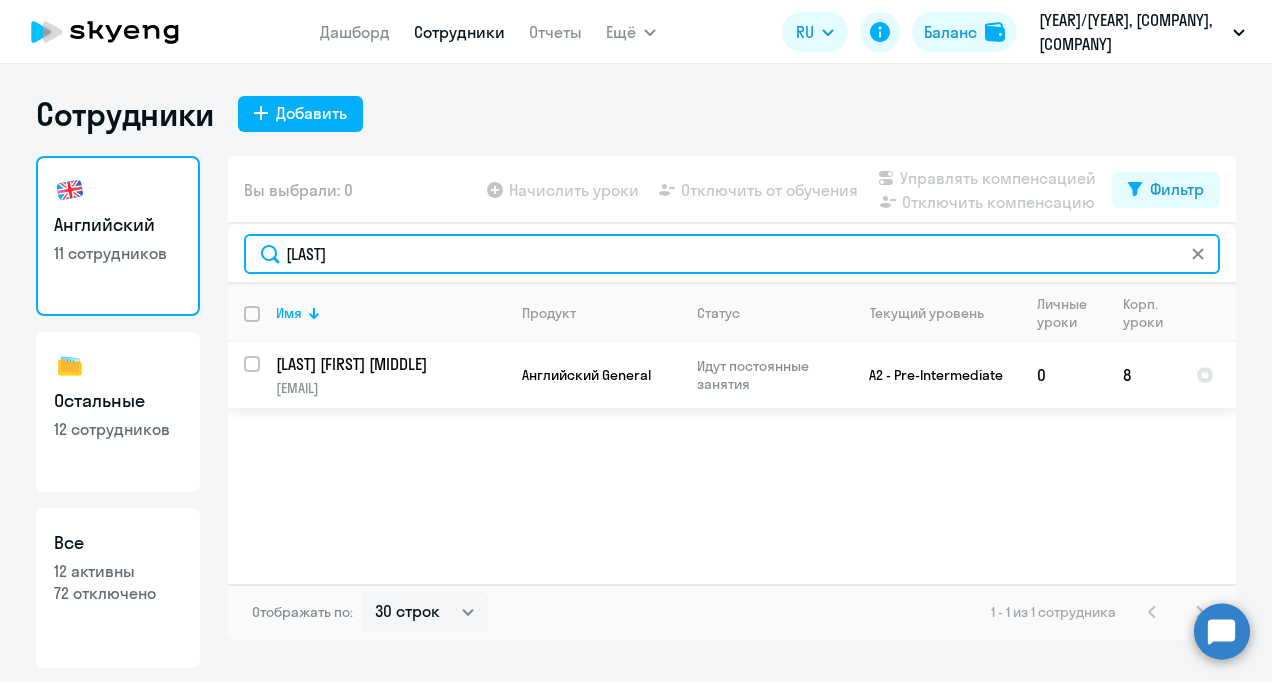 type on "[LAST]" 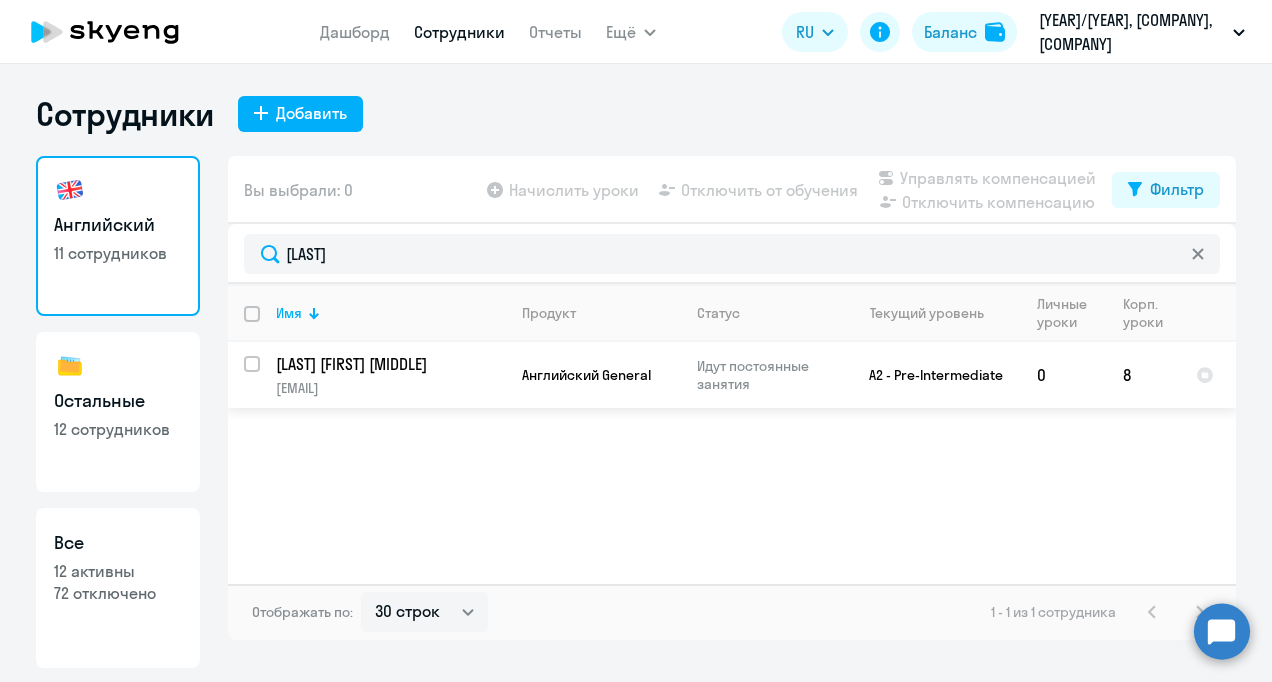 click on "[LAST] [FIRST] [MIDDLE]" 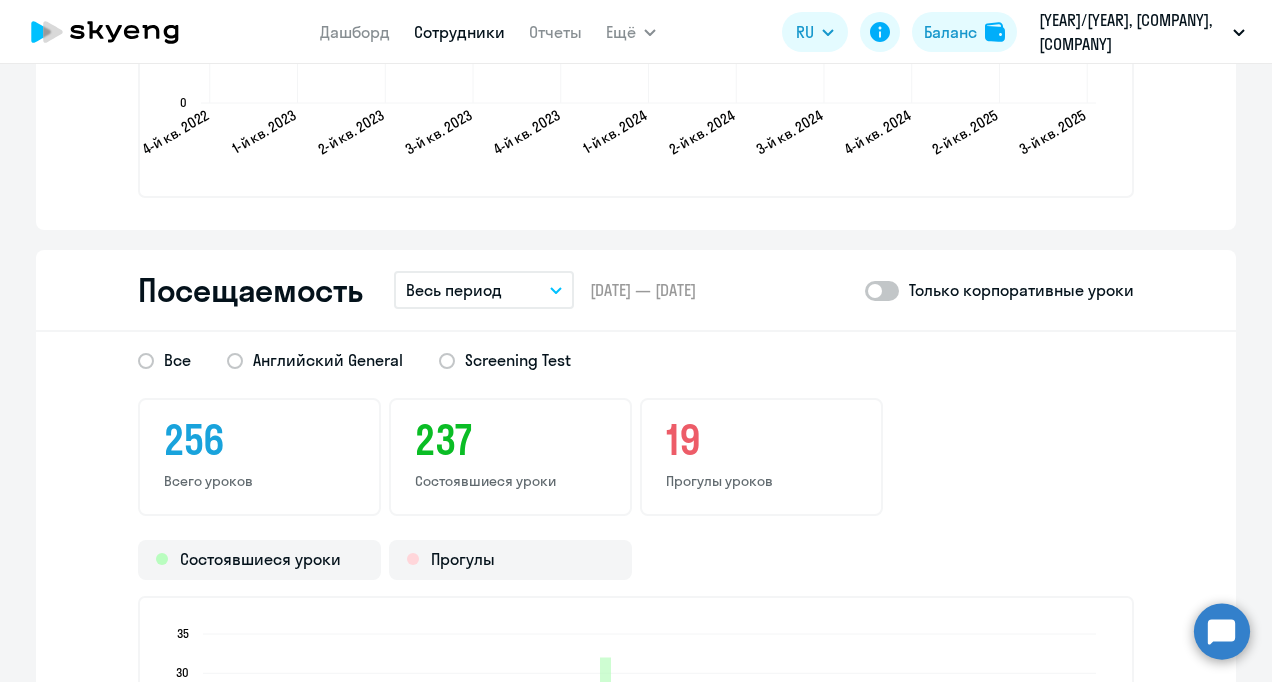 scroll, scrollTop: 2420, scrollLeft: 0, axis: vertical 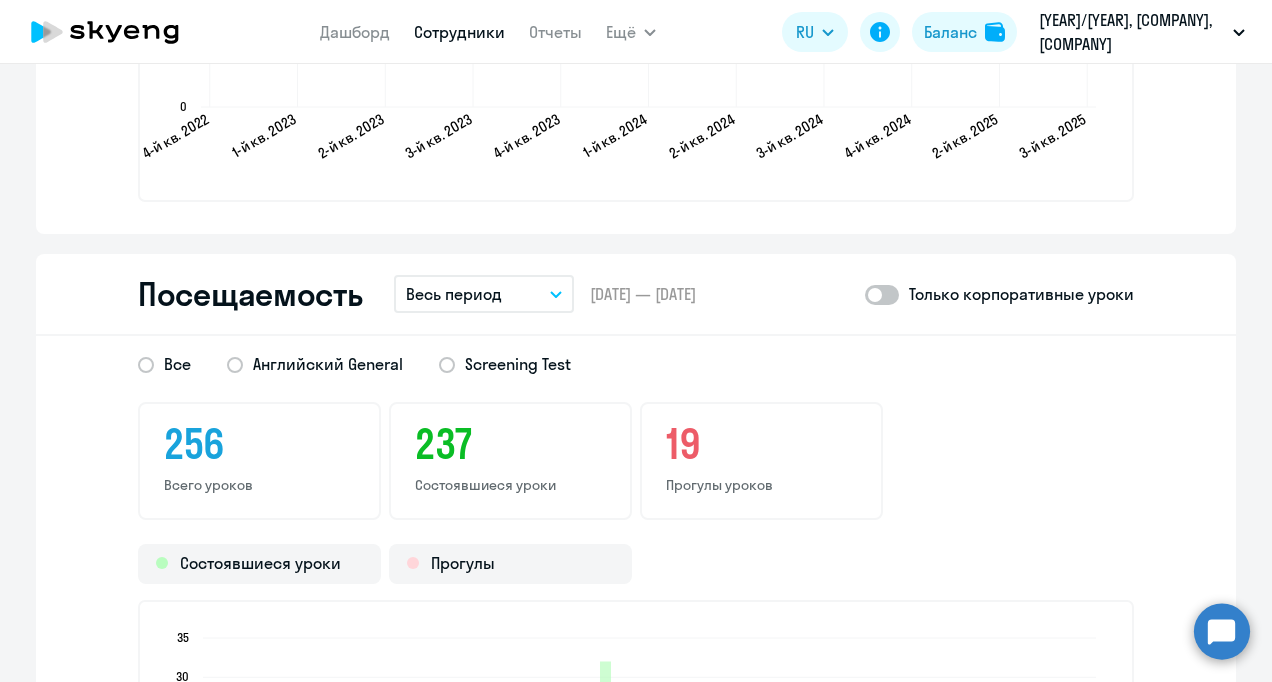 click on "Весь период" at bounding box center [484, 294] 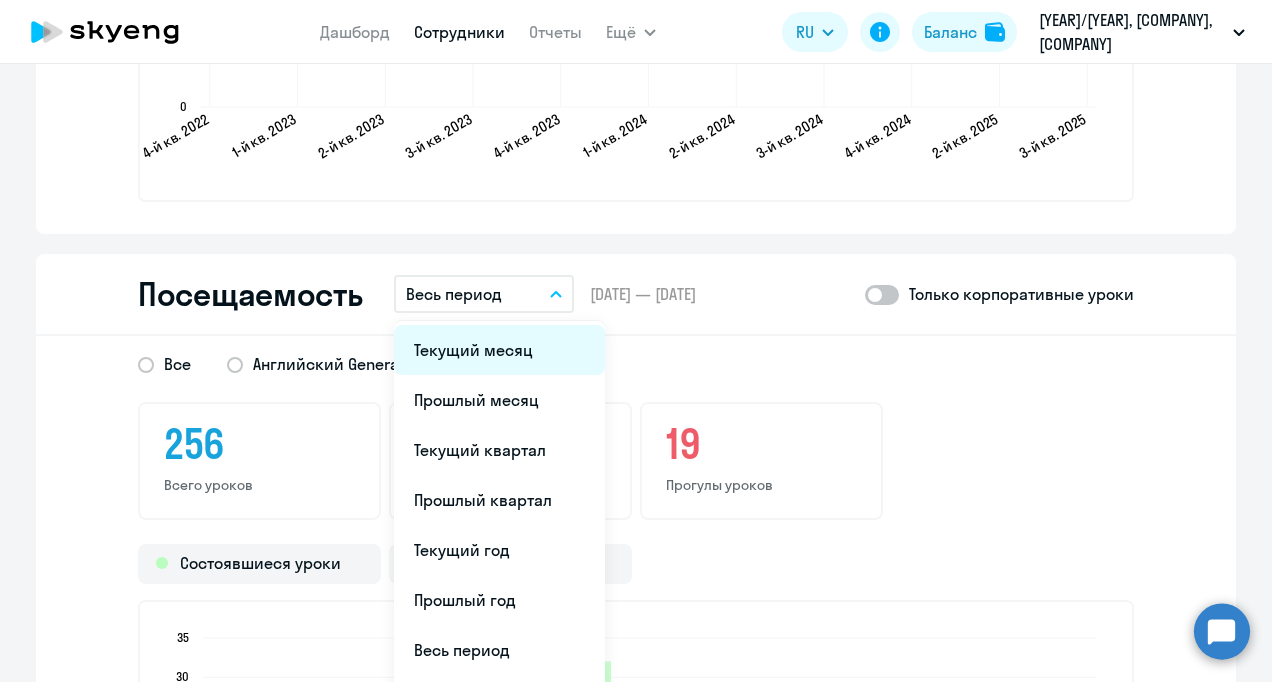 click on "Текущий месяц" at bounding box center [499, 350] 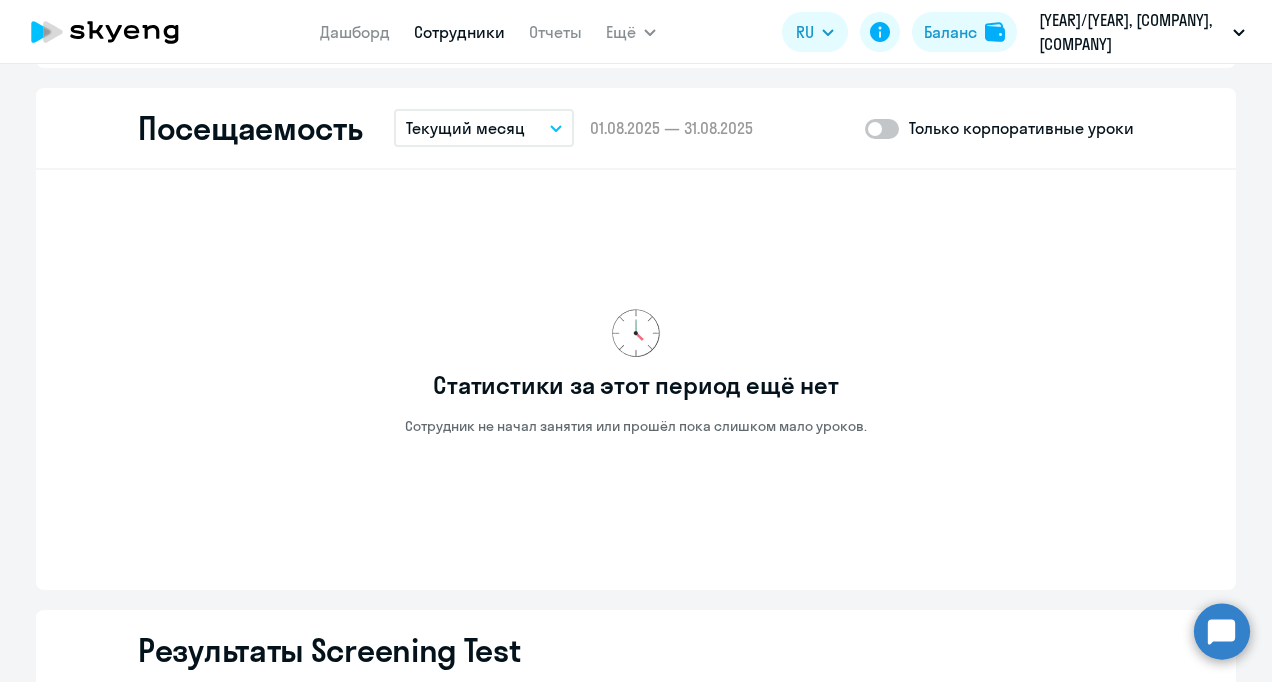 scroll, scrollTop: 2587, scrollLeft: 0, axis: vertical 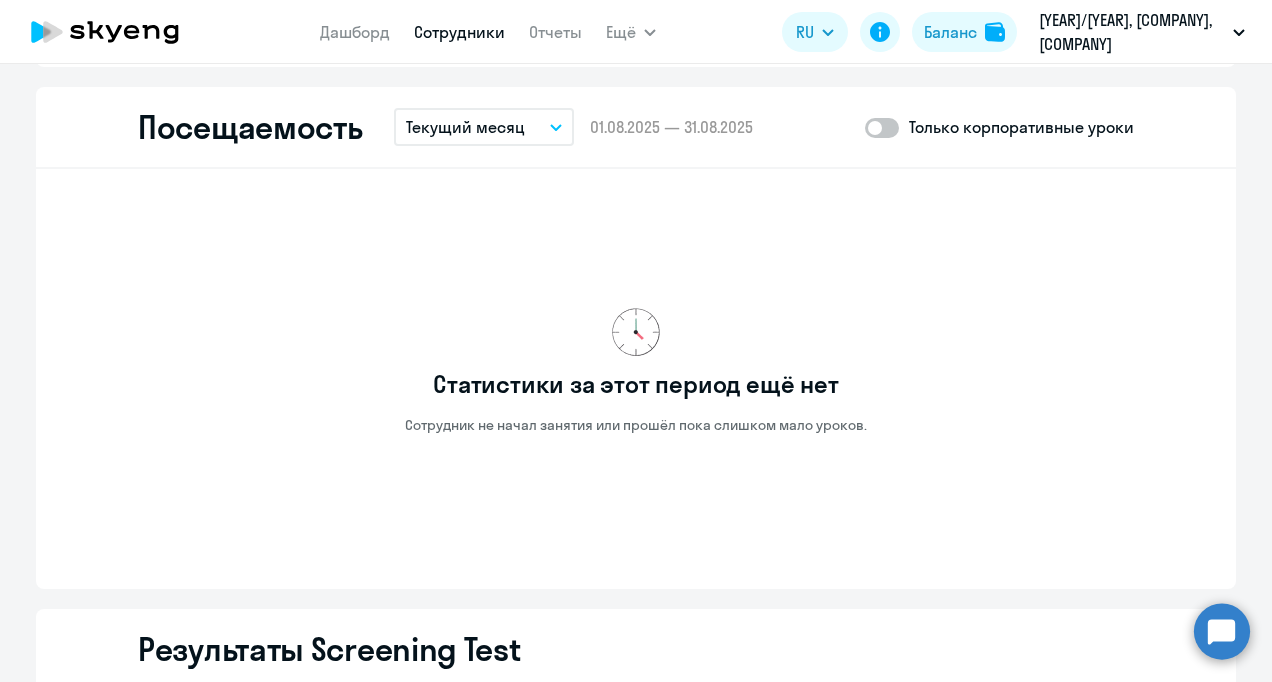 click on "Текущий месяц" at bounding box center [465, 127] 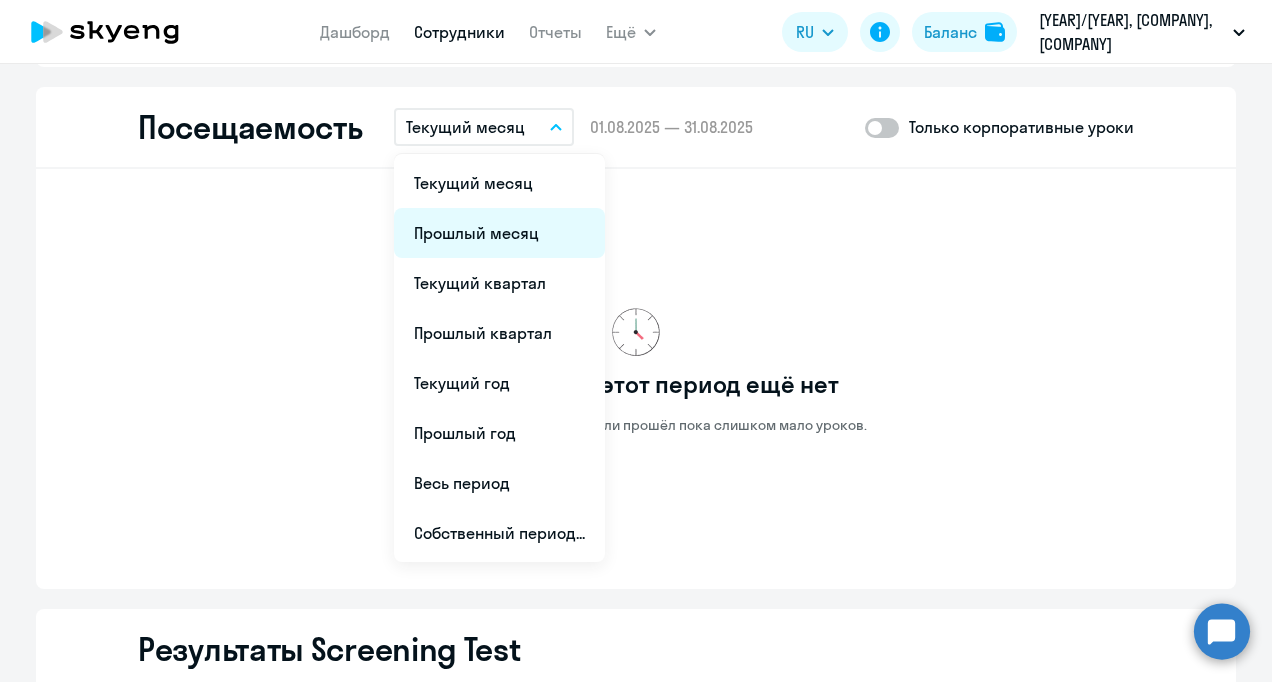 click on "Прошлый месяц" at bounding box center (499, 233) 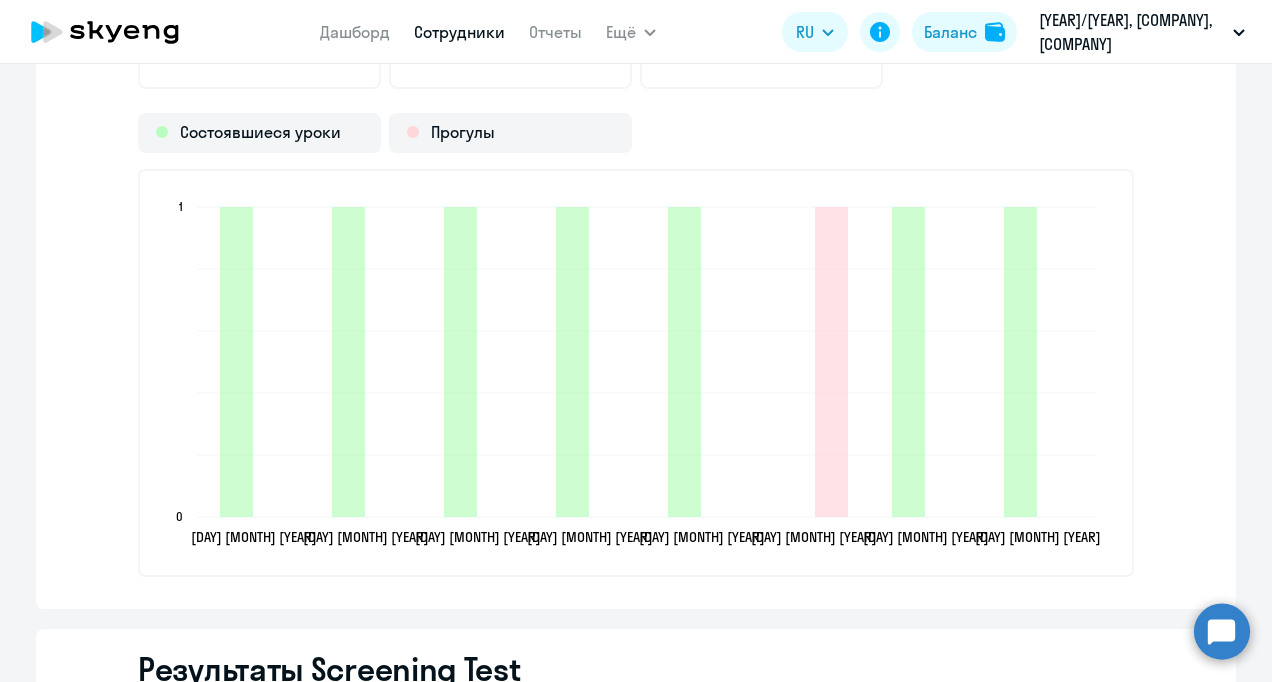 scroll, scrollTop: 2853, scrollLeft: 0, axis: vertical 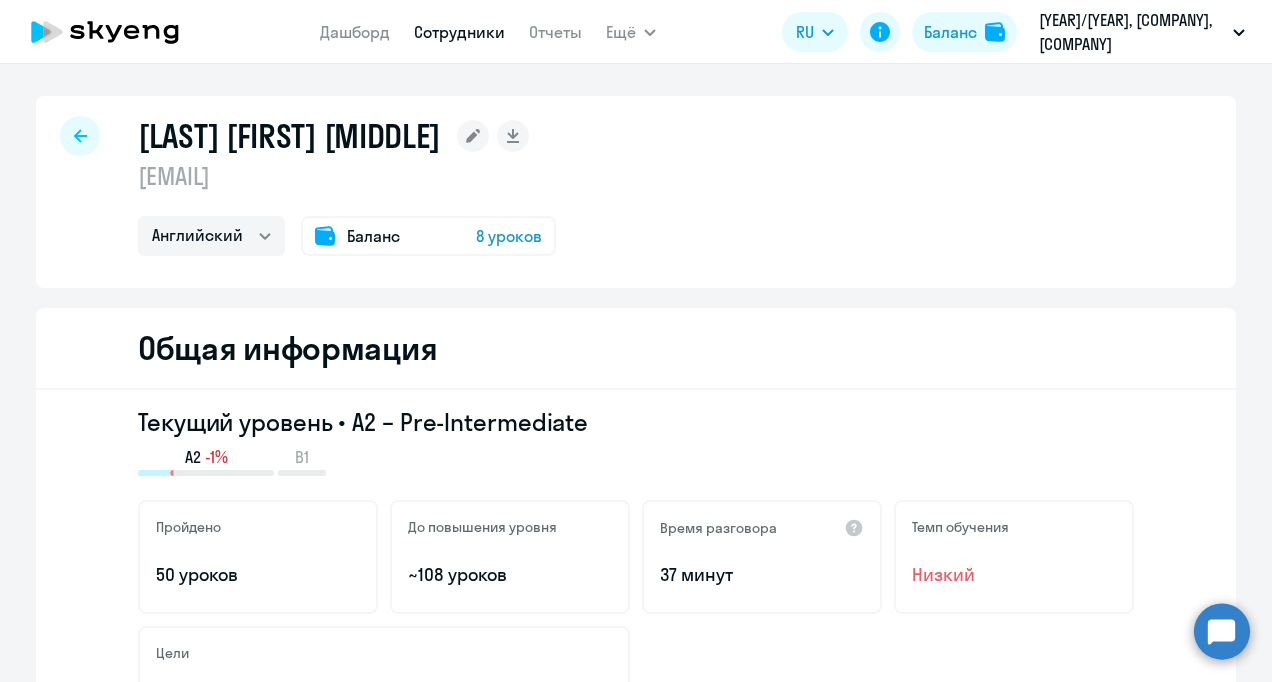 select on "30" 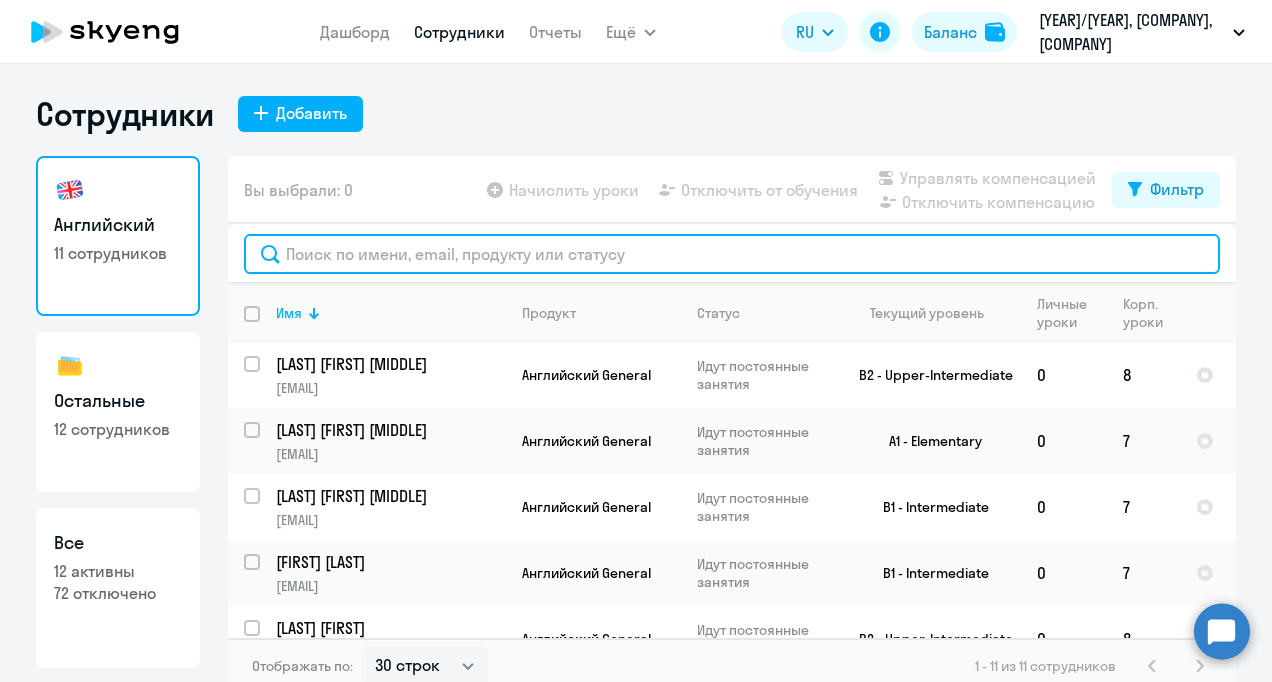 click 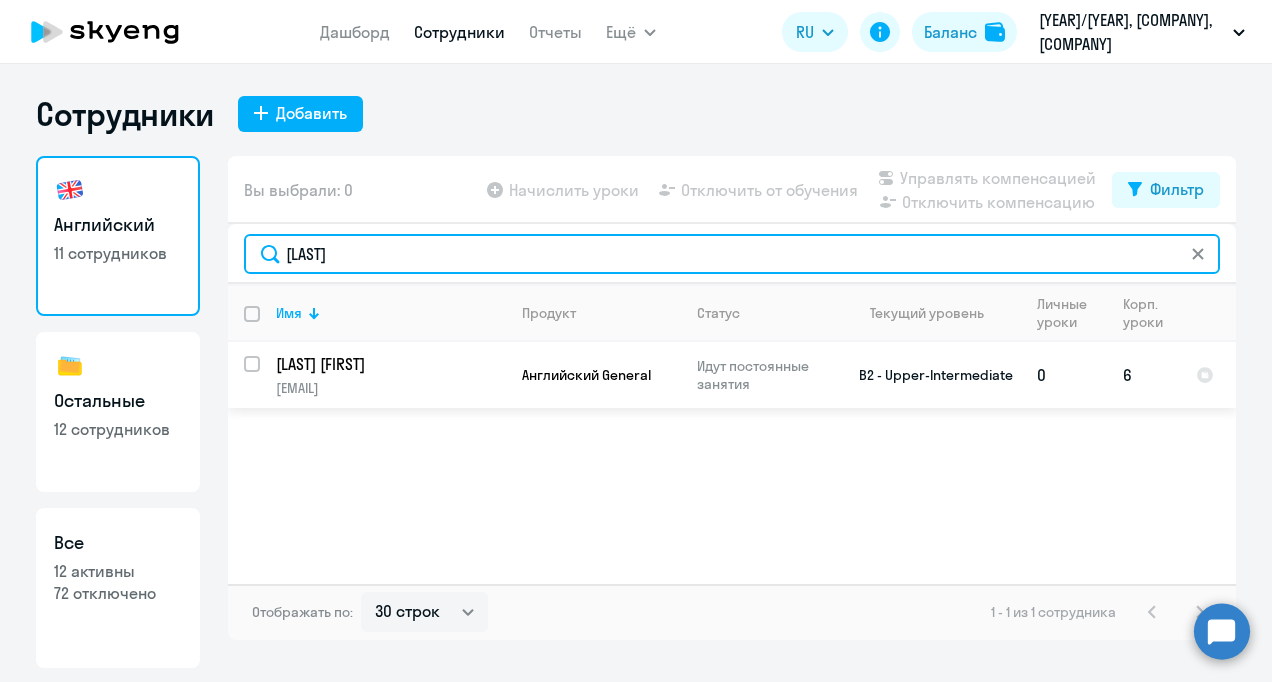 type on "[LAST]" 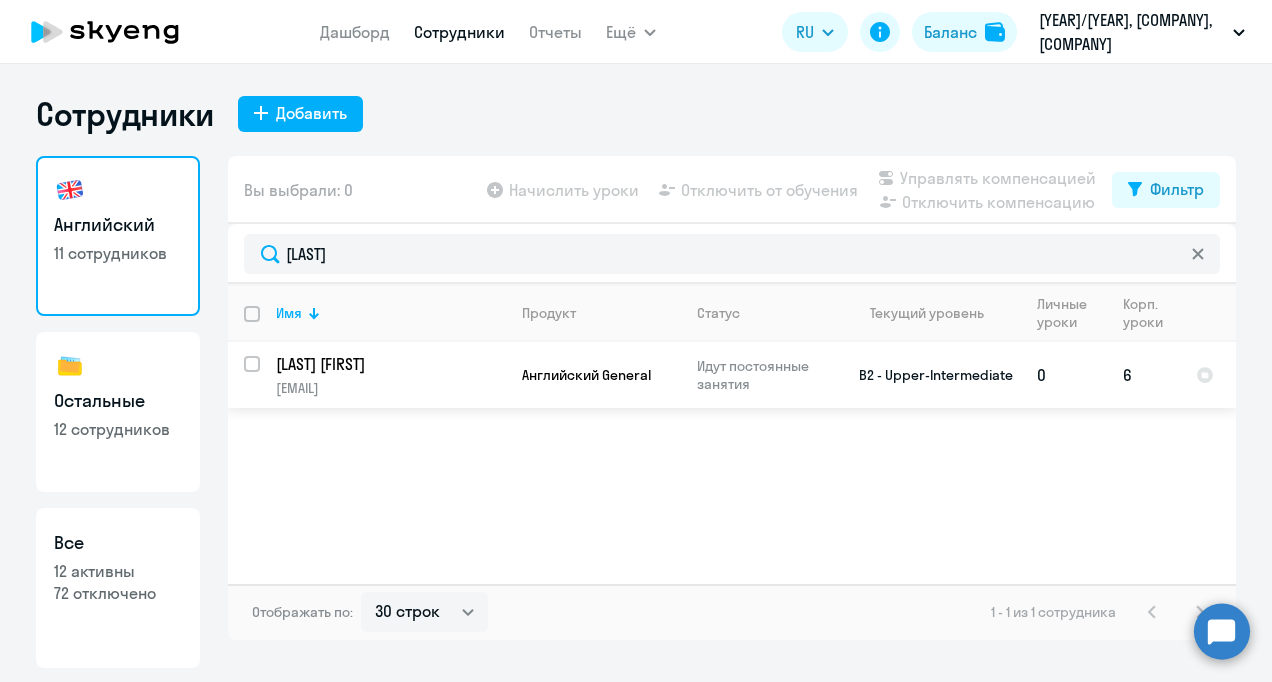 click on "[EMAIL]" 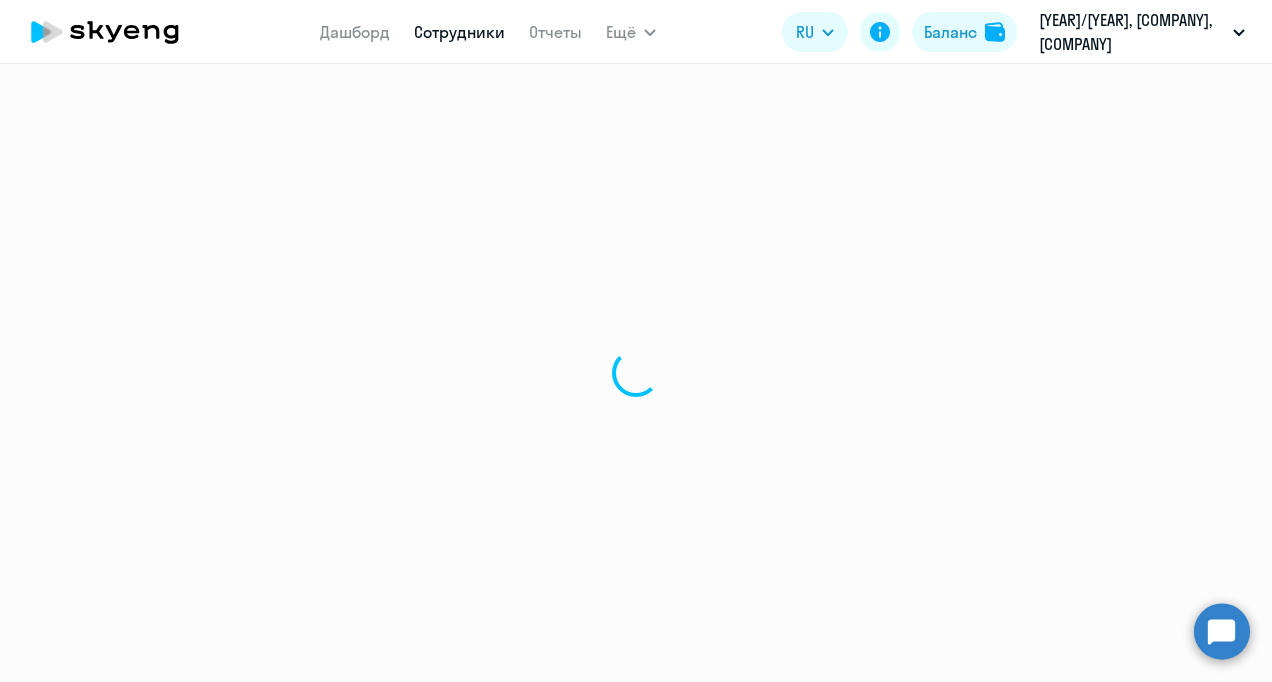 select on "english" 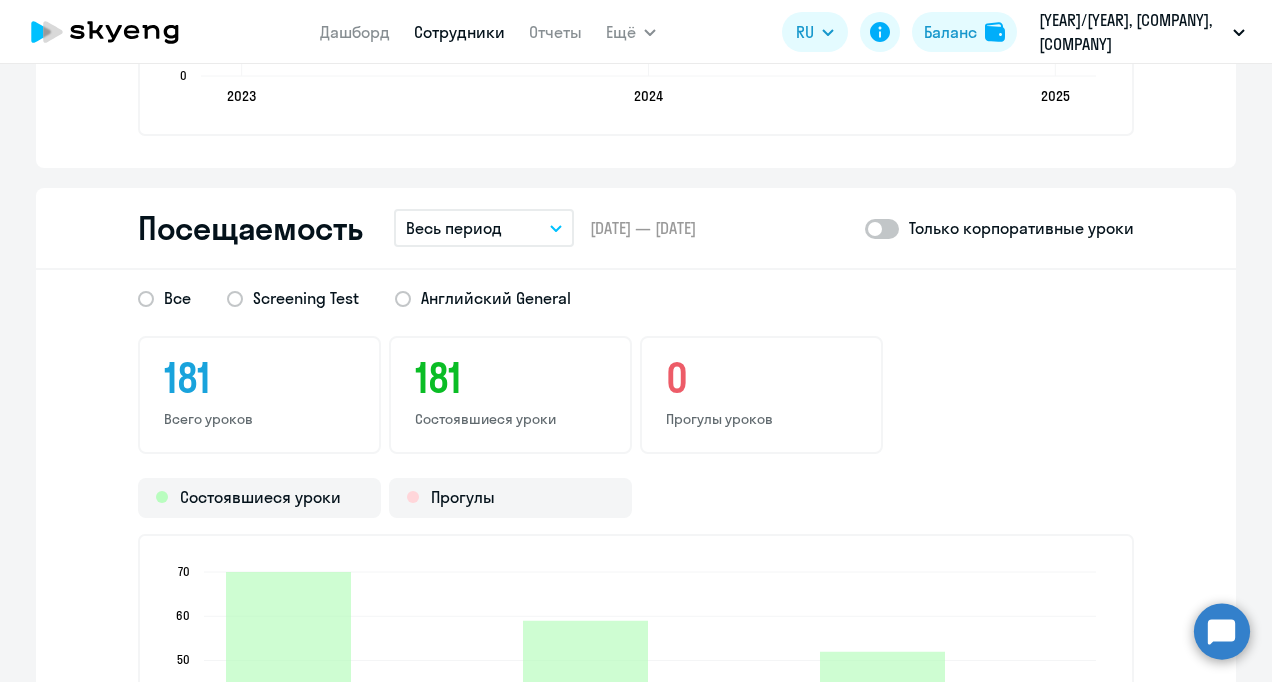 scroll, scrollTop: 2492, scrollLeft: 0, axis: vertical 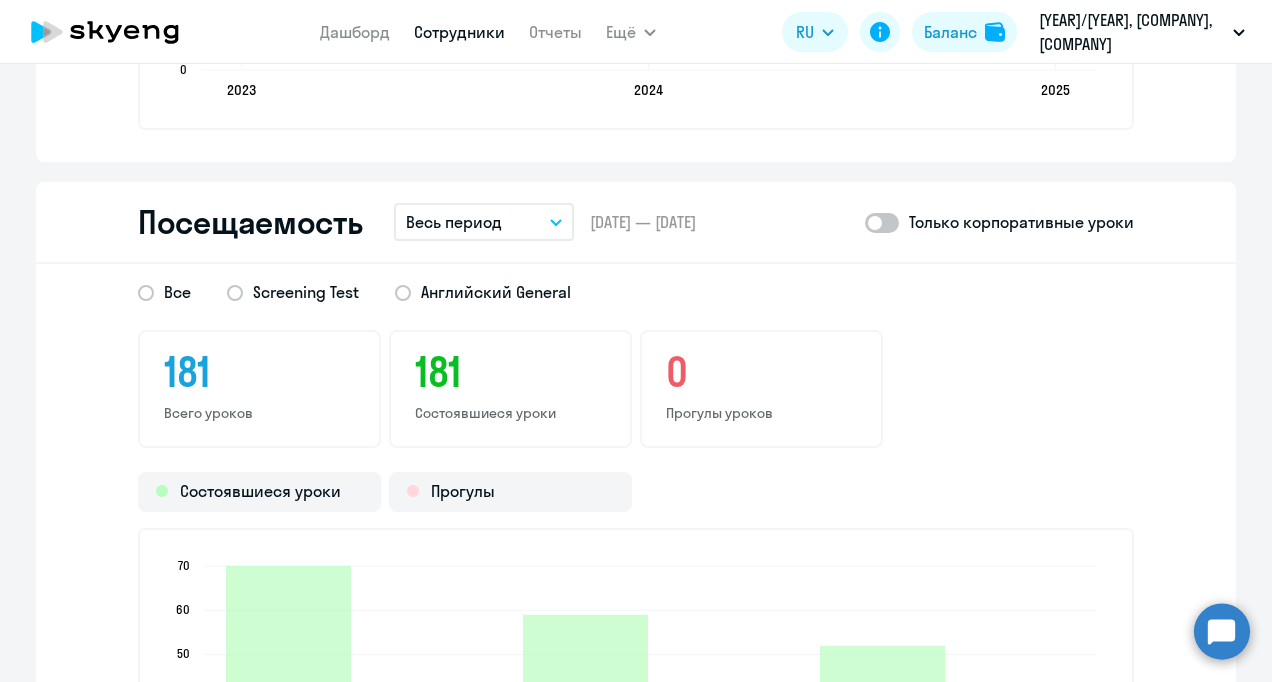 click on "Весь период" at bounding box center (484, 222) 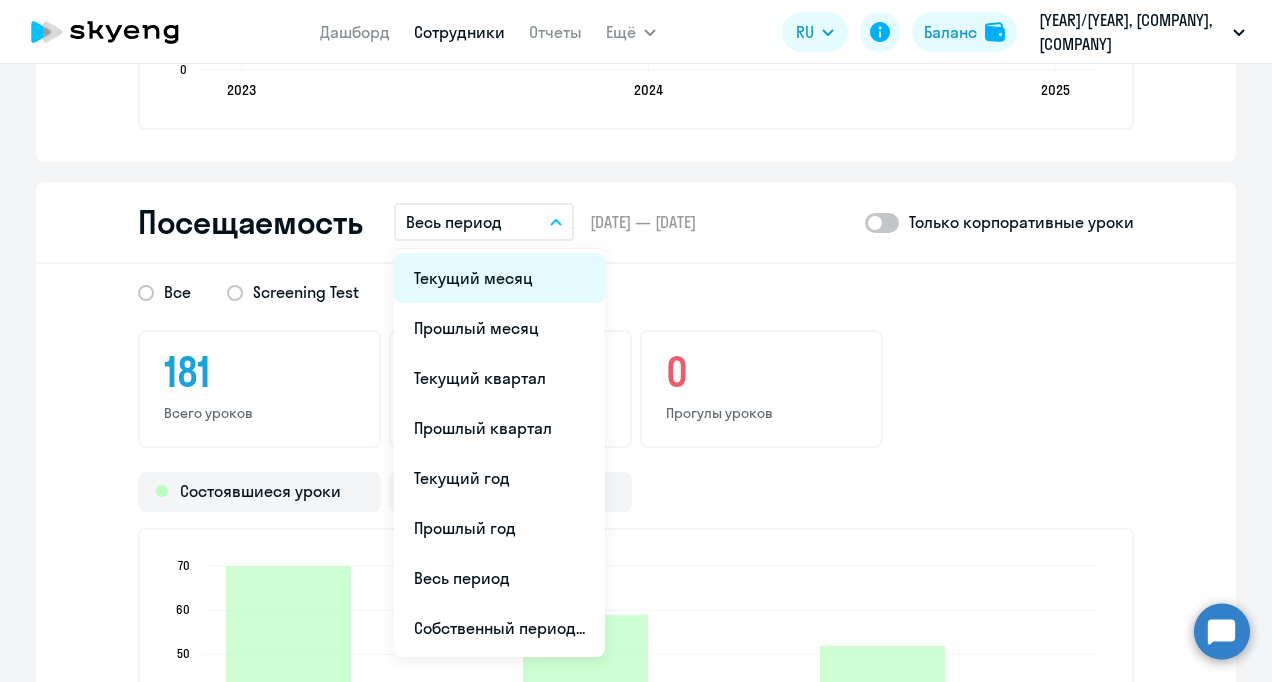 click on "Текущий месяц" at bounding box center (499, 278) 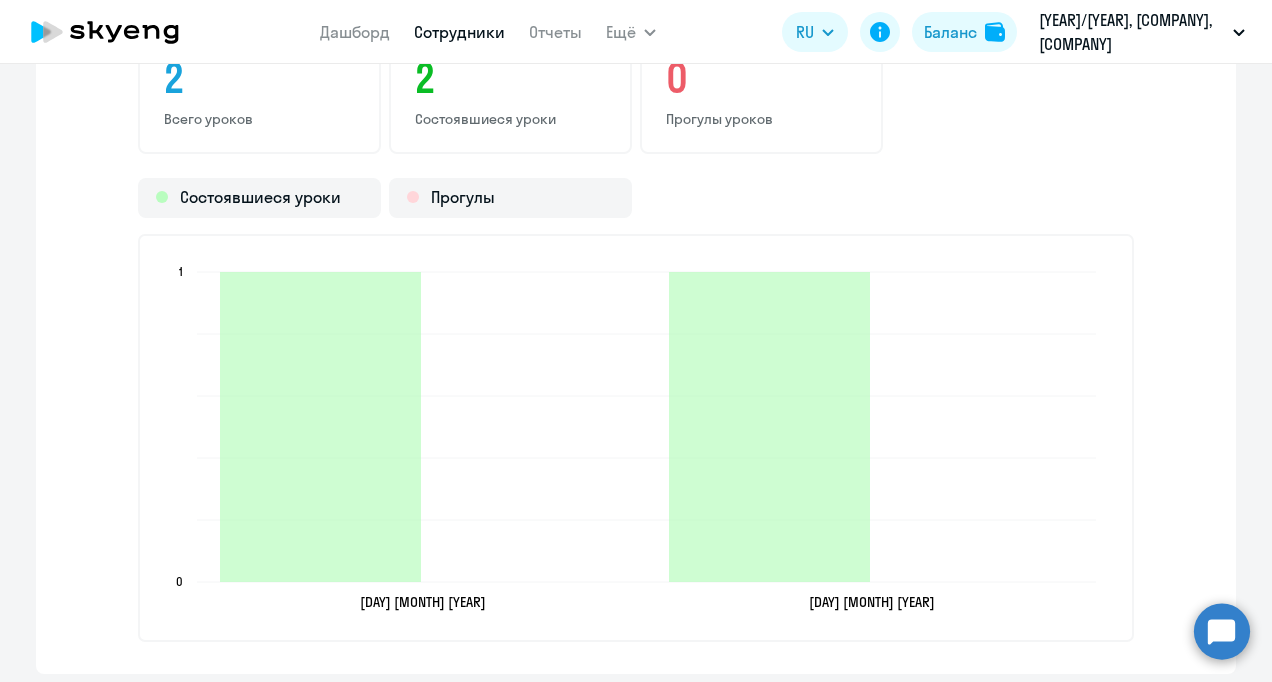 scroll, scrollTop: 2787, scrollLeft: 0, axis: vertical 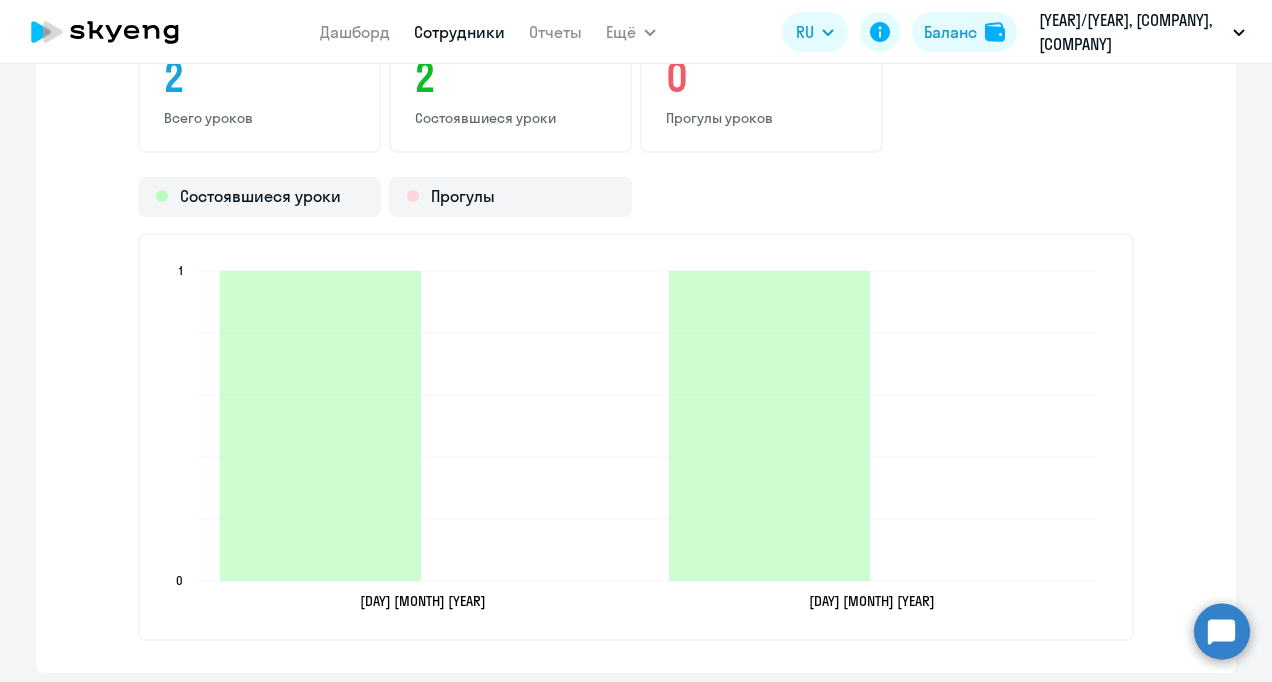 select on "30" 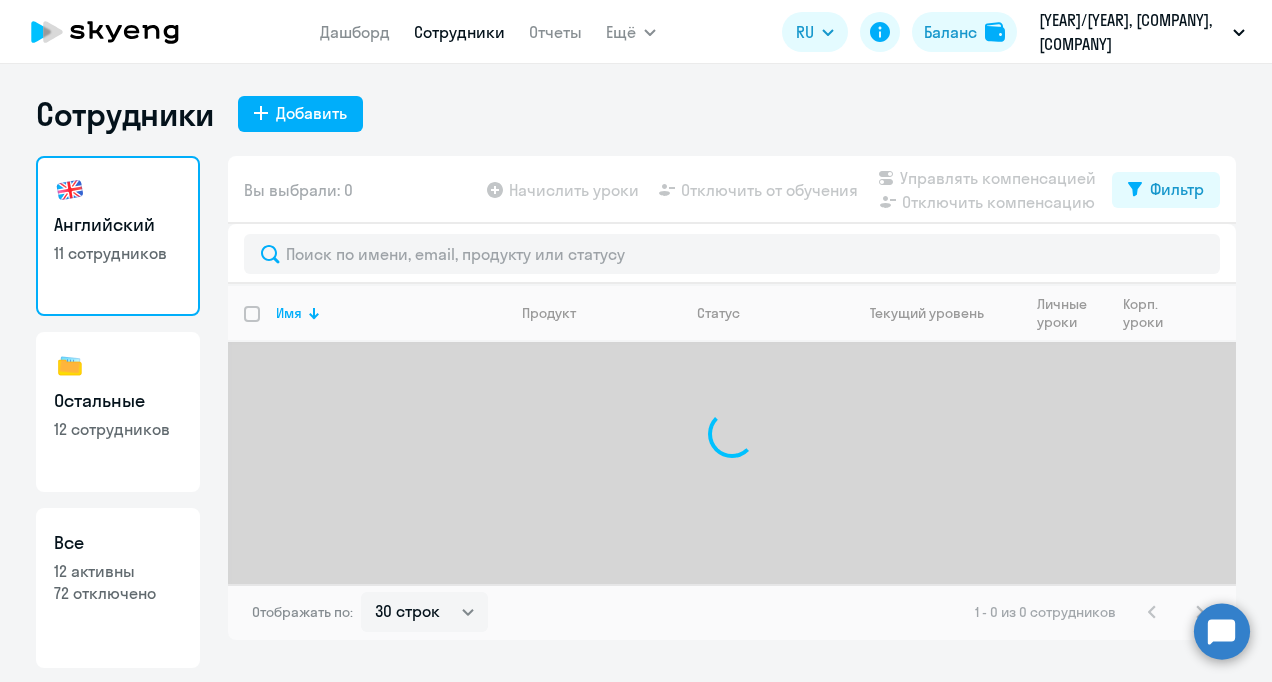 scroll, scrollTop: 0, scrollLeft: 0, axis: both 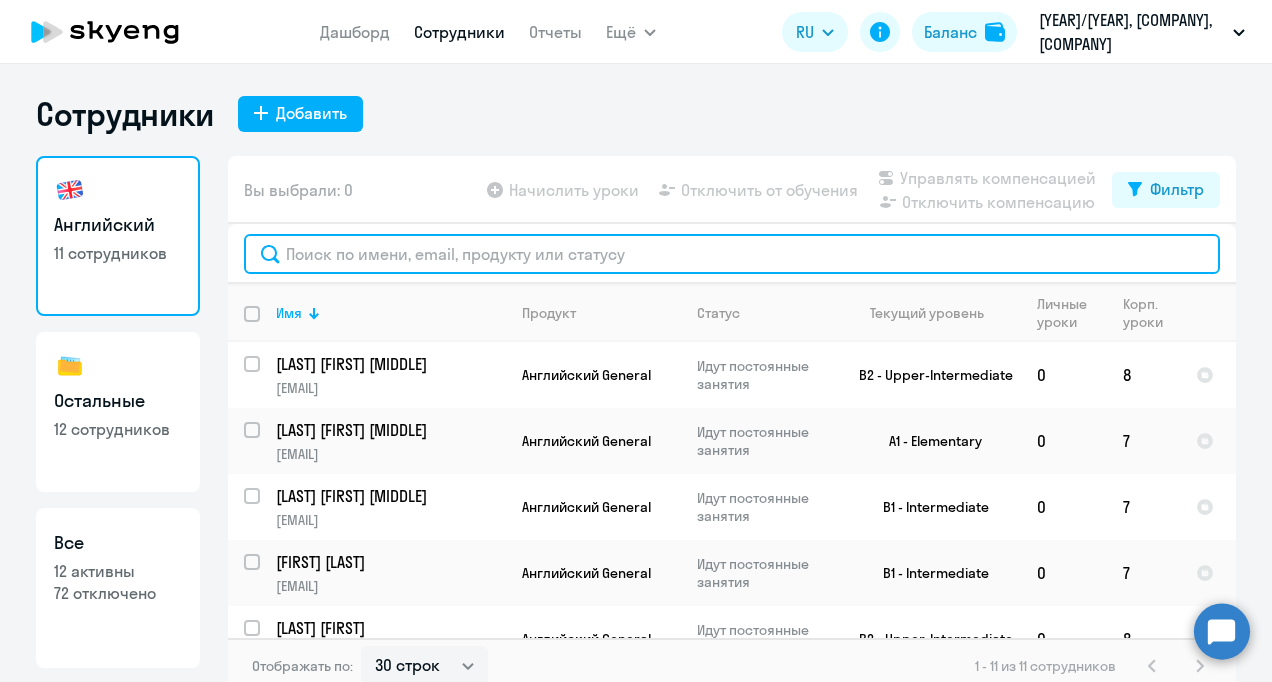 click 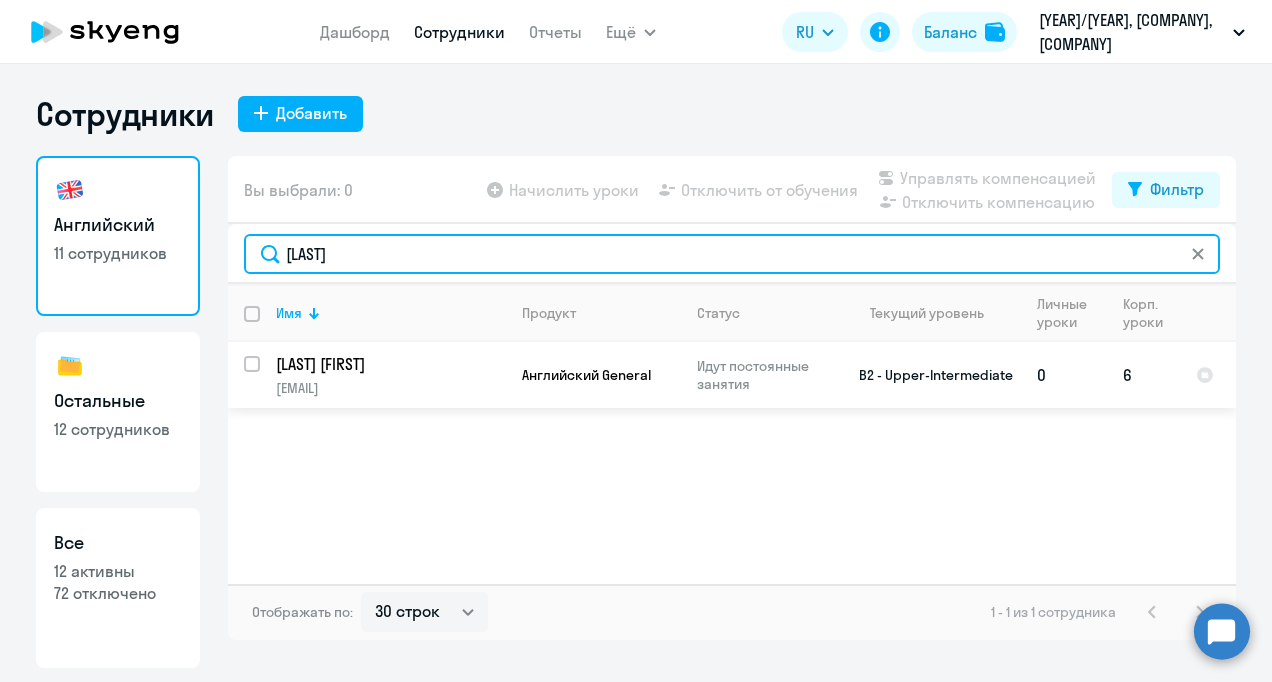 type on "[LAST]" 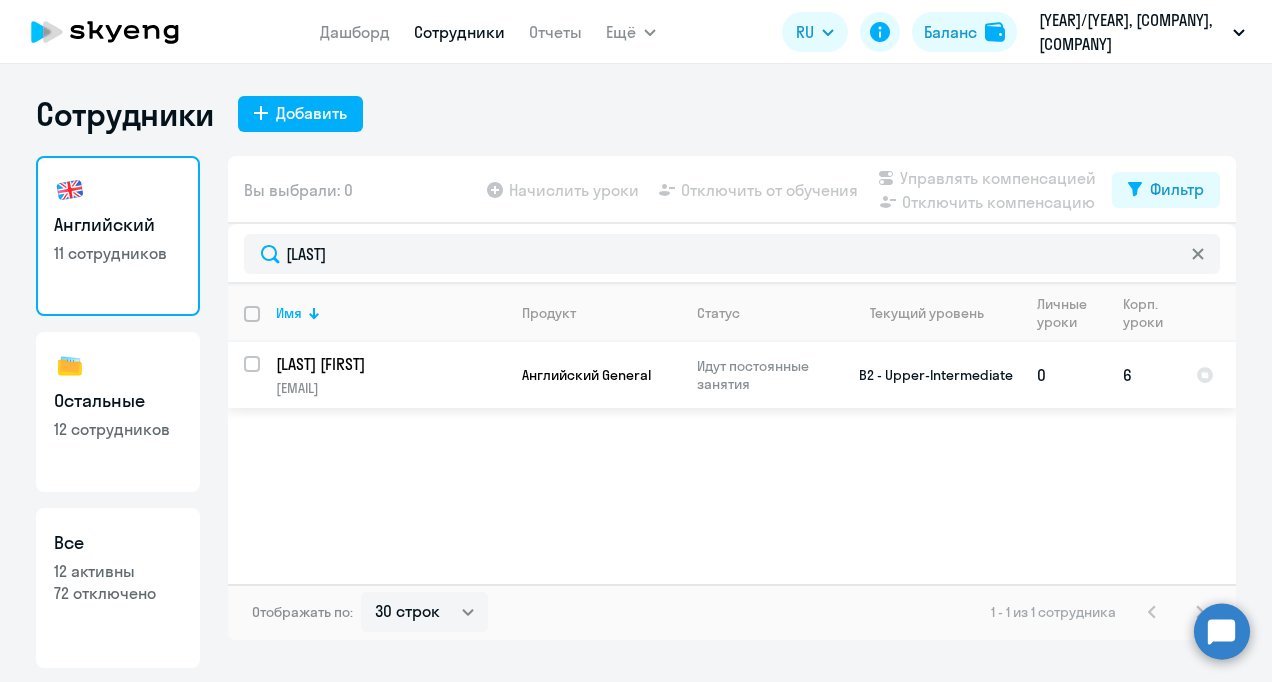 click on "[LAST] [FIRST]" 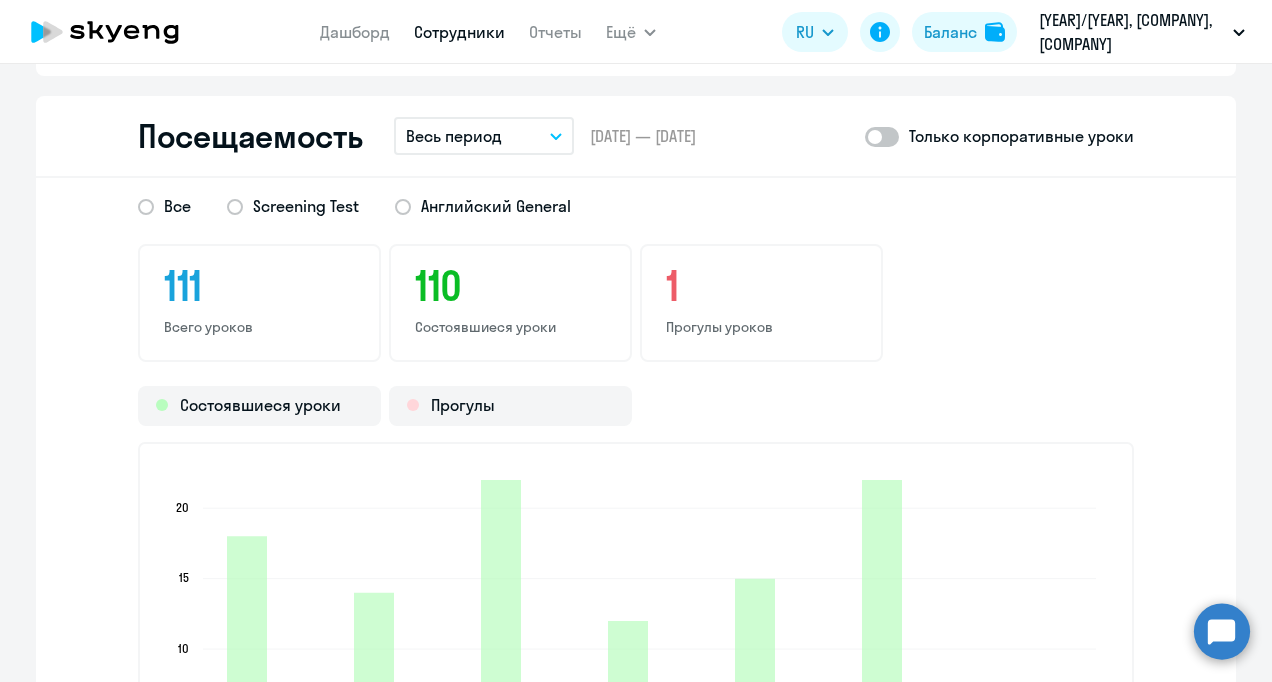 scroll, scrollTop: 2579, scrollLeft: 0, axis: vertical 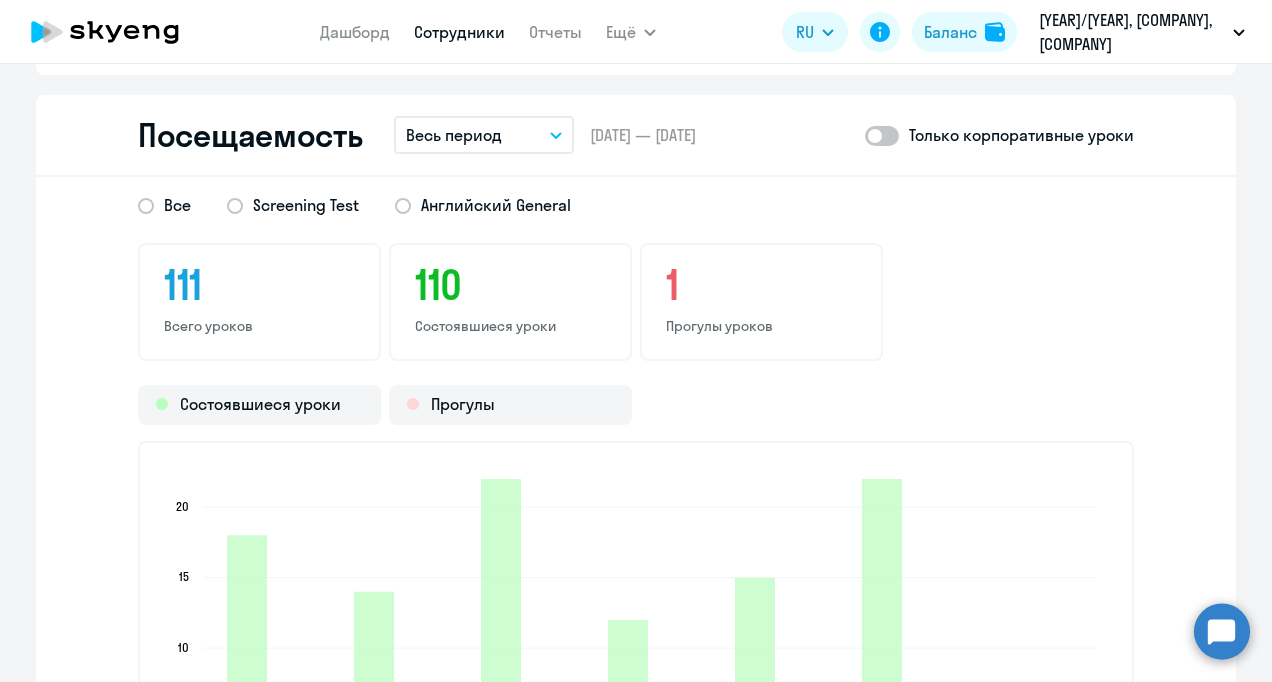 click on "Весь период" at bounding box center [484, 135] 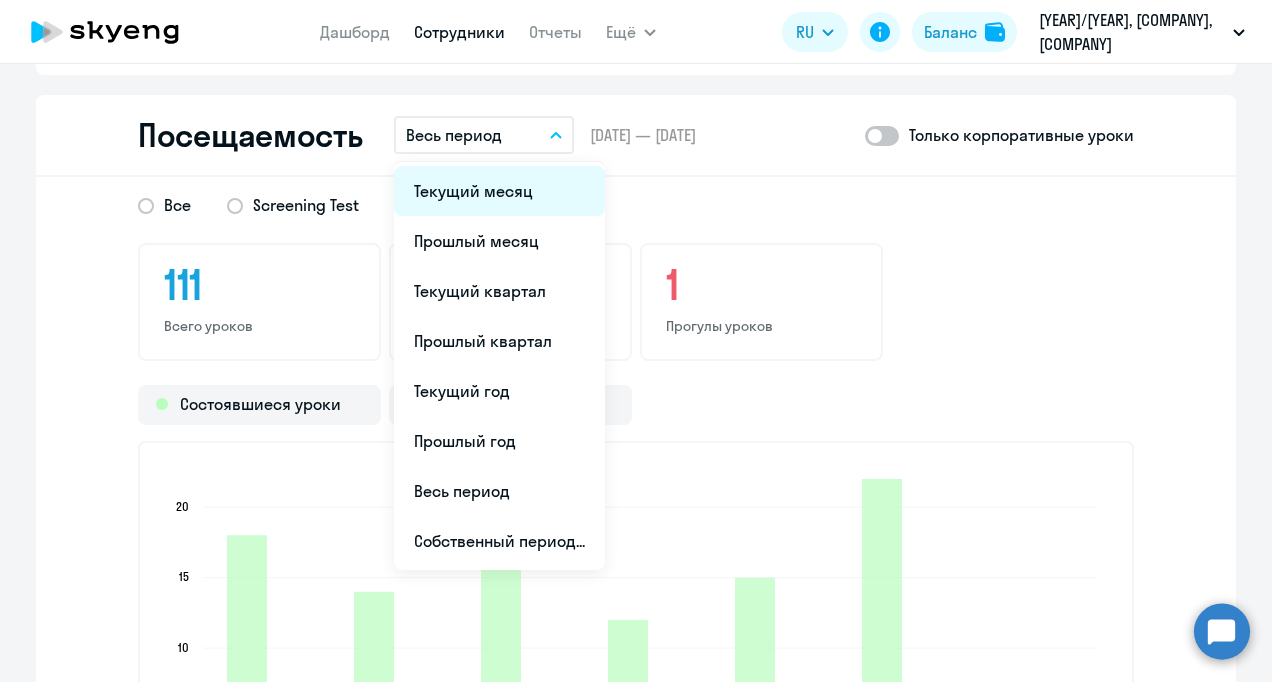 click on "Текущий месяц" at bounding box center [499, 191] 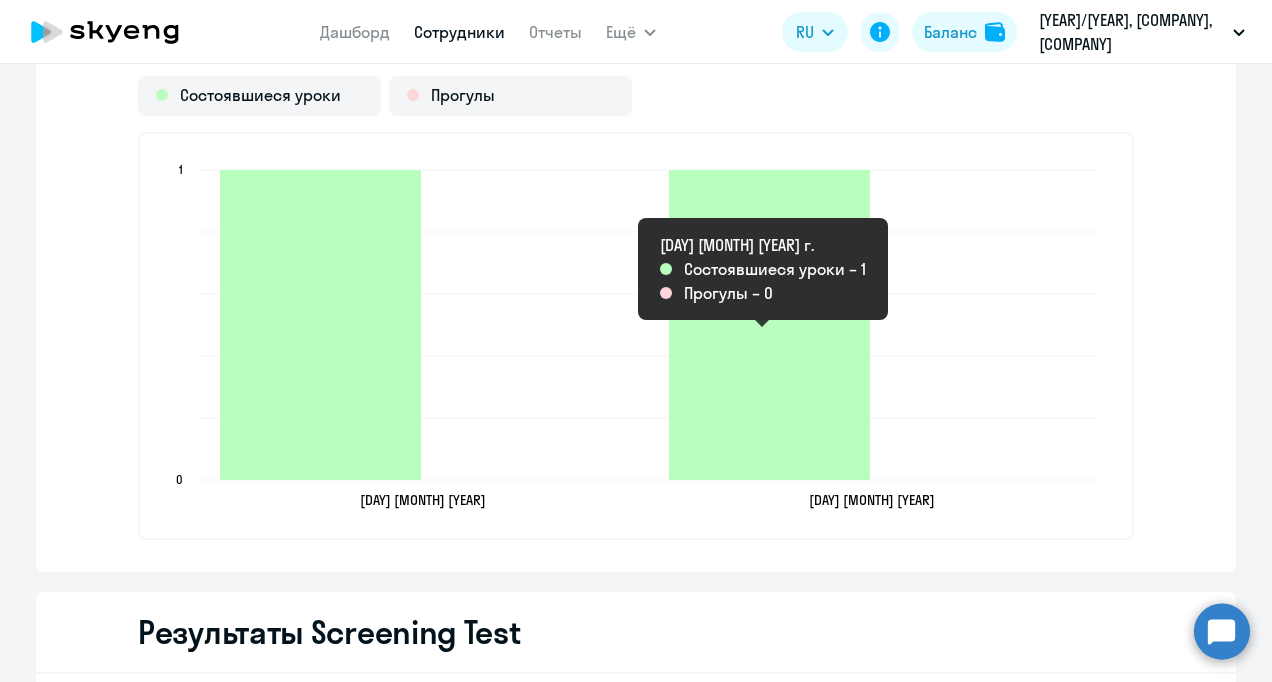 scroll, scrollTop: 2888, scrollLeft: 0, axis: vertical 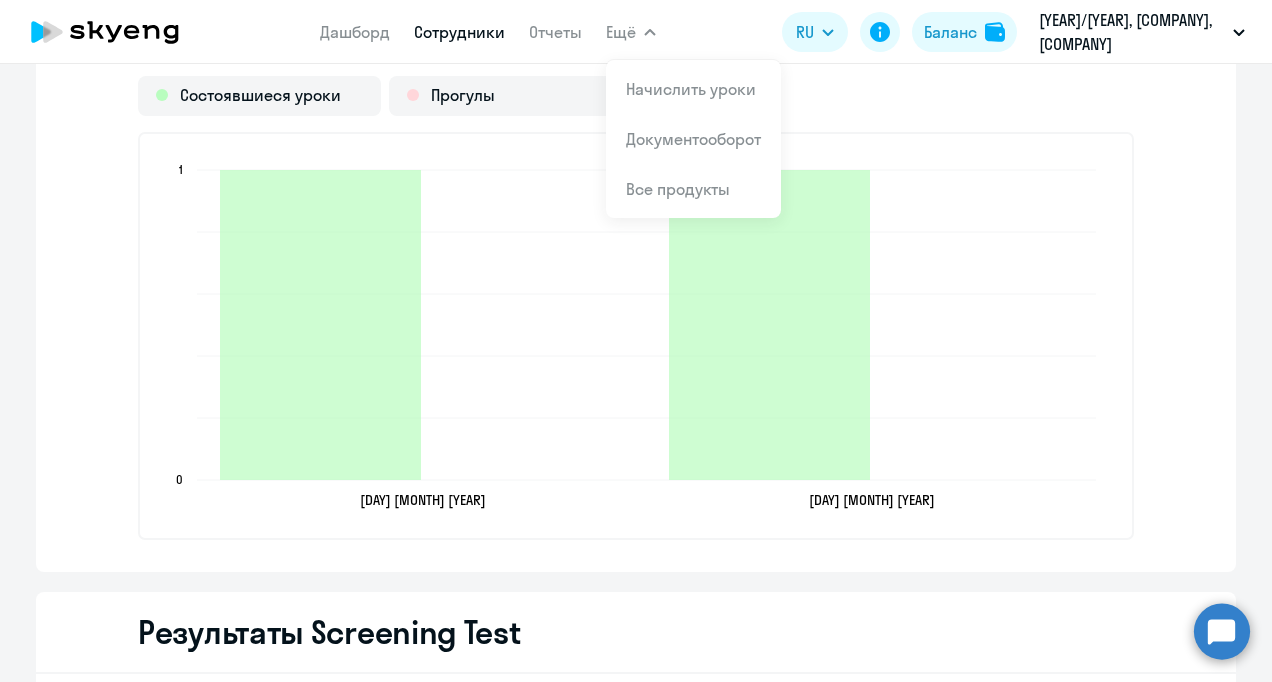 select on "30" 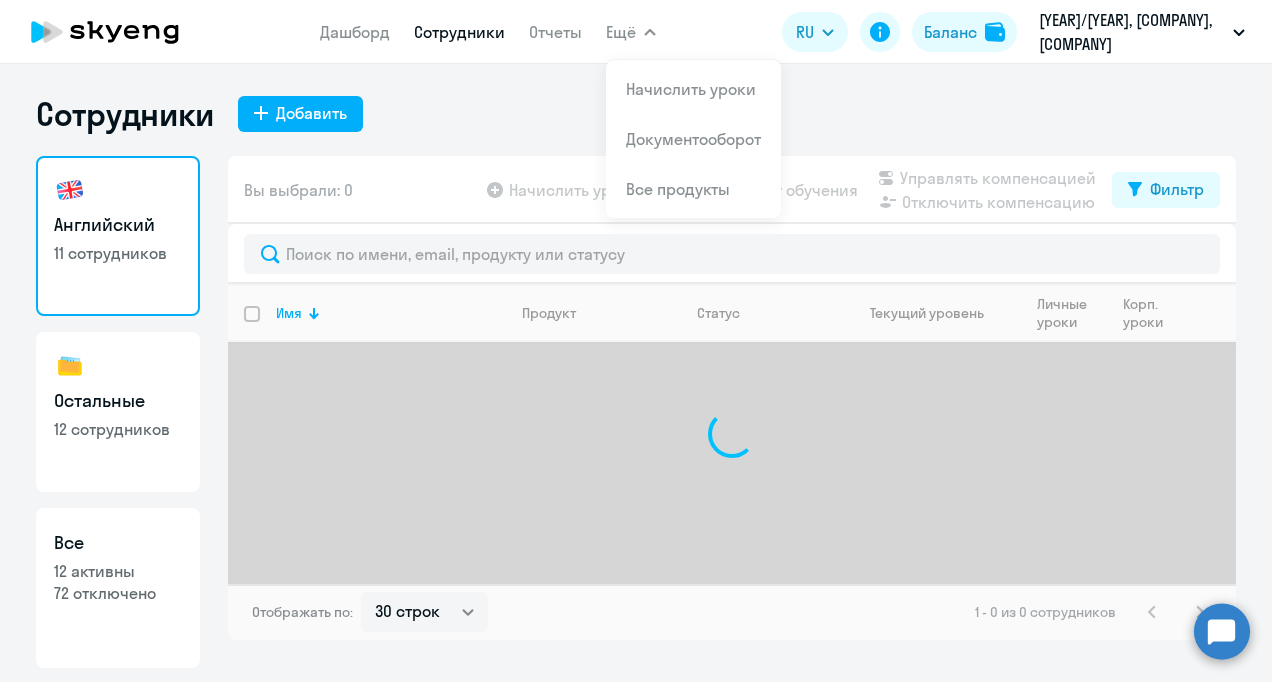 scroll, scrollTop: 0, scrollLeft: 0, axis: both 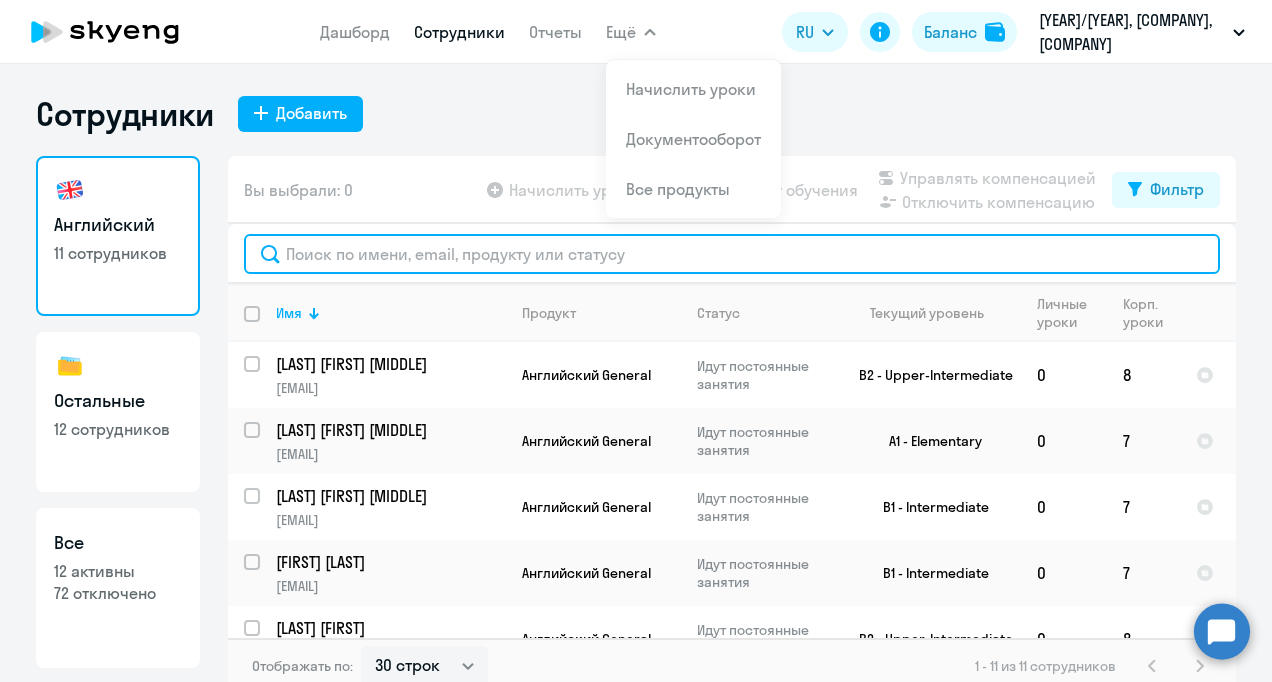 click 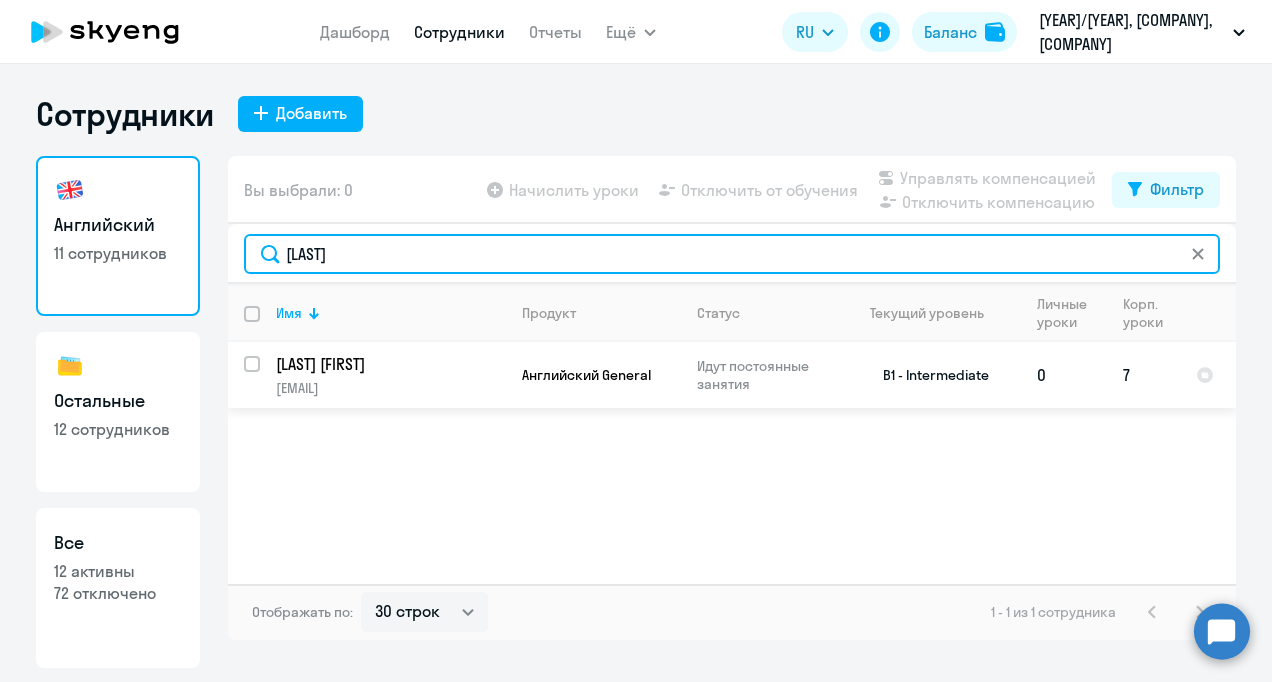 type on "[LAST]" 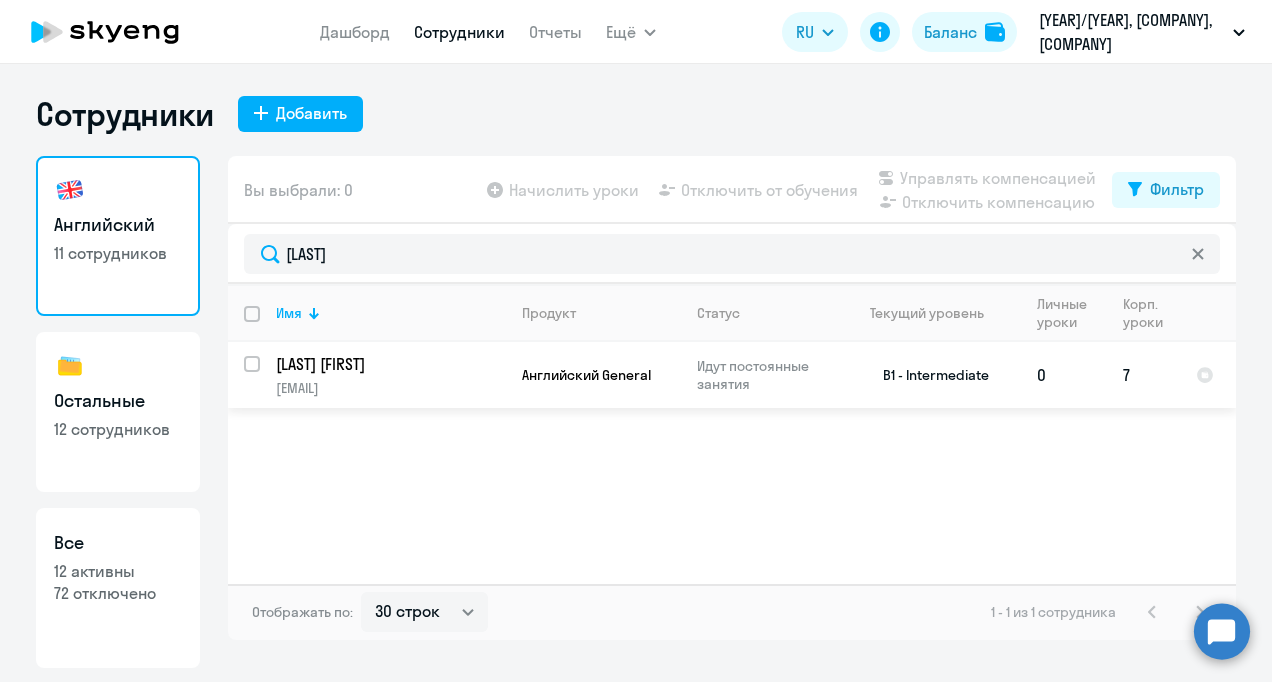 click on "[EMAIL]" 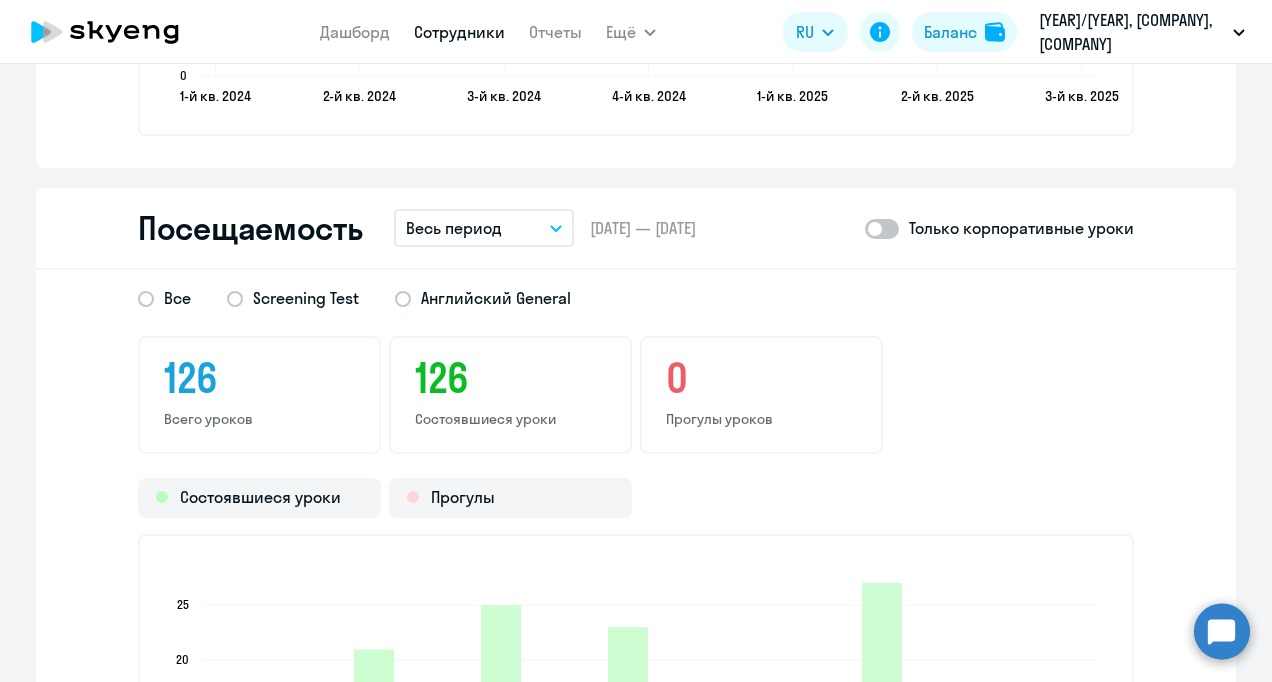scroll, scrollTop: 2501, scrollLeft: 0, axis: vertical 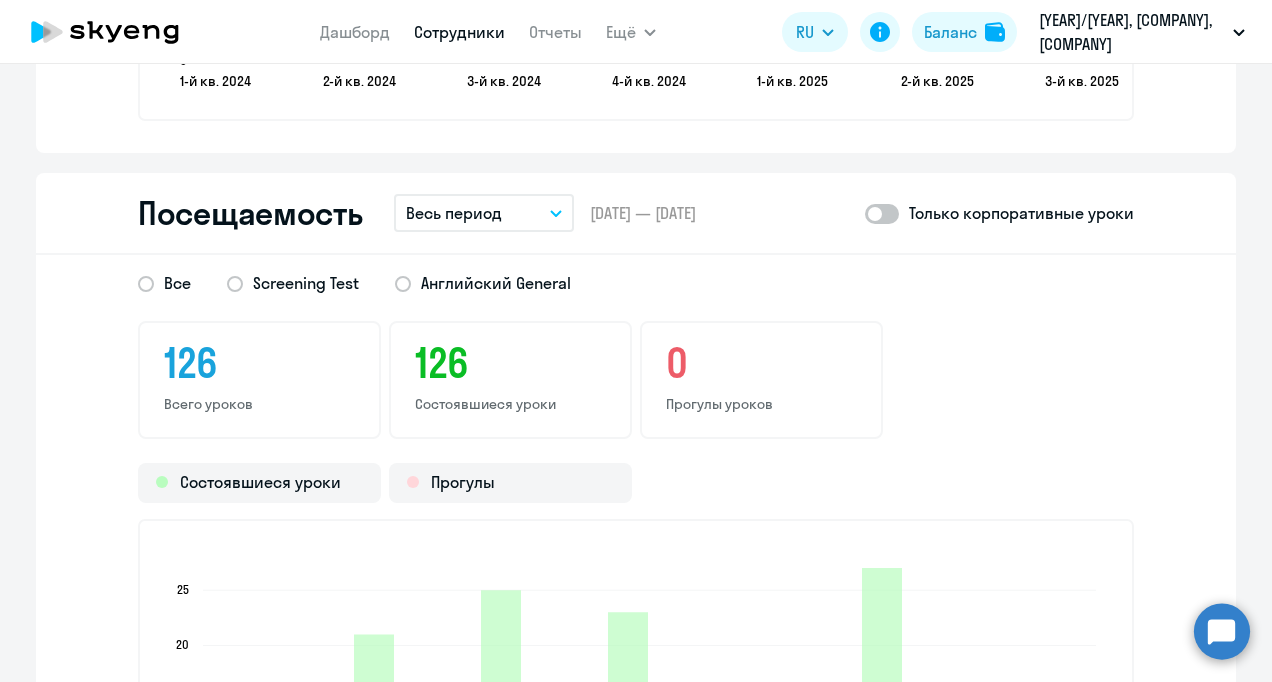 click on "Весь период" at bounding box center [484, 213] 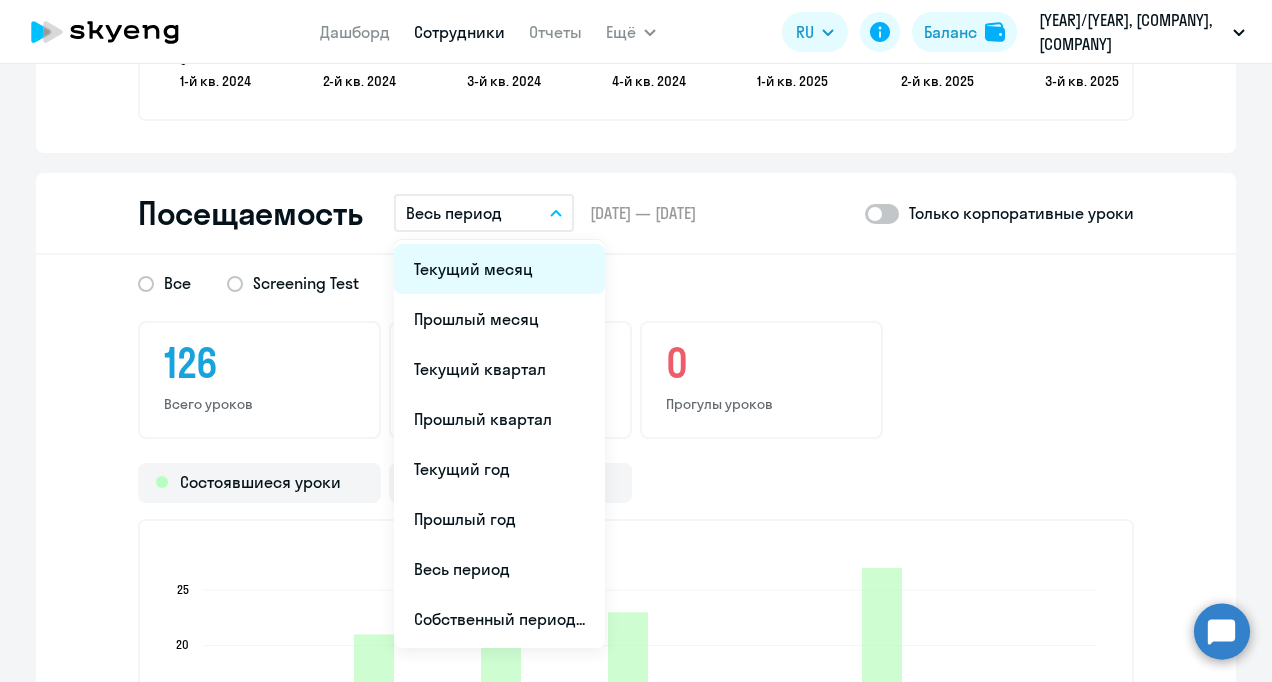 click on "Текущий месяц" at bounding box center (499, 269) 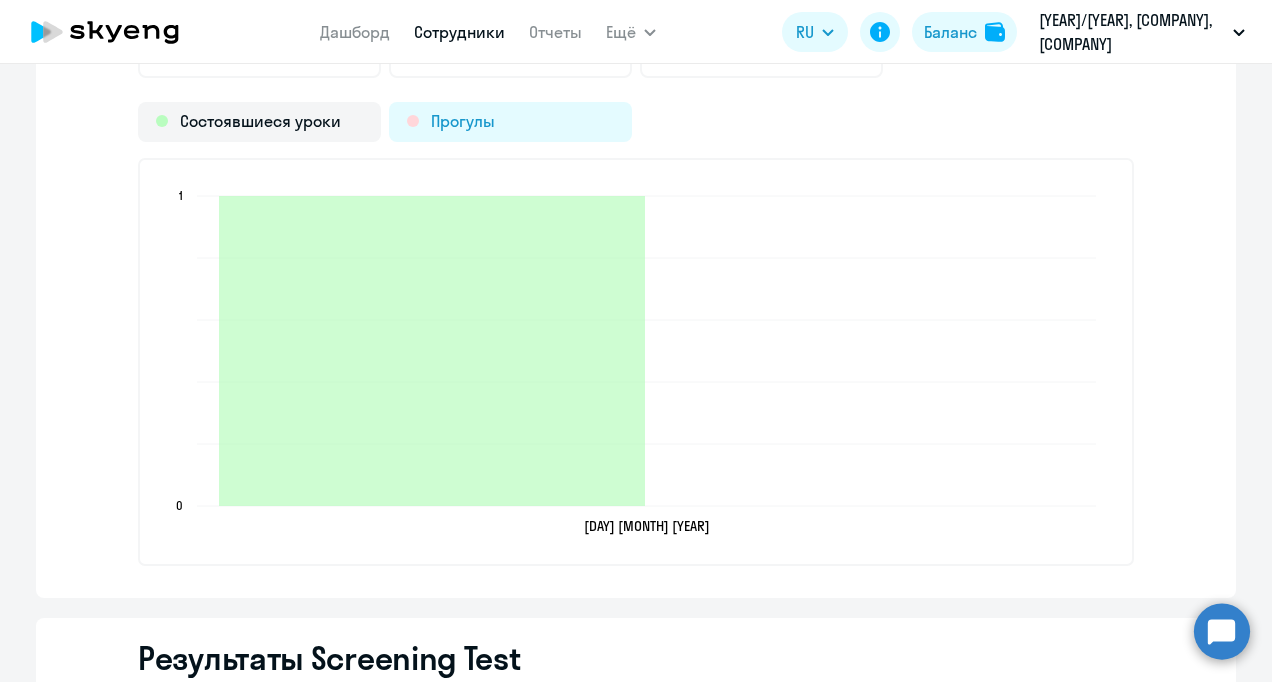 scroll, scrollTop: 2868, scrollLeft: 0, axis: vertical 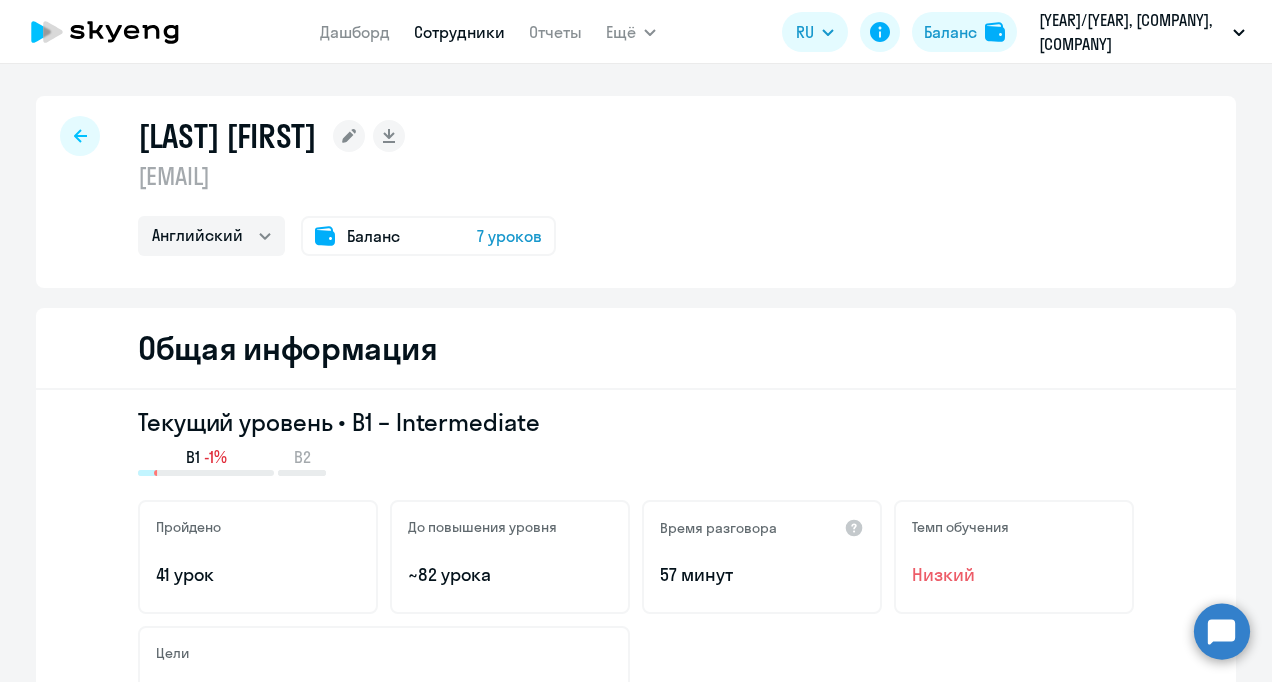 select on "30" 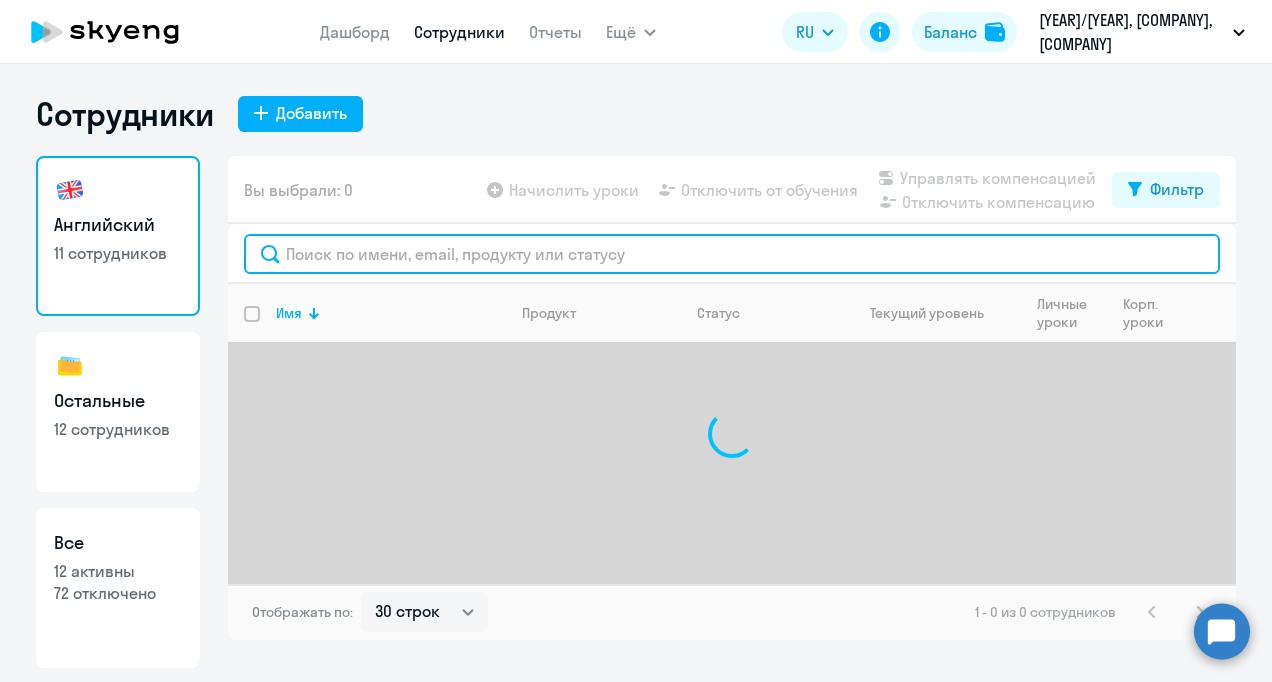 click 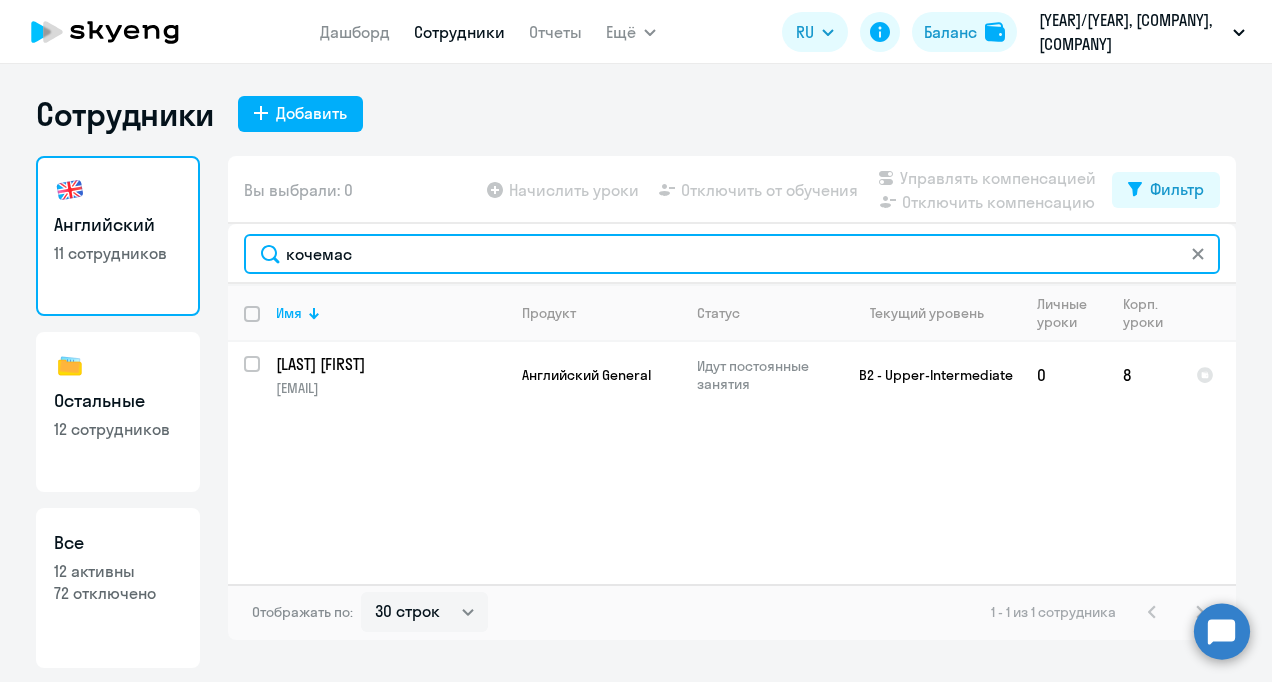 type on "кочемас" 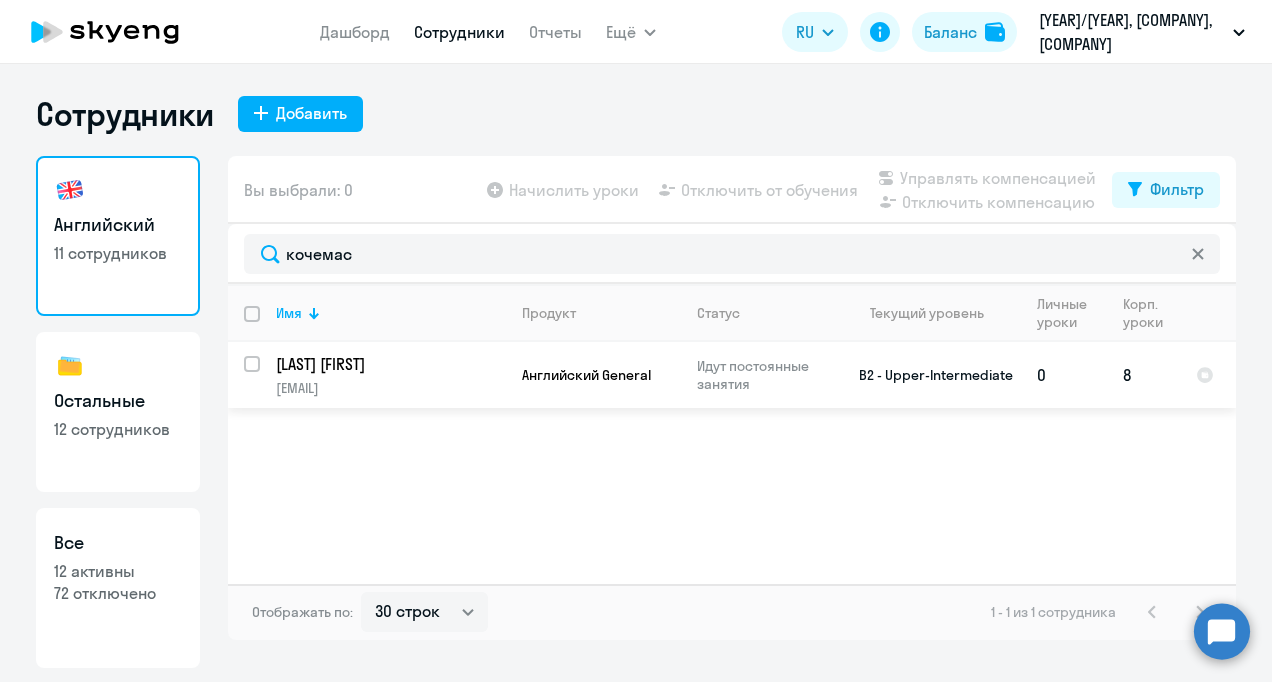 click on "[LAST] [FIRST]" 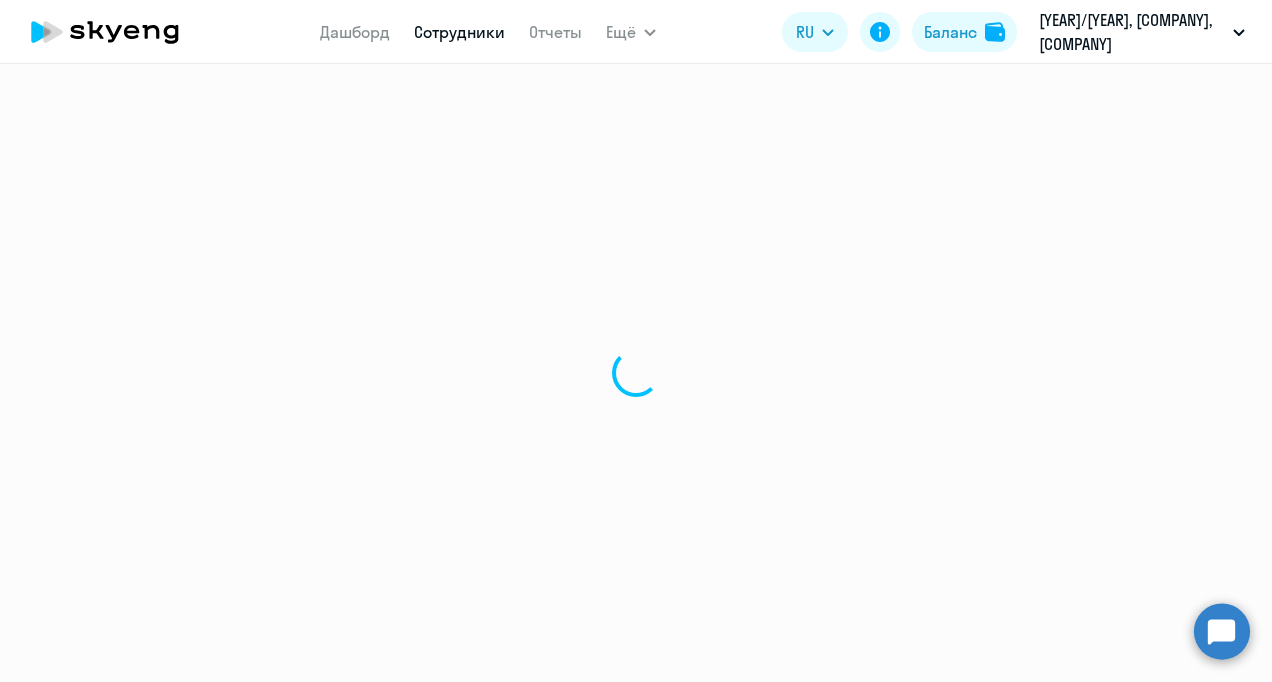 select on "english" 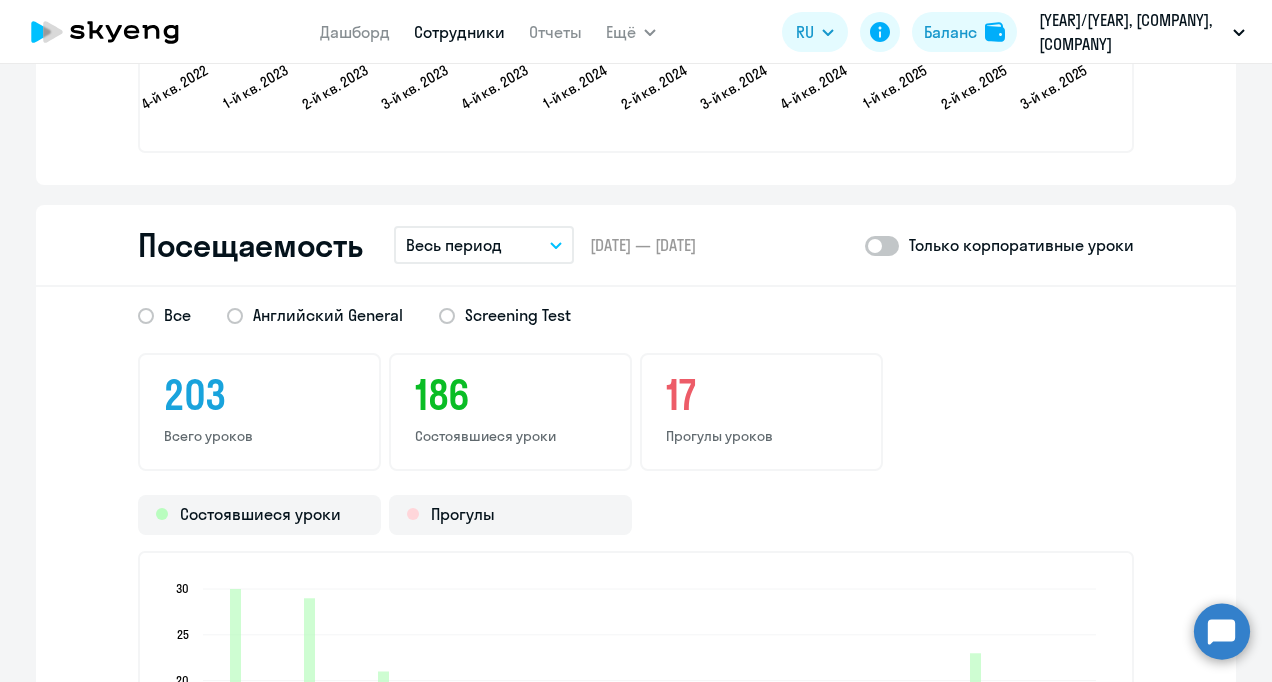scroll, scrollTop: 2480, scrollLeft: 0, axis: vertical 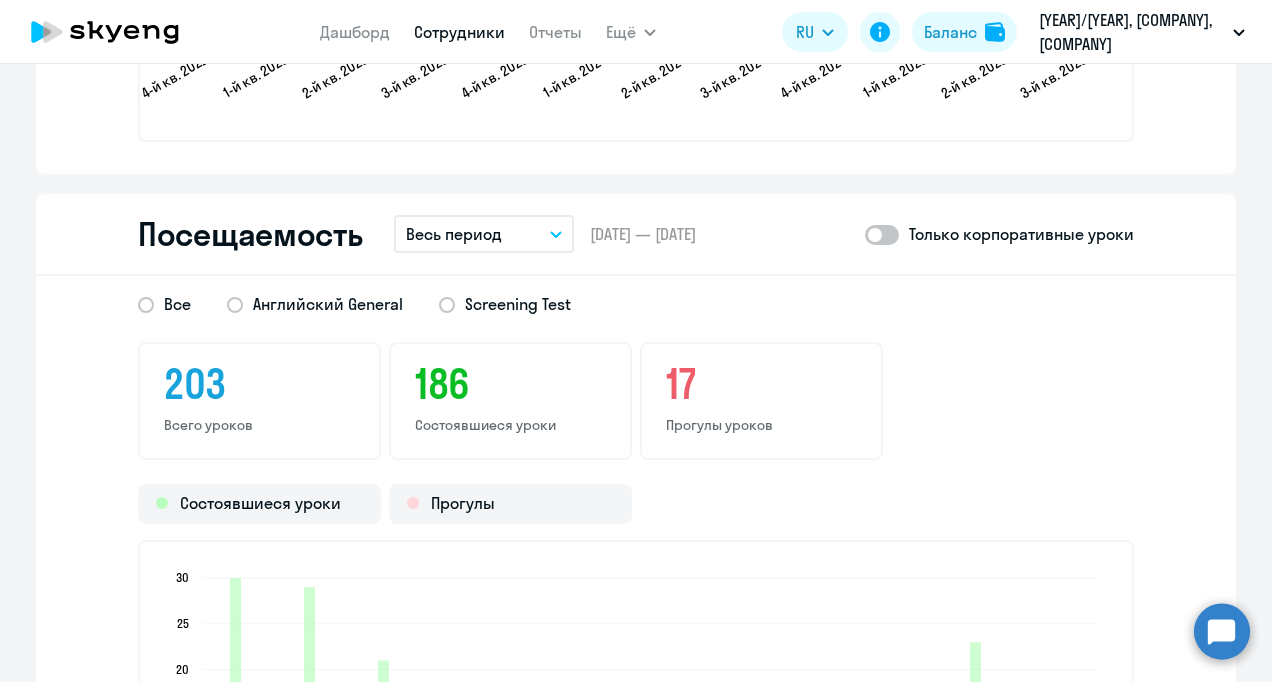 click on "Весь период" at bounding box center (454, 234) 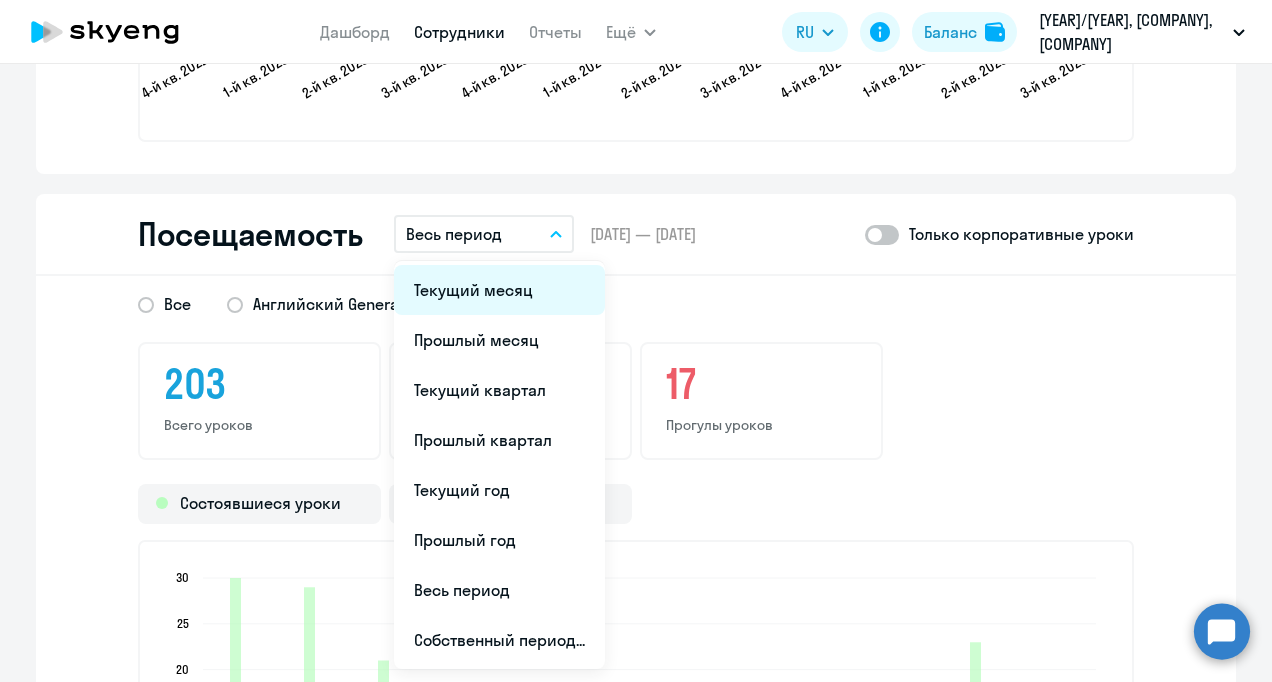 click on "Текущий месяц" at bounding box center (499, 290) 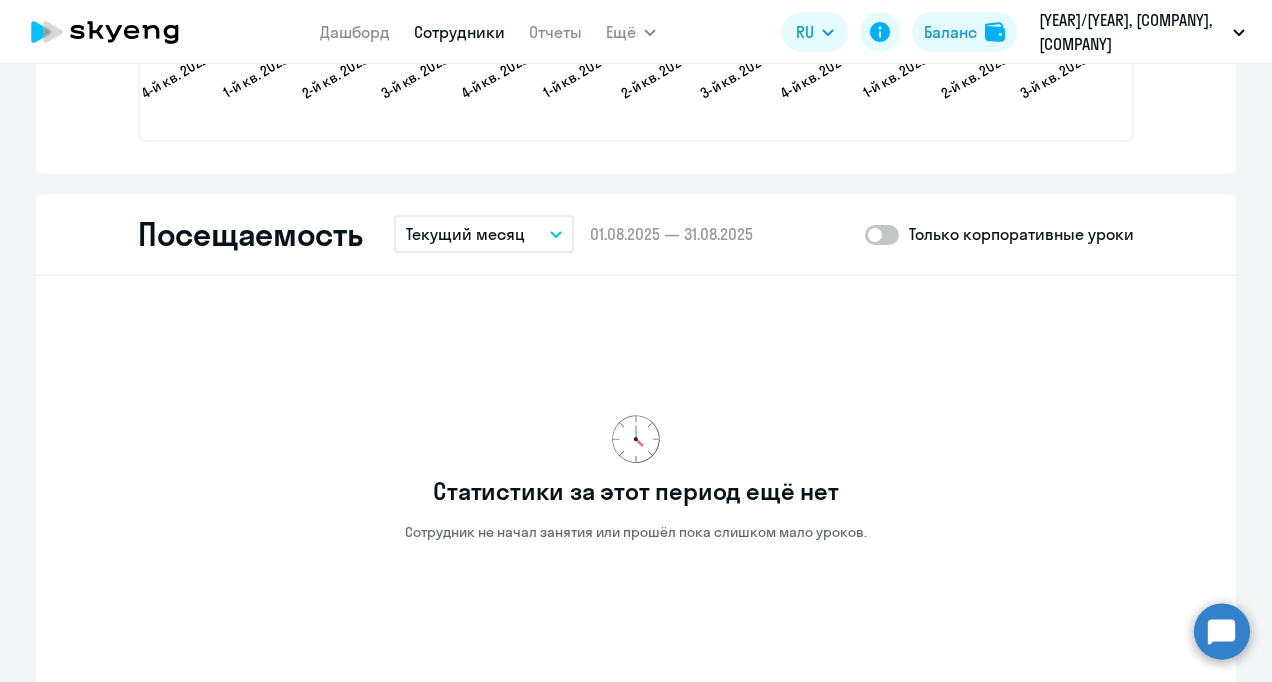 click on "Текущий месяц" at bounding box center [465, 234] 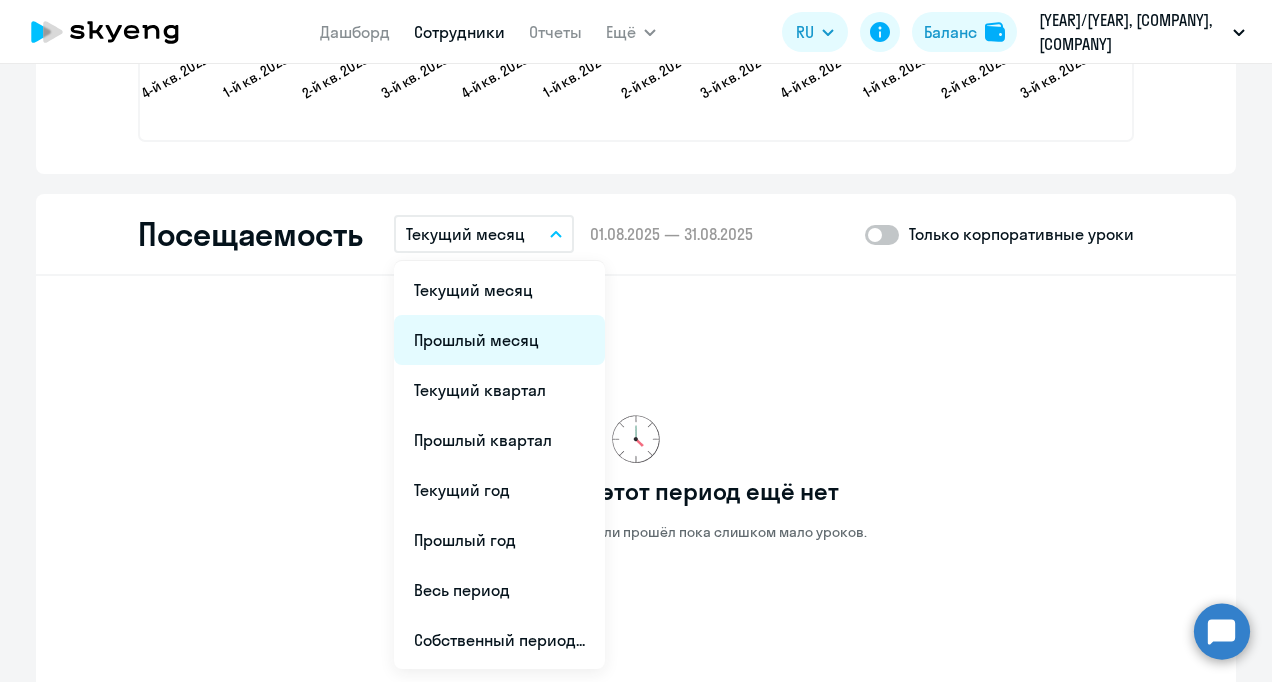 click on "Прошлый месяц" at bounding box center [499, 340] 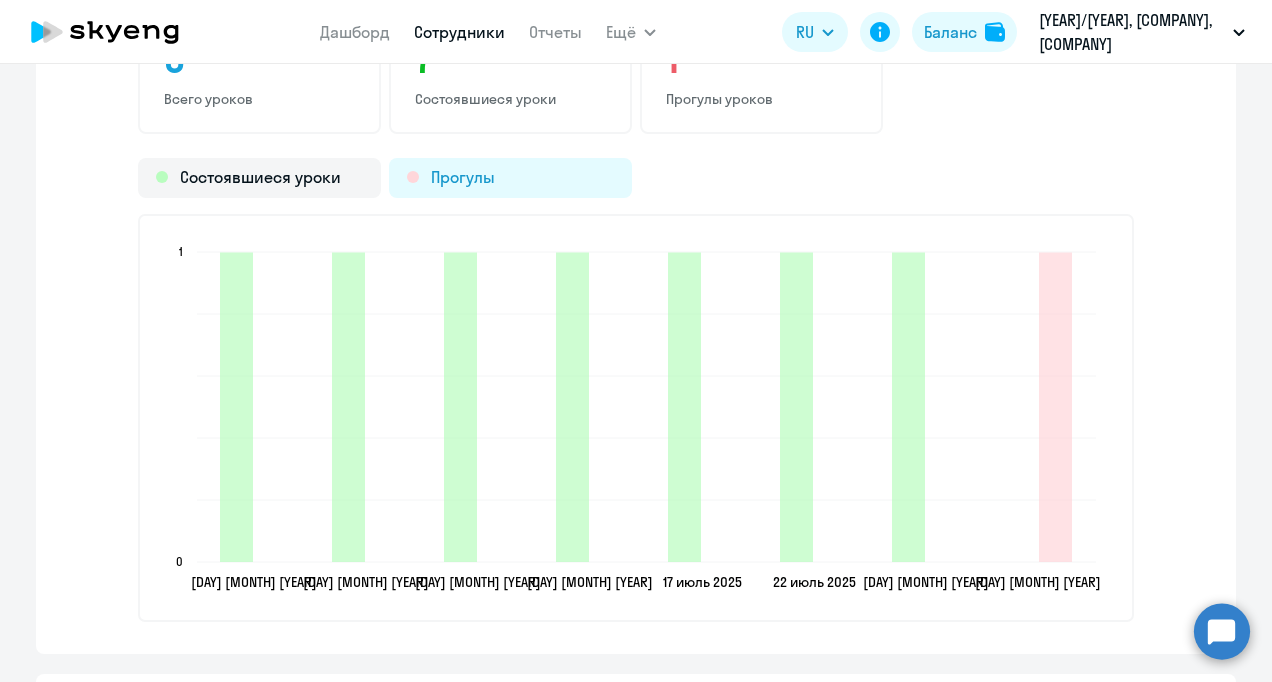 scroll, scrollTop: 2810, scrollLeft: 0, axis: vertical 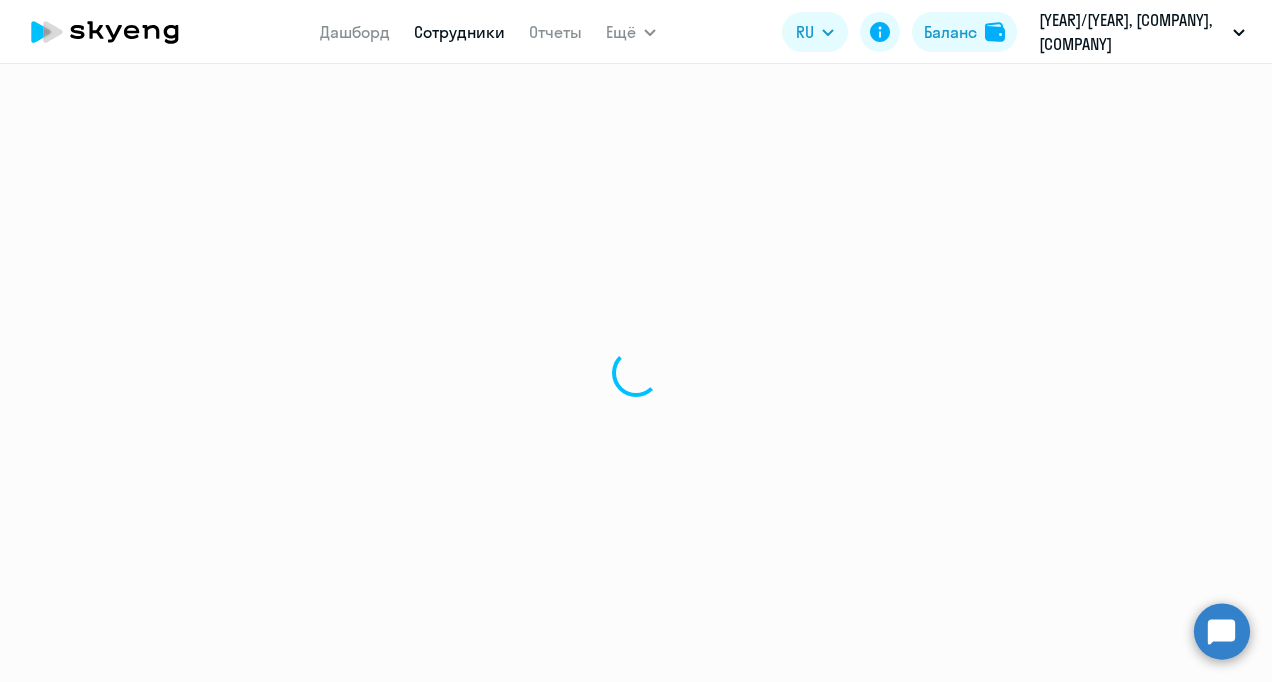 select on "30" 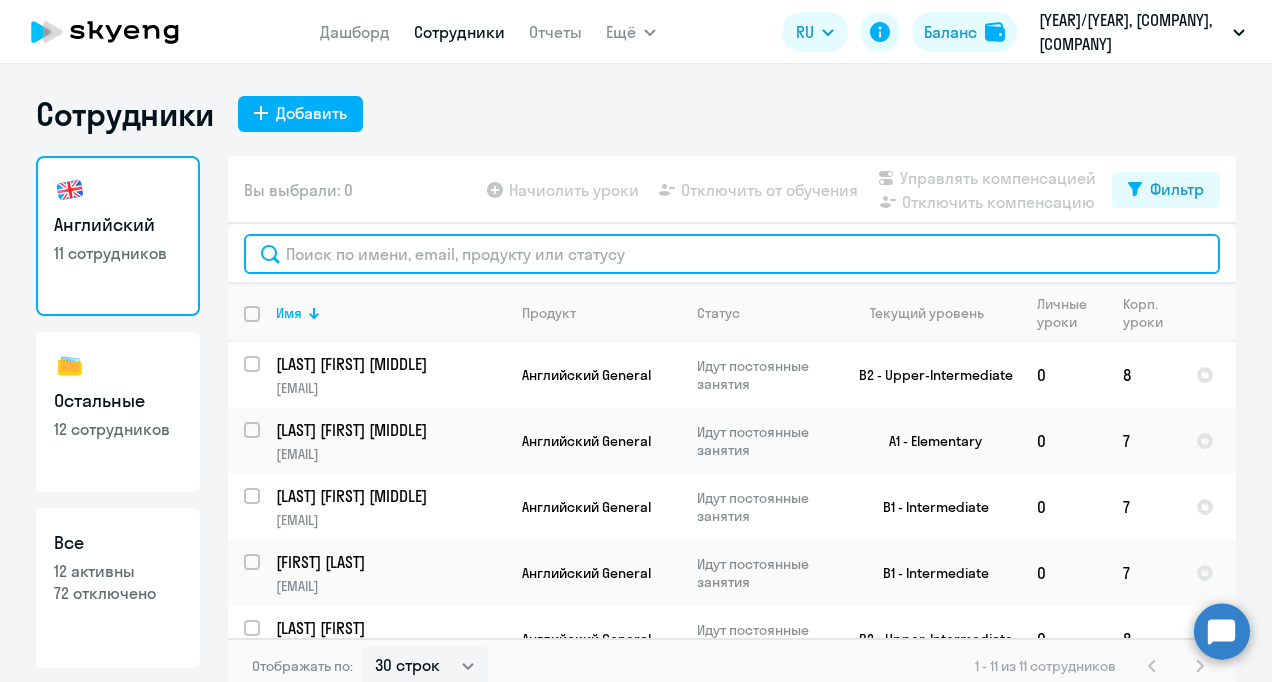 click 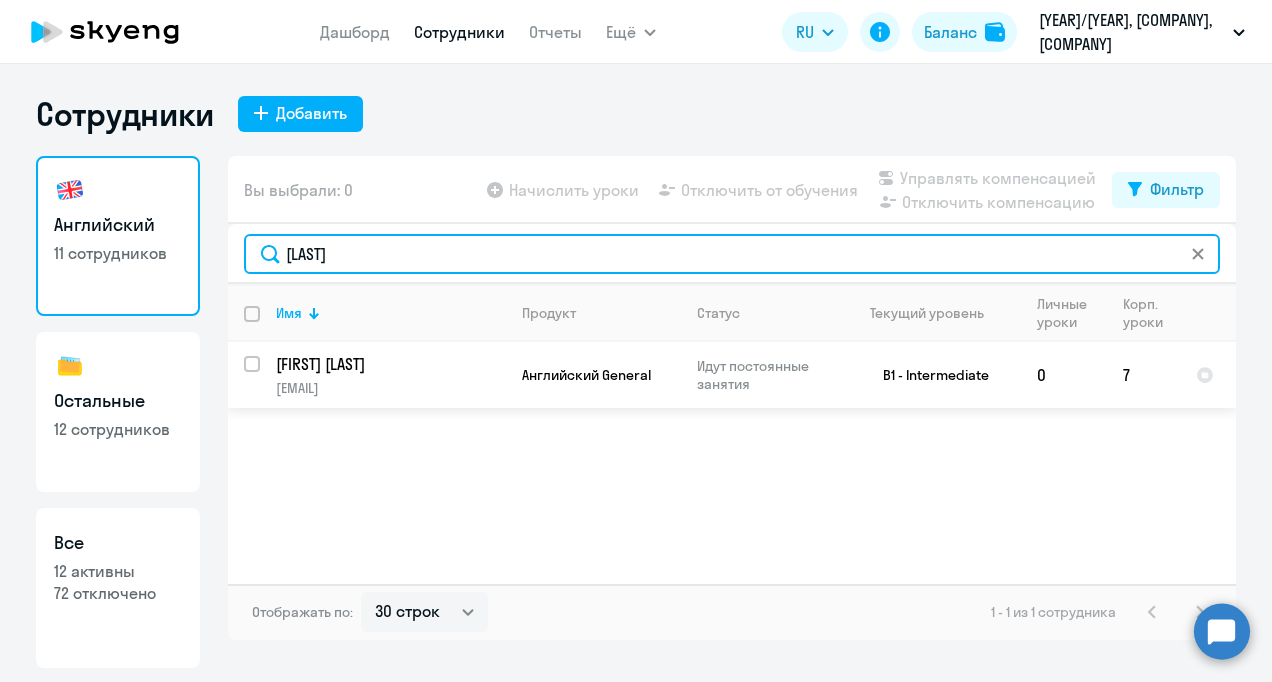 type on "[LAST]" 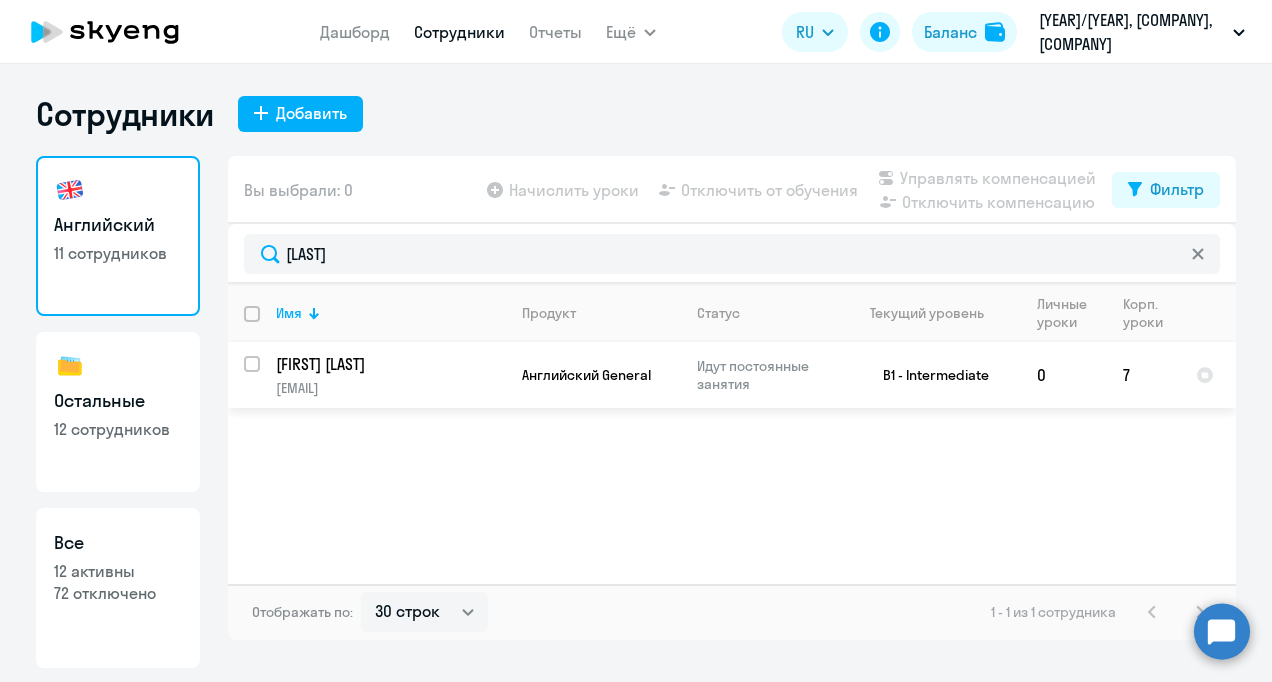 click on "[FIRST] [LAST]" 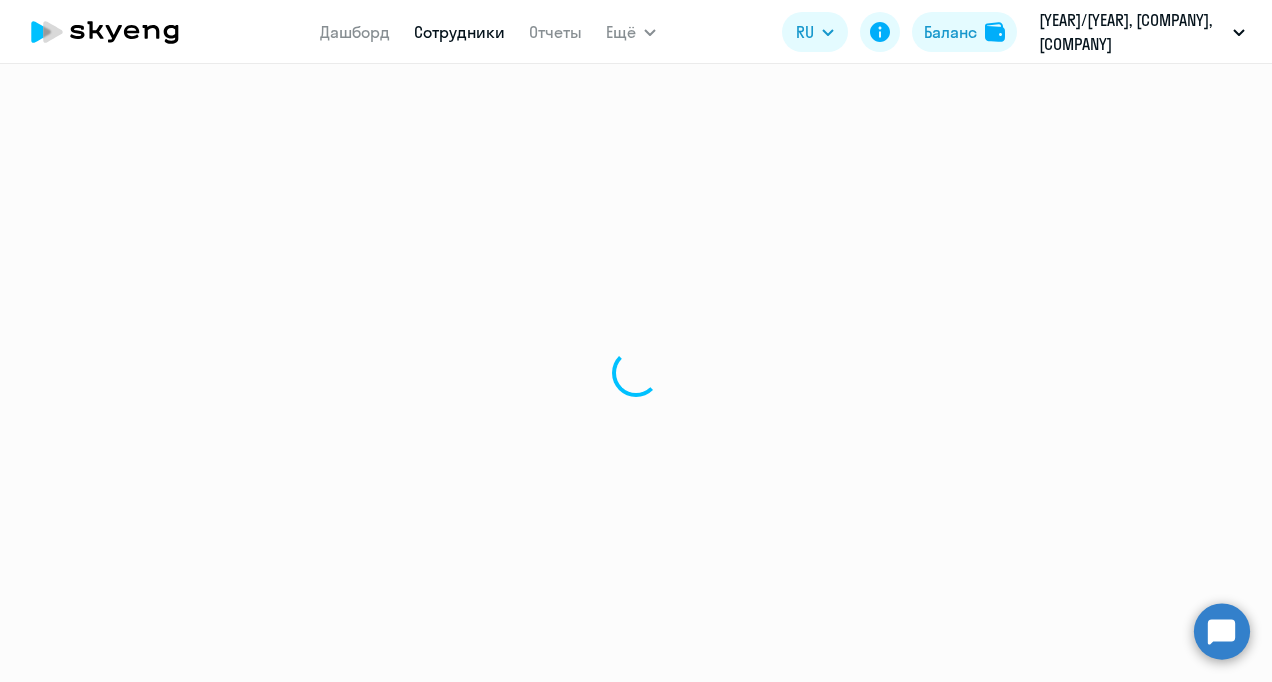 select on "english" 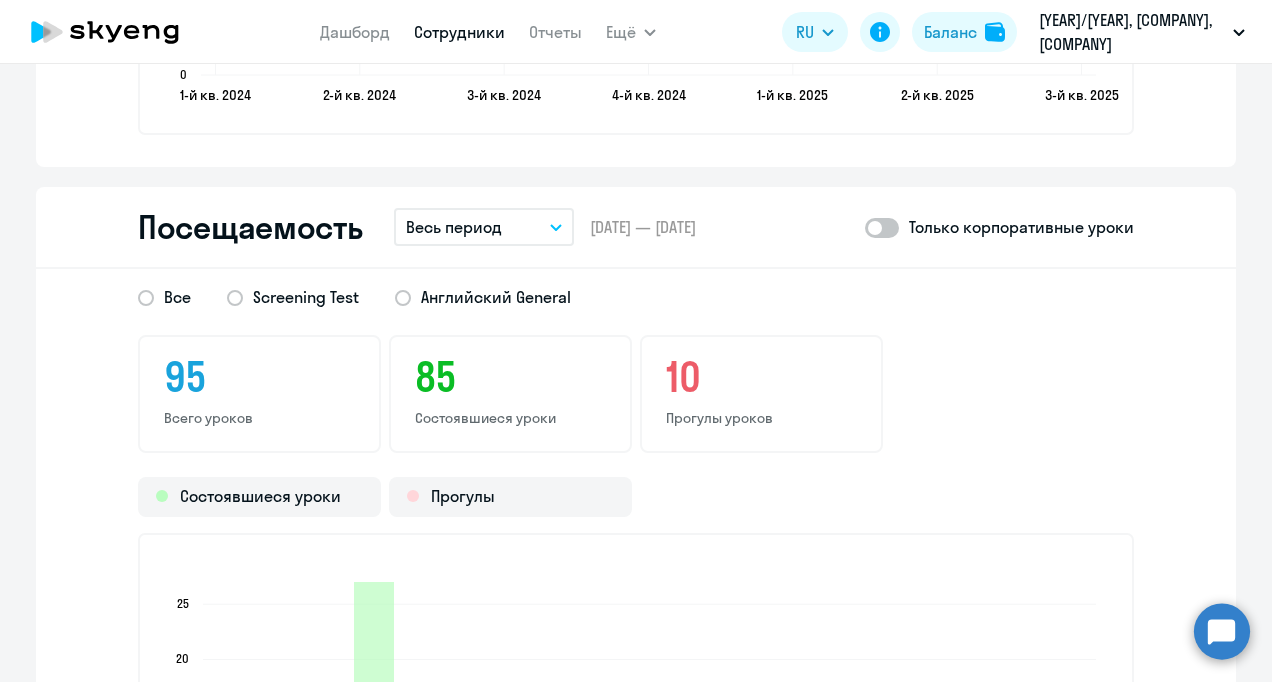 scroll, scrollTop: 2486, scrollLeft: 0, axis: vertical 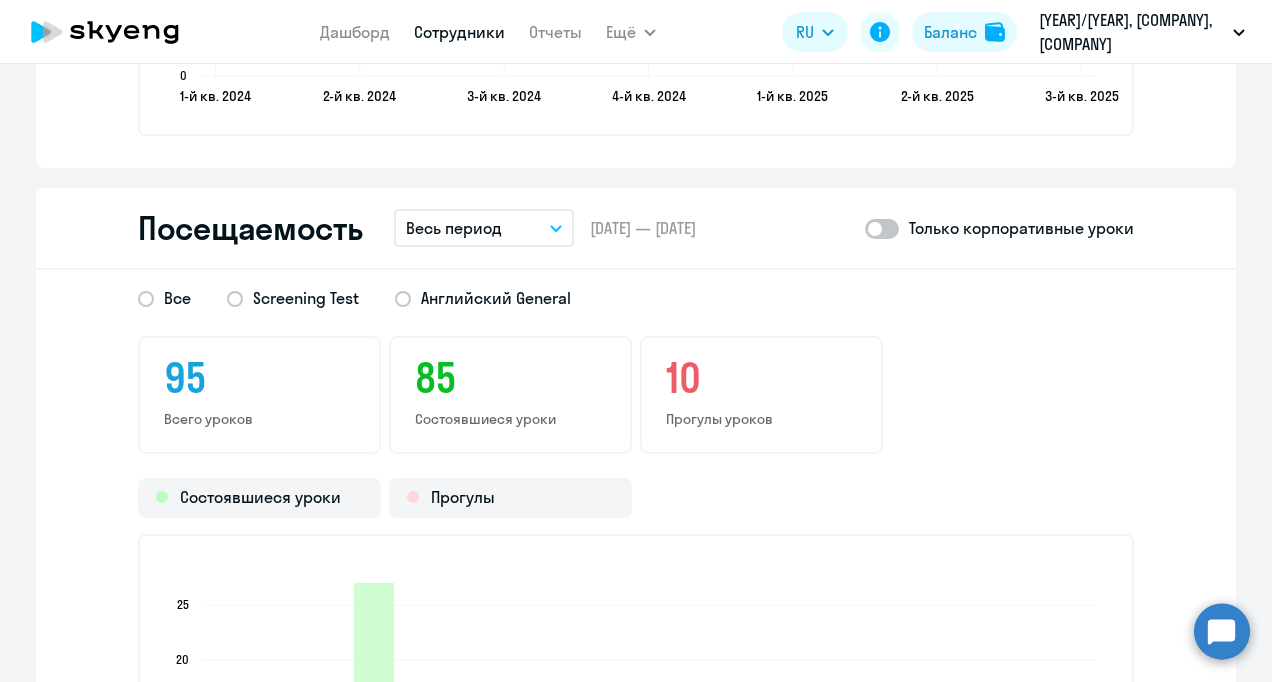 click on "Весь период" at bounding box center [484, 228] 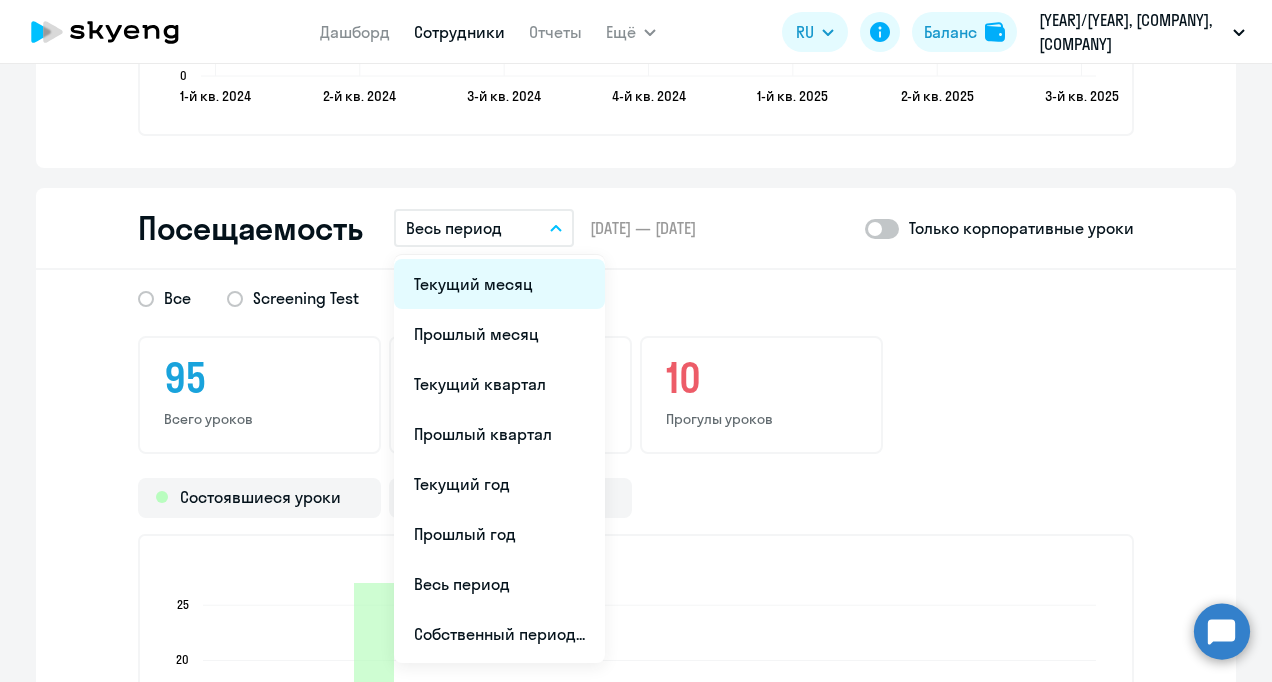 click on "Текущий месяц" at bounding box center [499, 284] 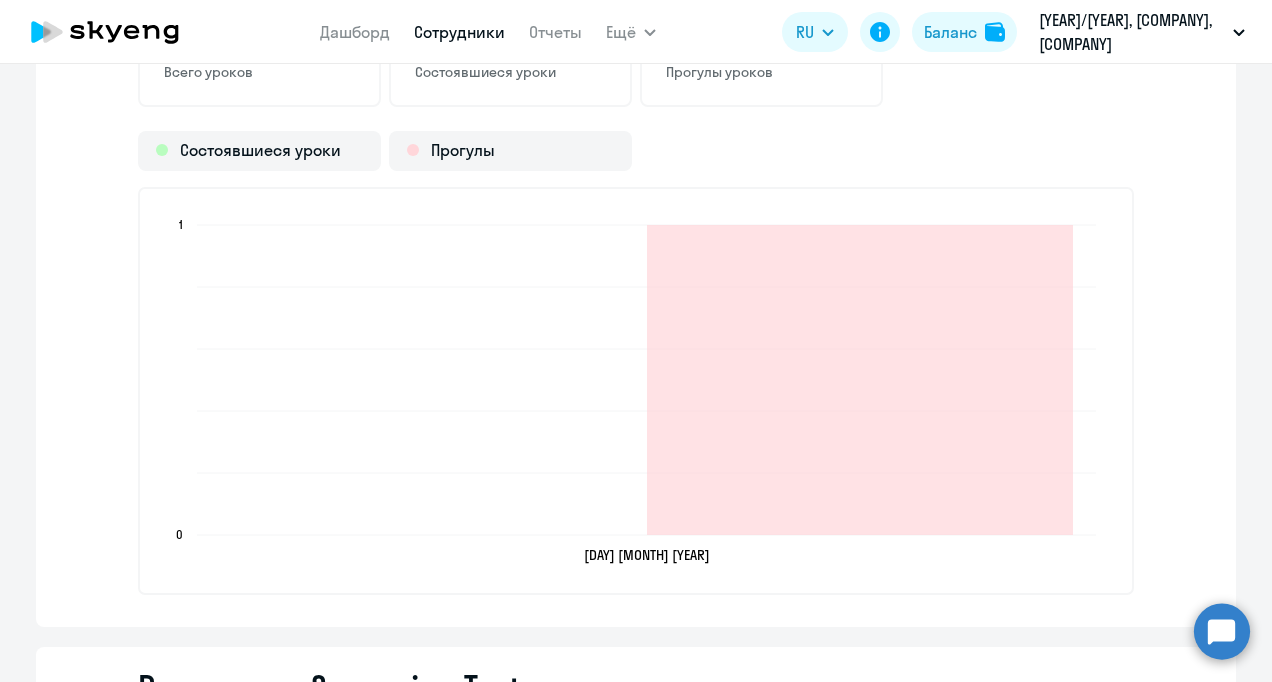 scroll, scrollTop: 2838, scrollLeft: 0, axis: vertical 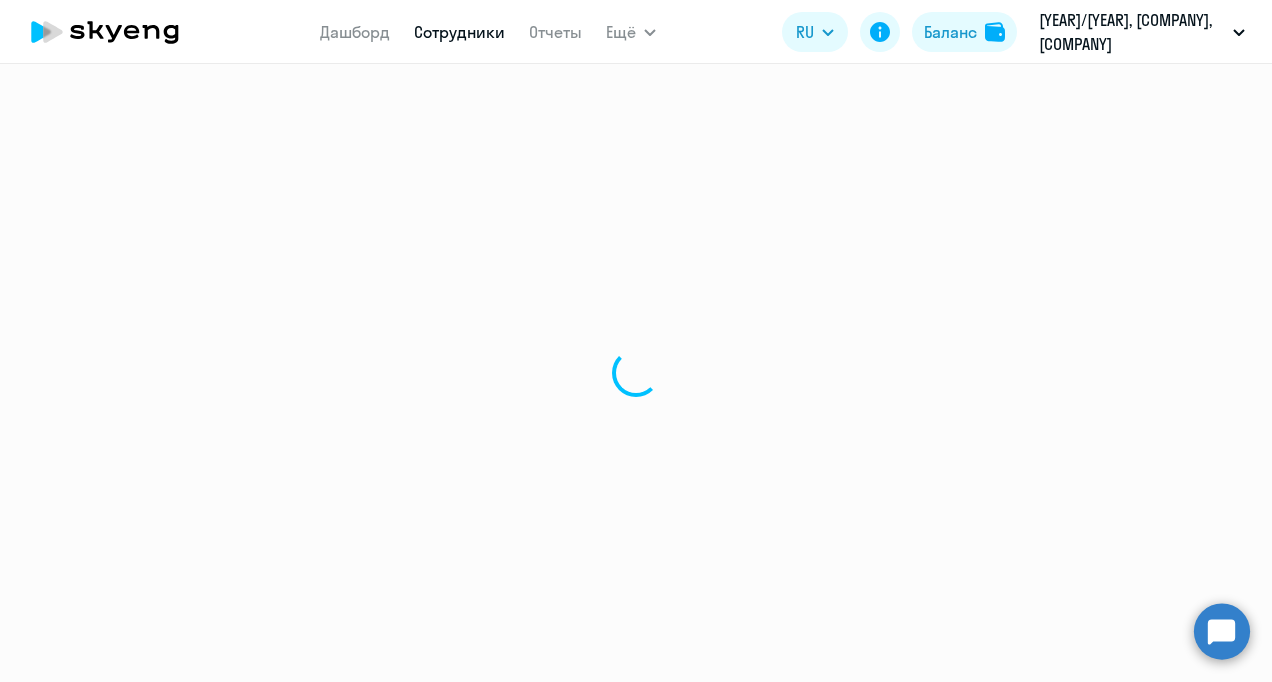 select on "30" 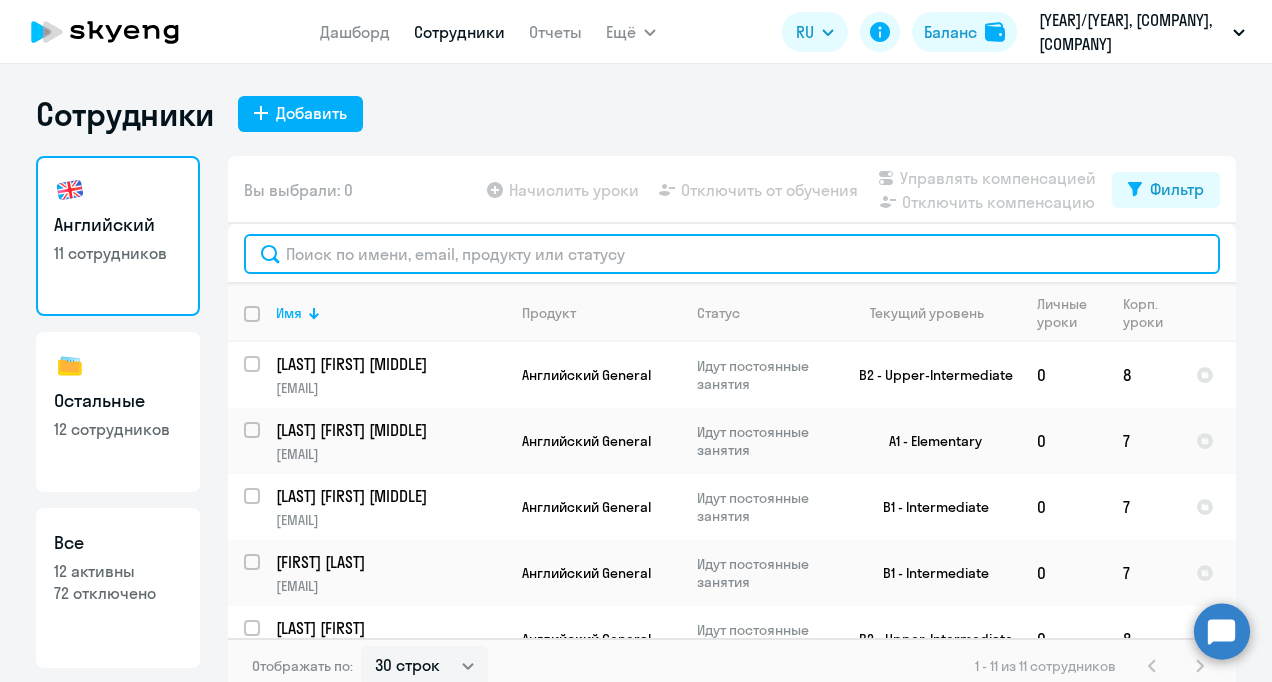 click 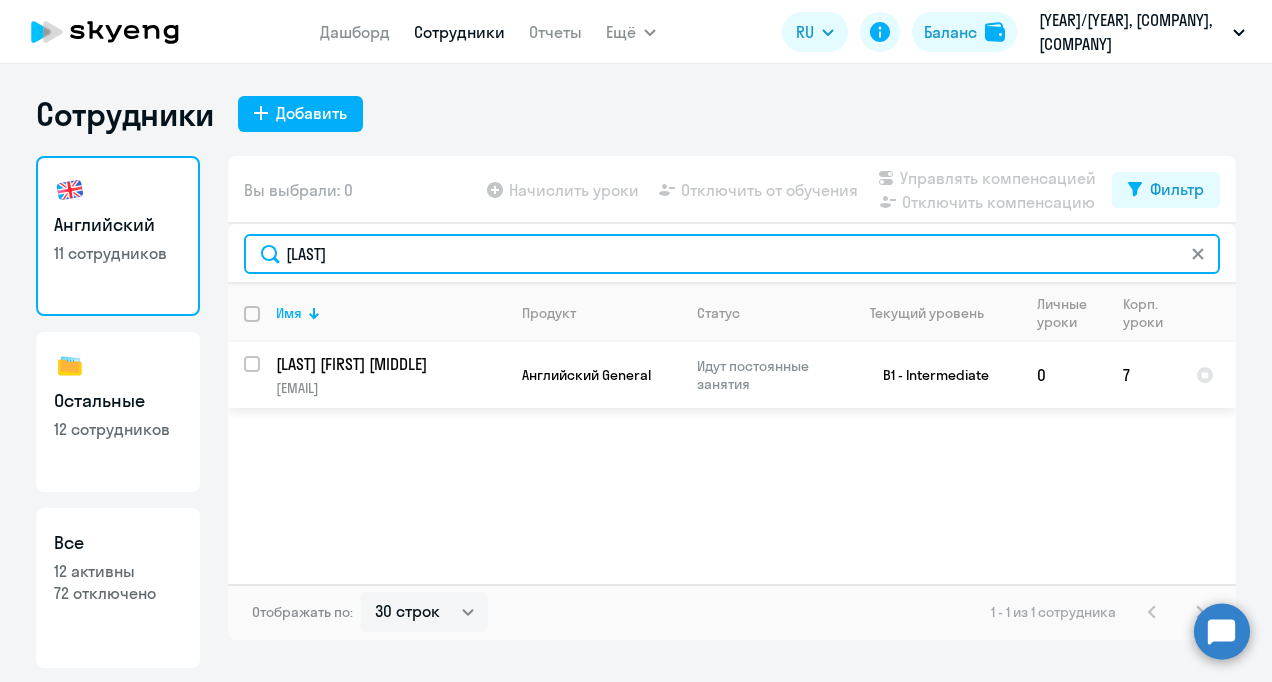 type on "[LAST]" 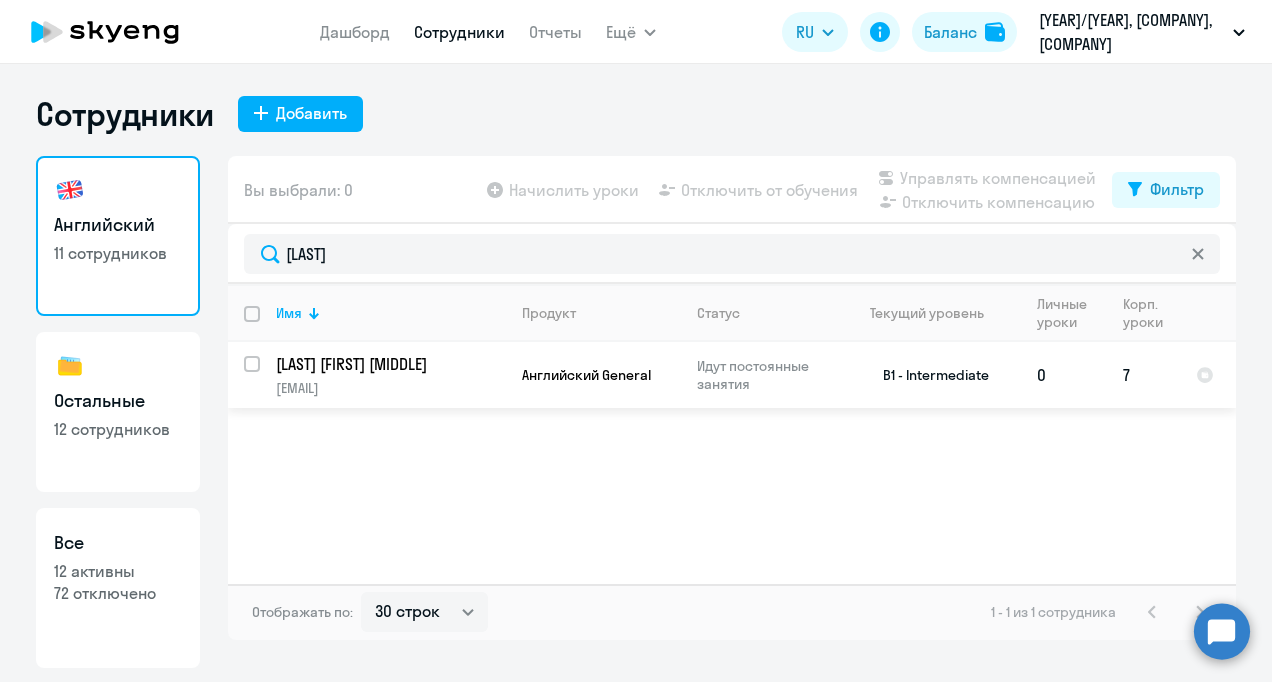 click on "[LAST] [FIRST] [MIDDLE]" 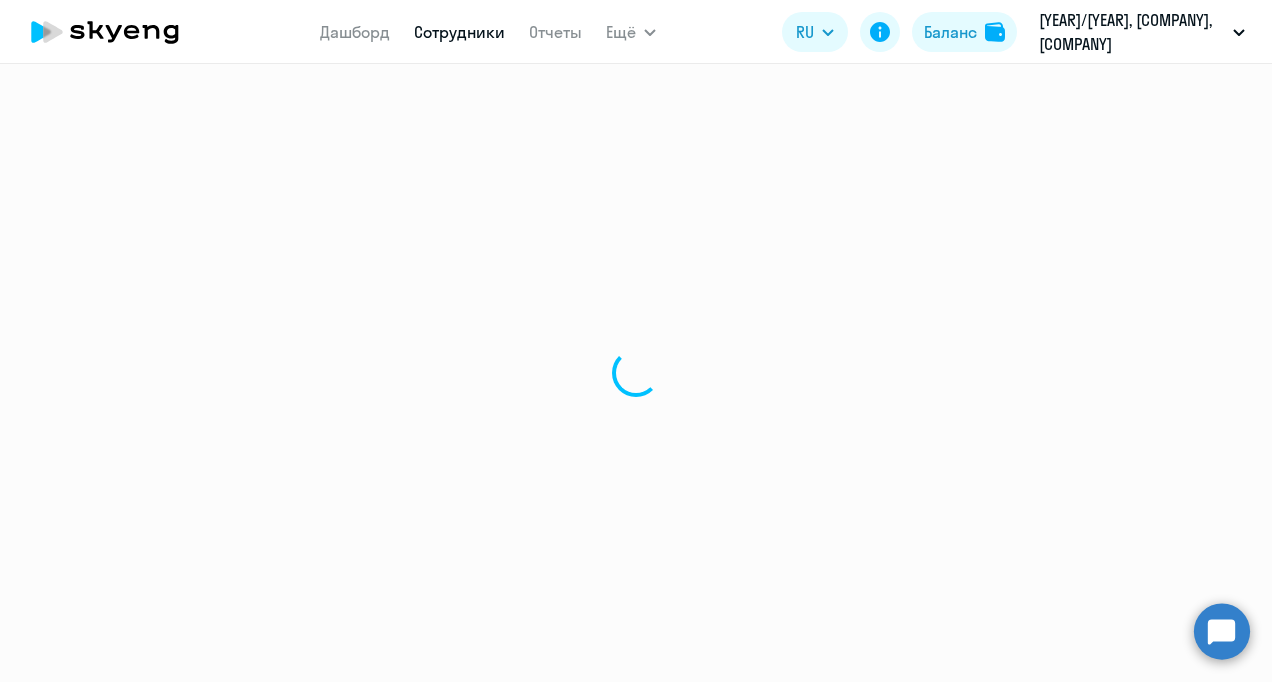 select on "english" 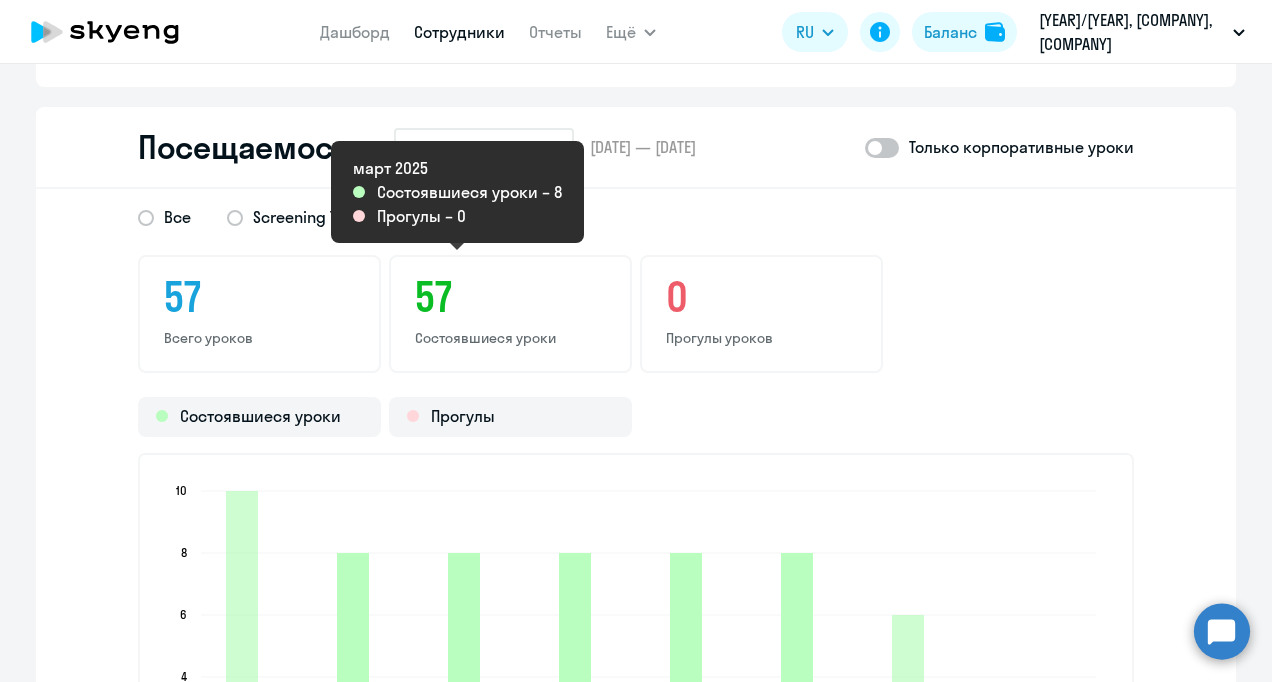 scroll, scrollTop: 2538, scrollLeft: 0, axis: vertical 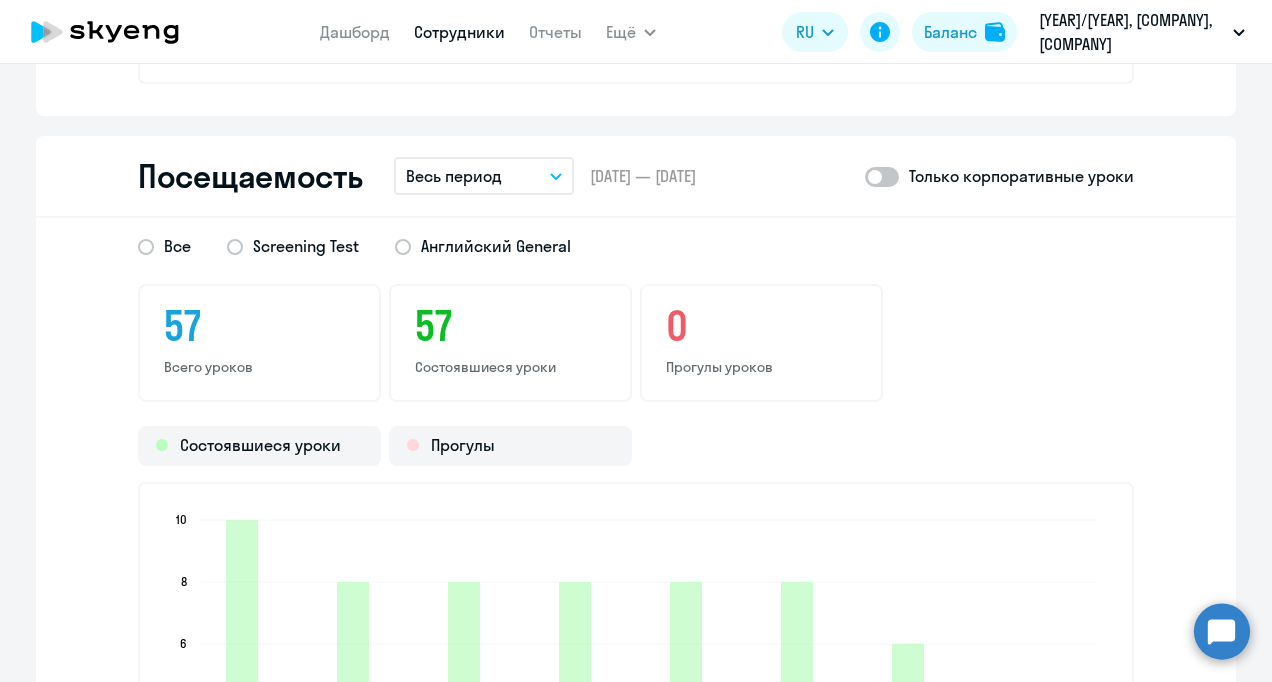click on "Весь период" at bounding box center (454, 176) 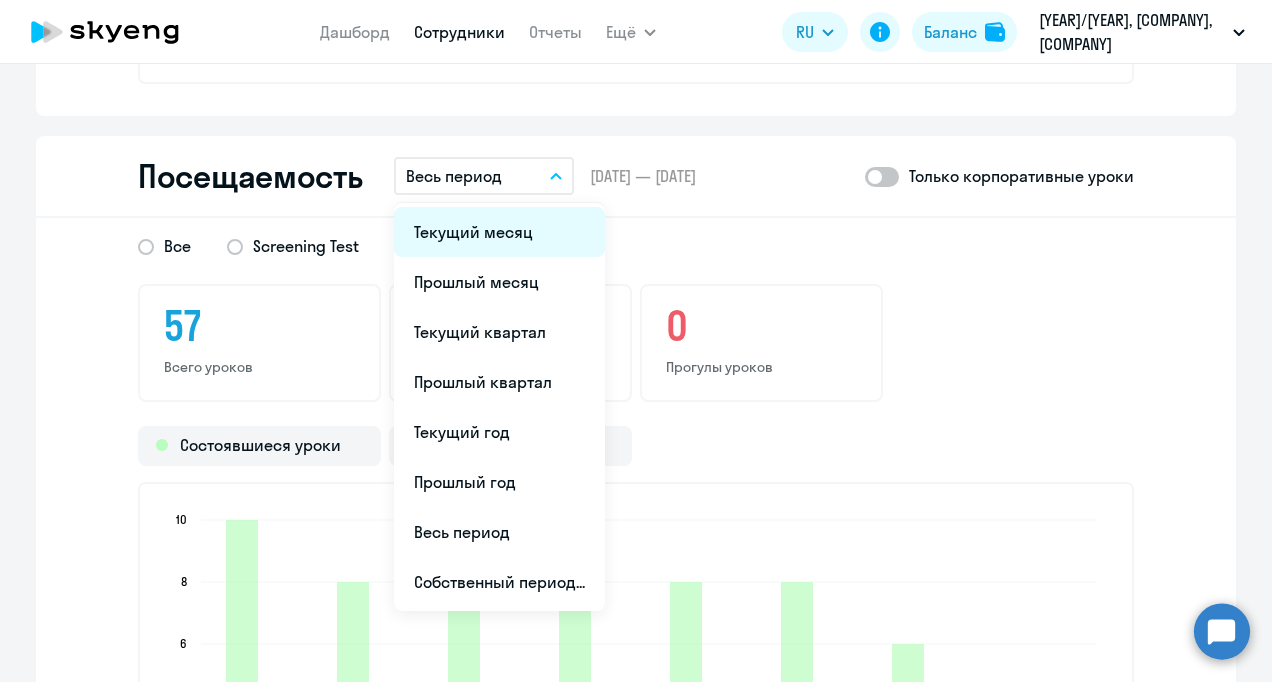 click on "Текущий месяц" at bounding box center [499, 232] 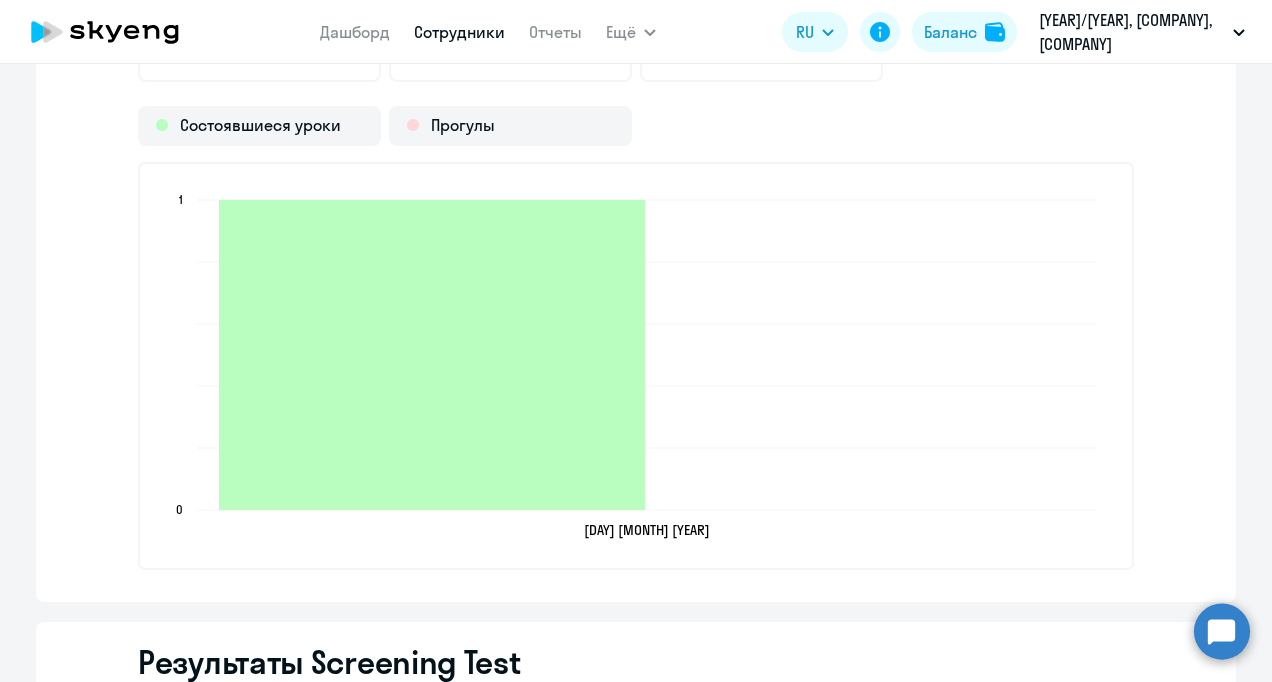 scroll, scrollTop: 2859, scrollLeft: 0, axis: vertical 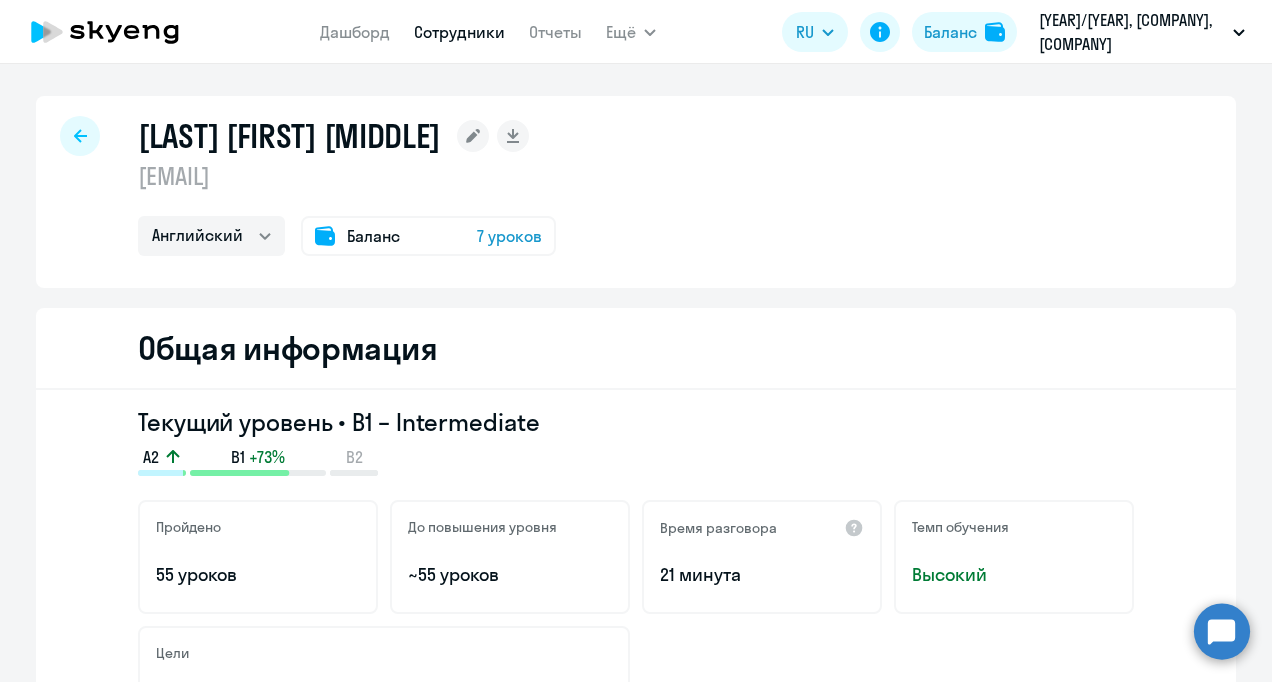 select on "30" 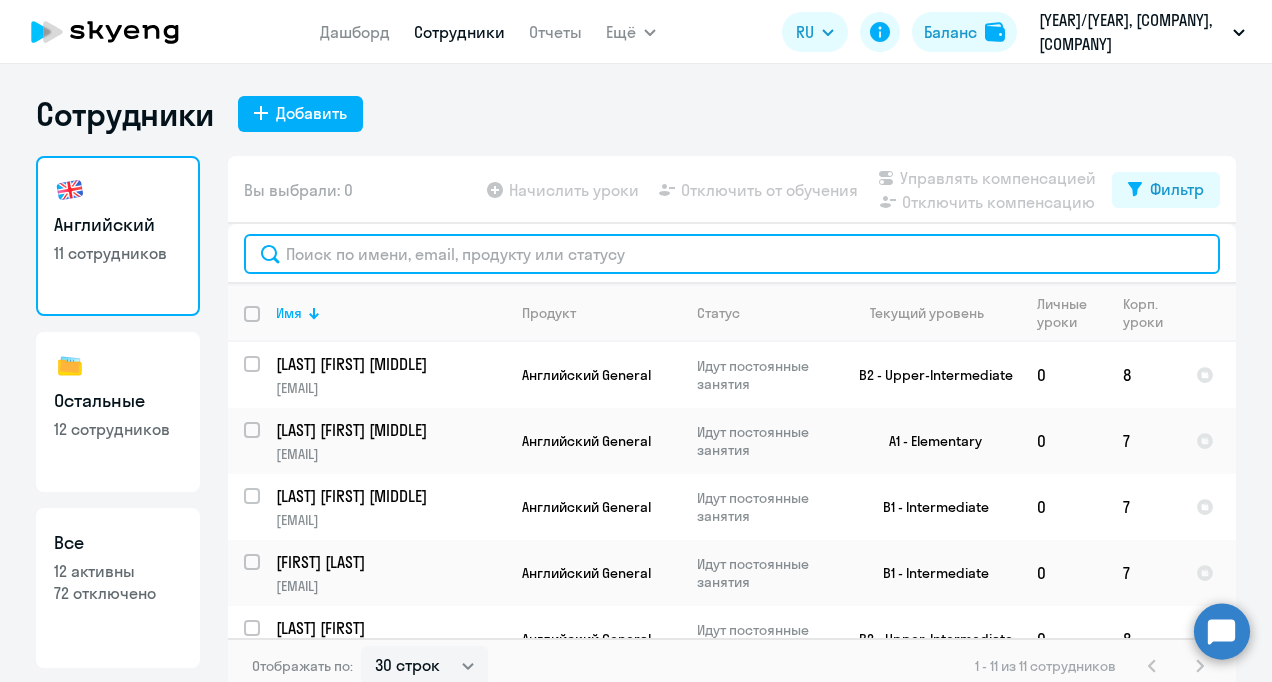 click 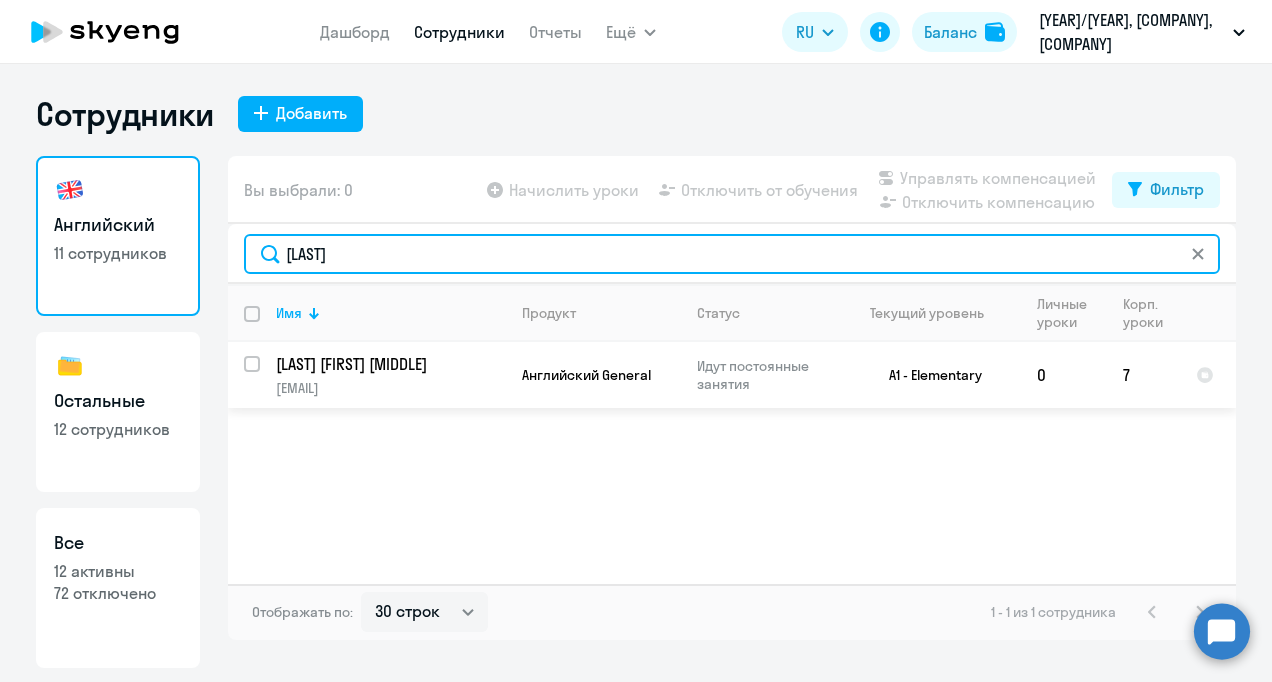 type on "[LAST]" 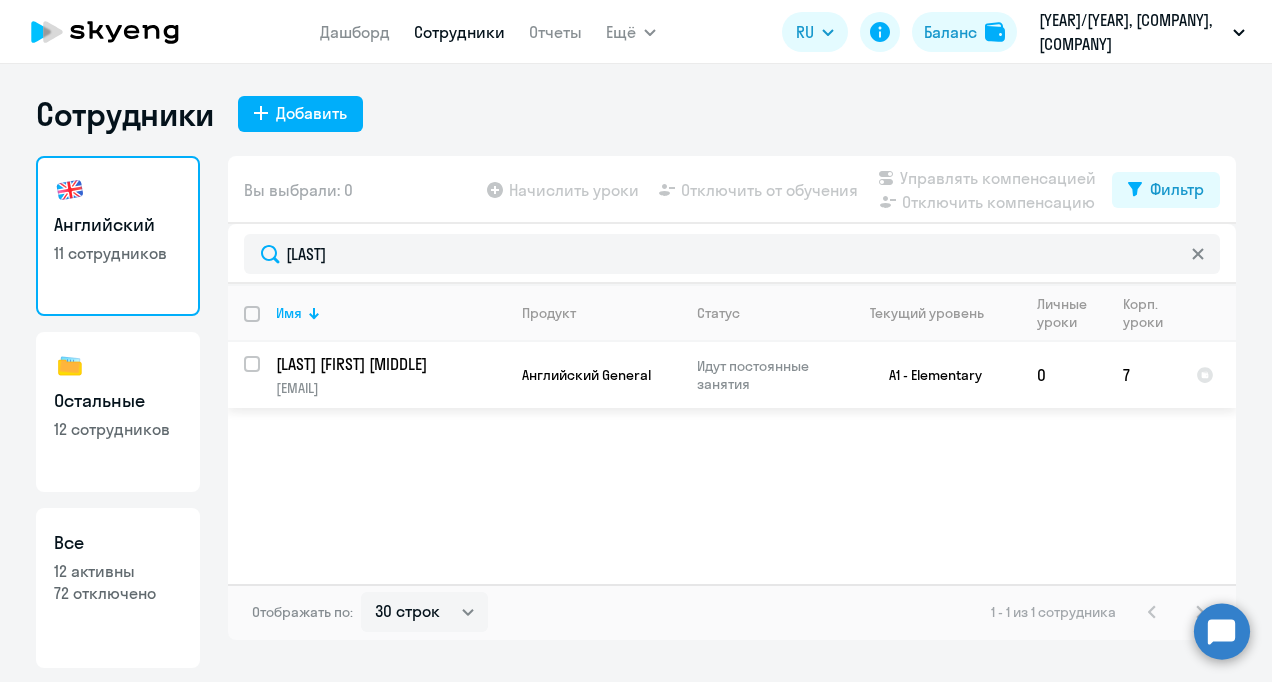 click on "[LAST] [FIRST] [MIDDLE]" 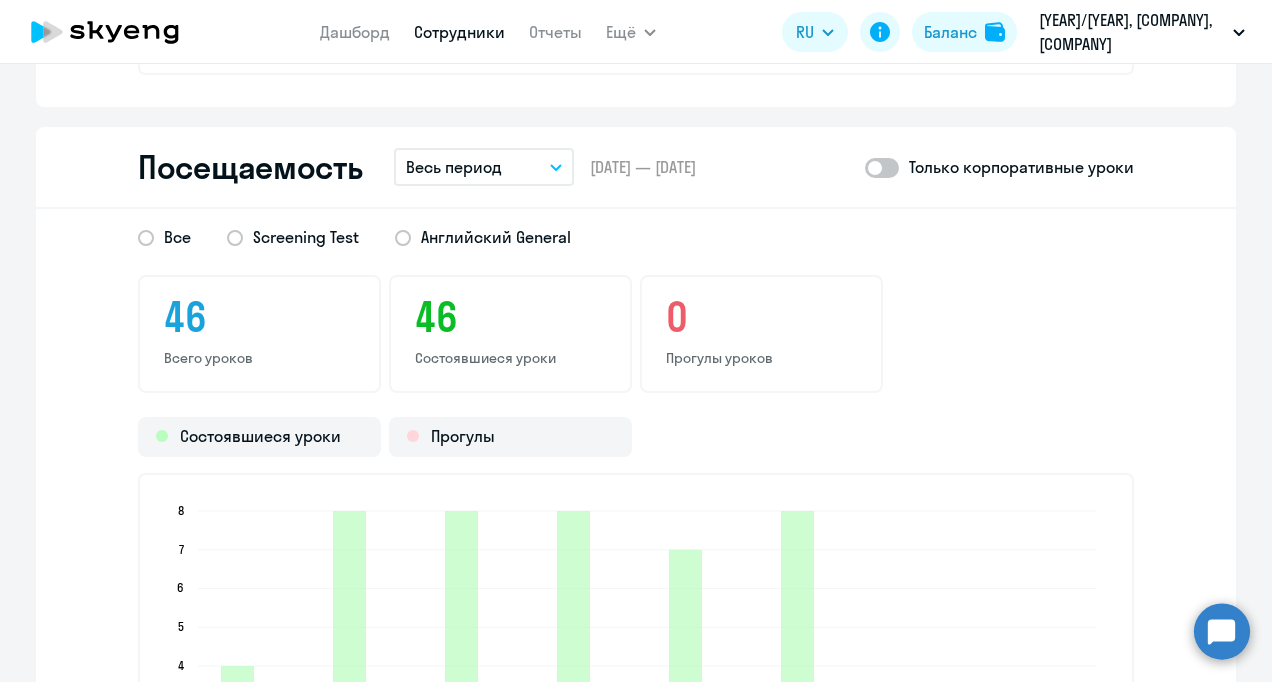 scroll, scrollTop: 2548, scrollLeft: 0, axis: vertical 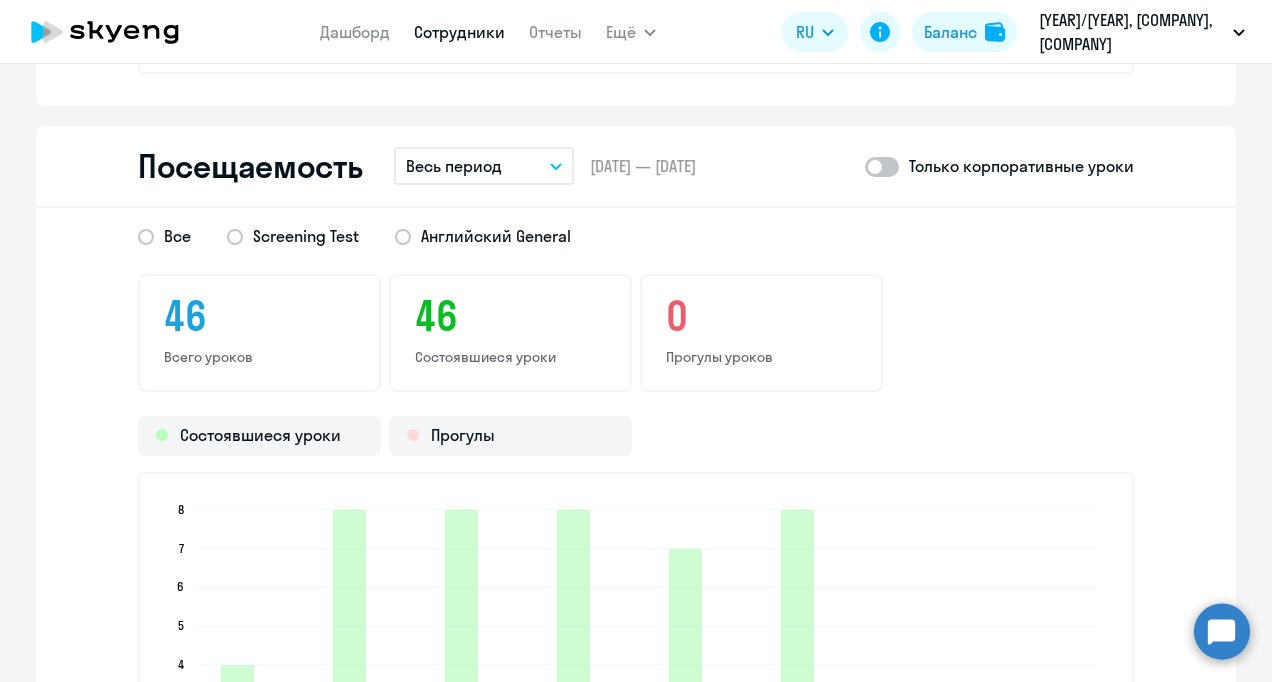 click on "Весь период" at bounding box center [484, 166] 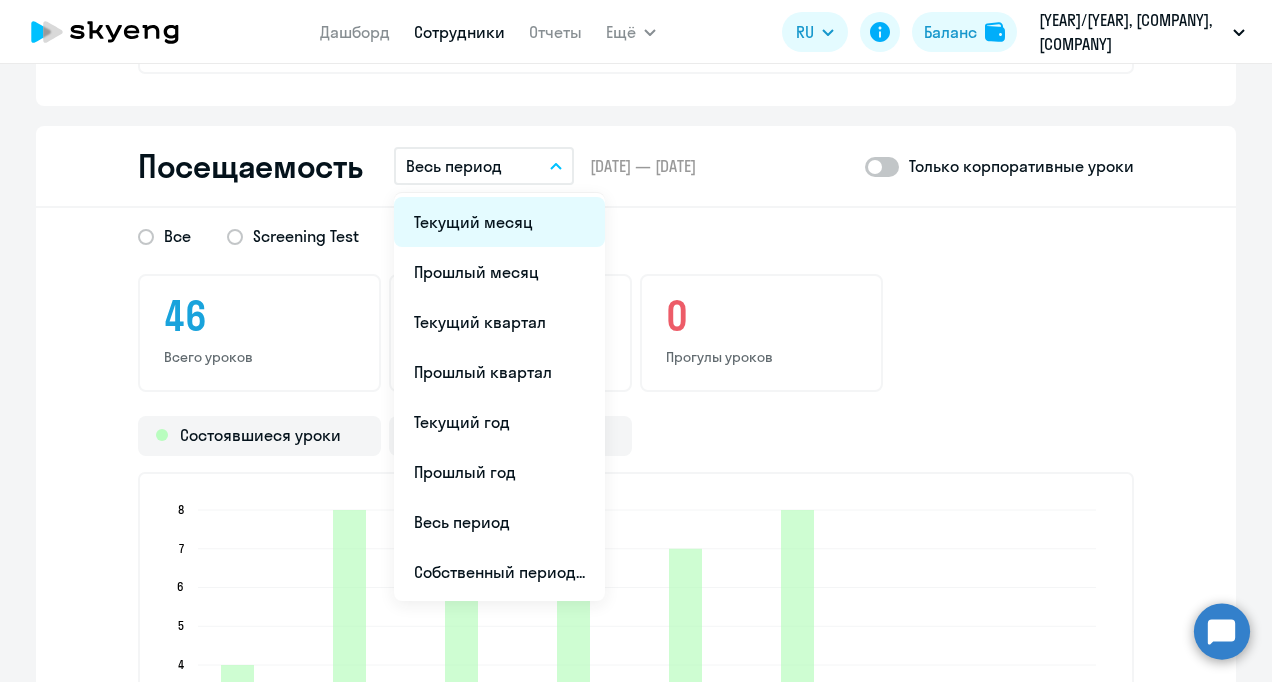 click on "Текущий месяц" at bounding box center [499, 222] 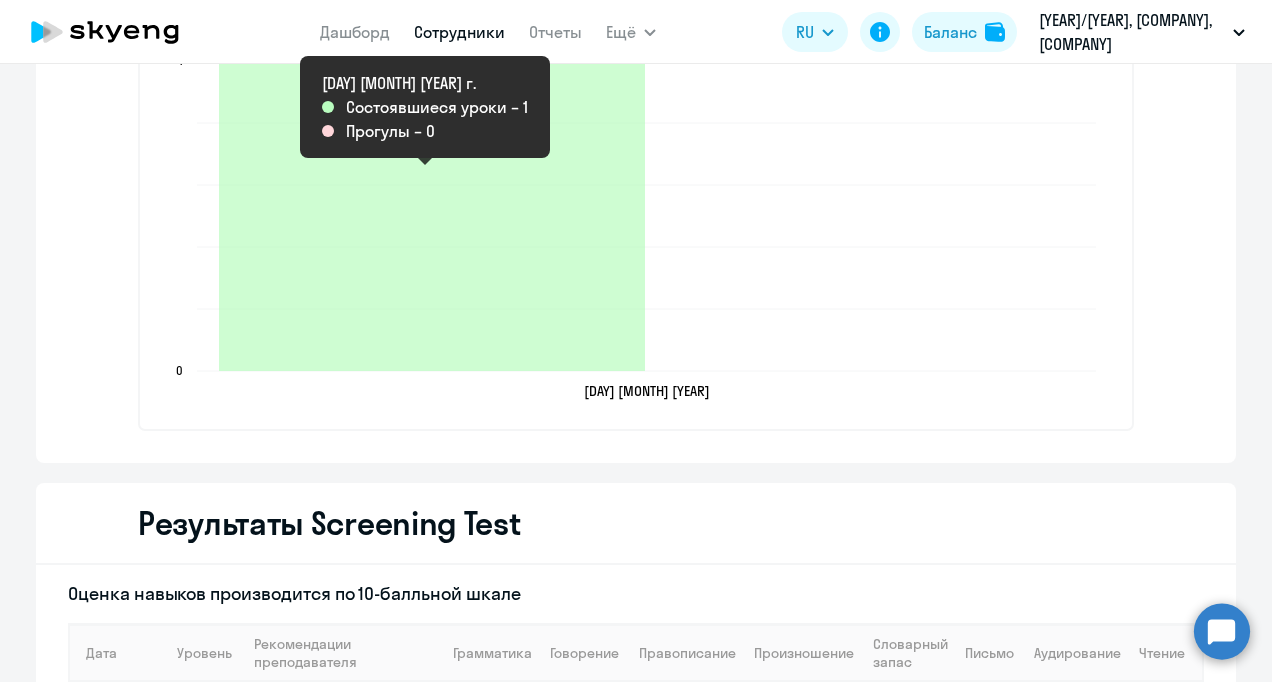 scroll, scrollTop: 2999, scrollLeft: 0, axis: vertical 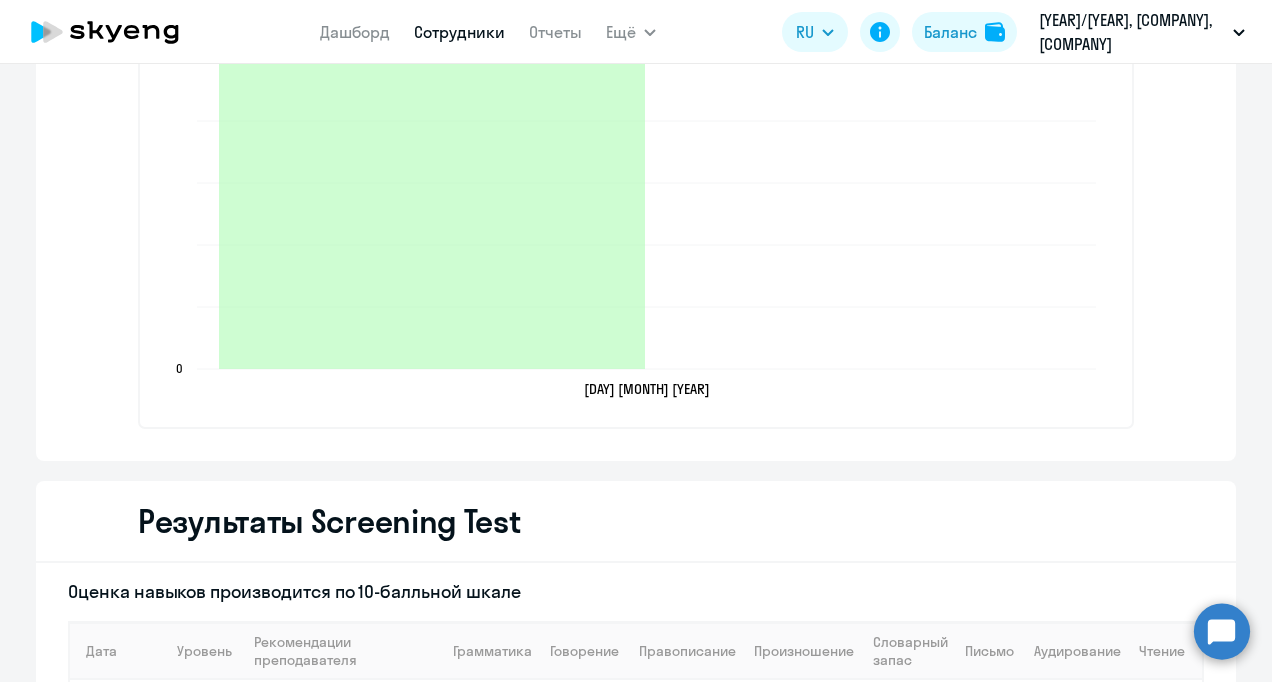 select on "30" 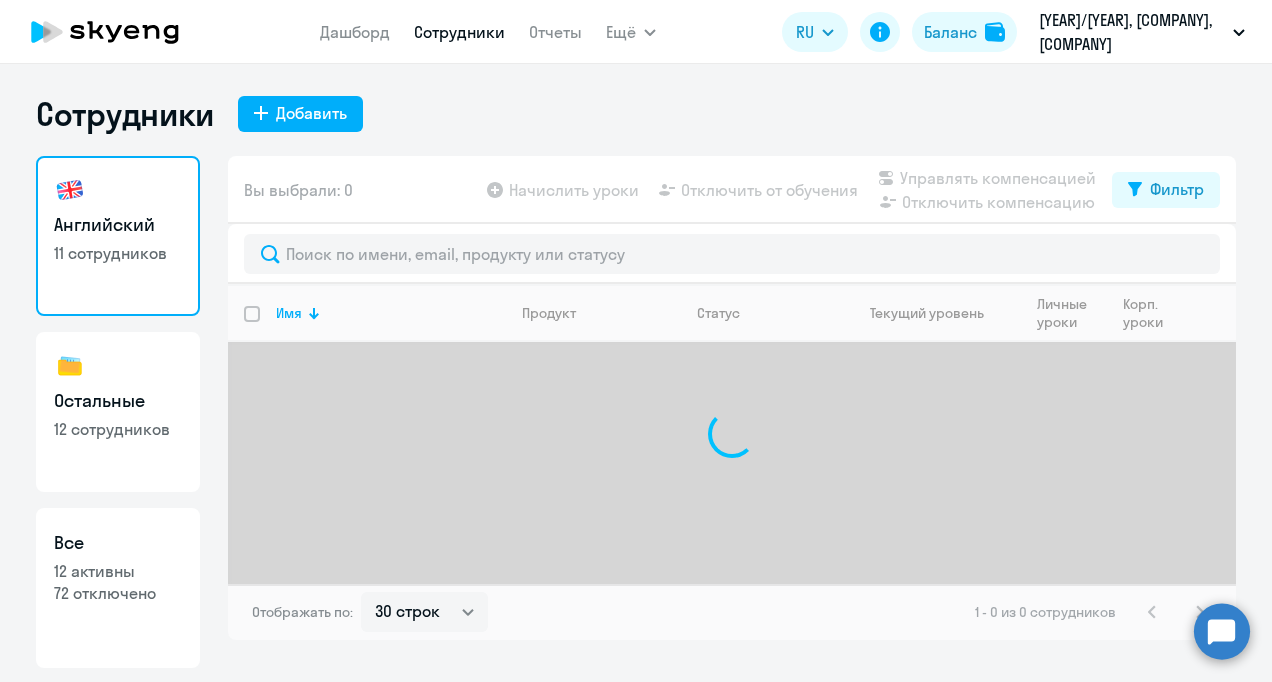 scroll, scrollTop: 0, scrollLeft: 0, axis: both 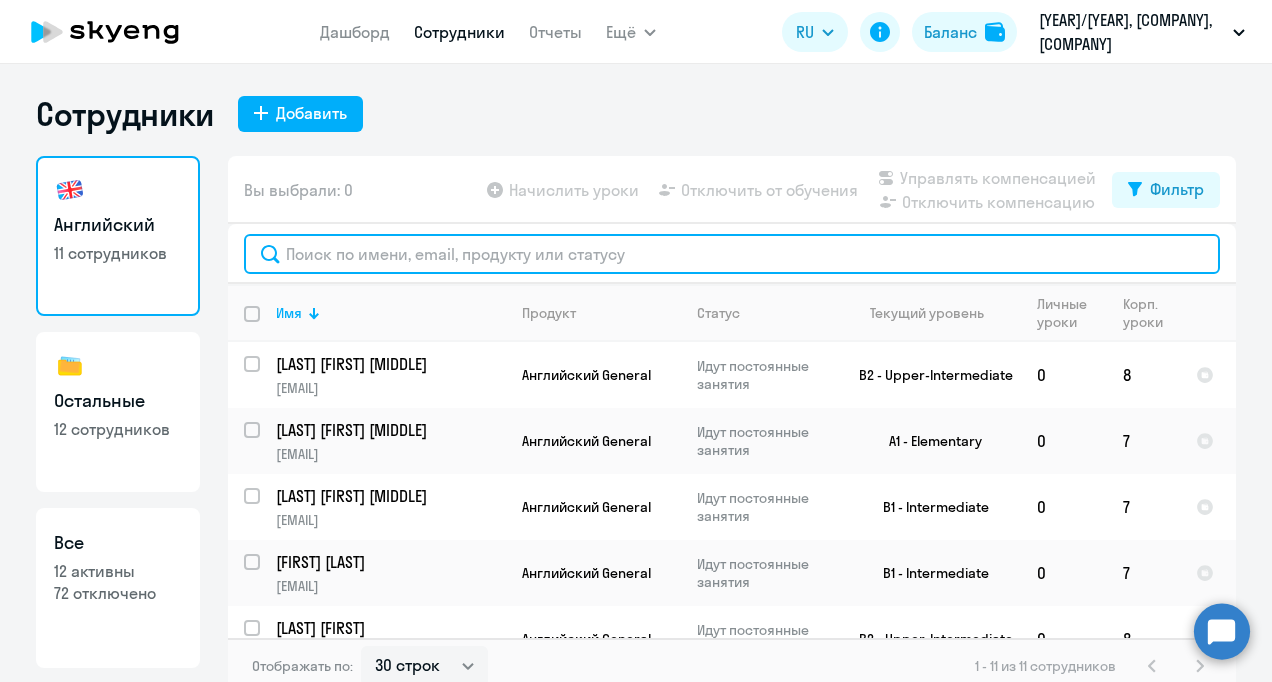 click 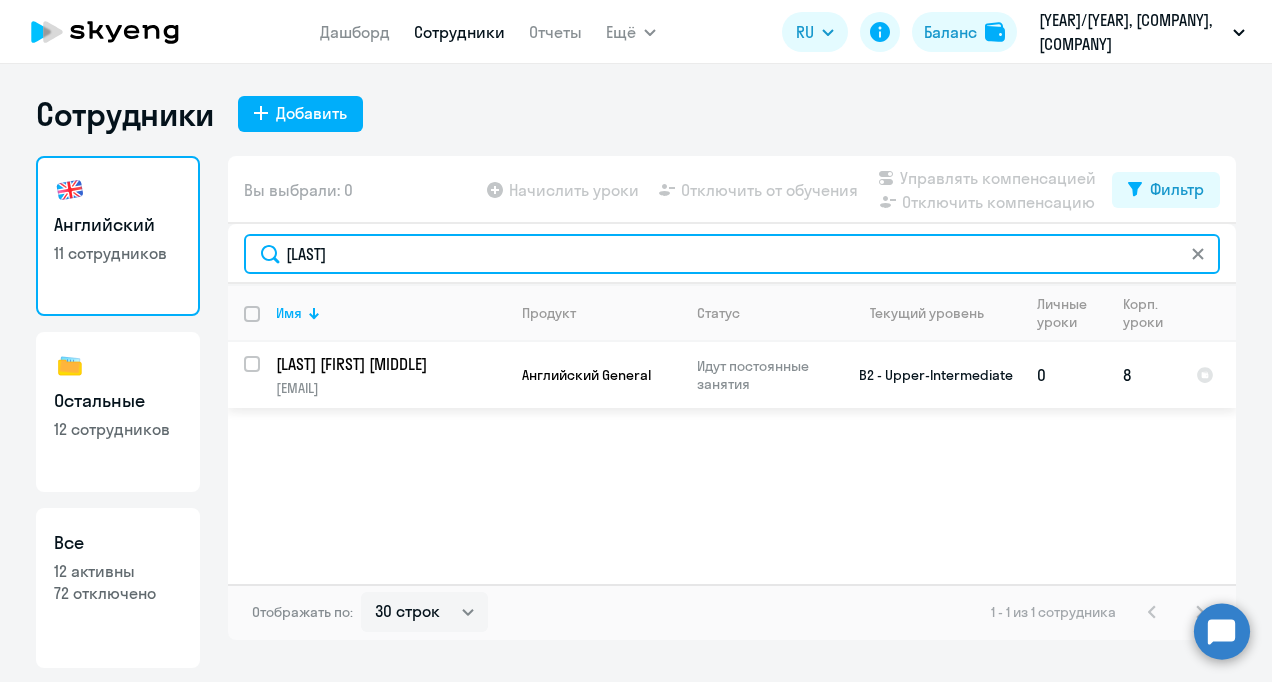 type on "[LAST]" 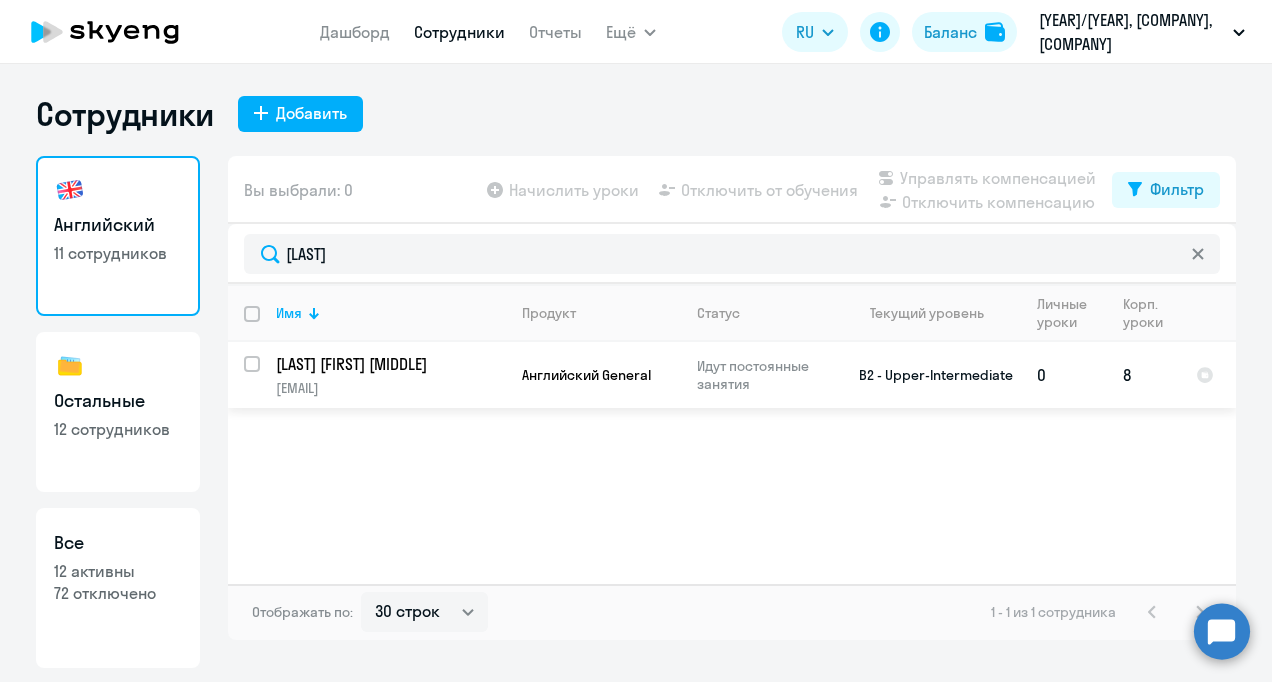 click on "[LAST] [FIRST] [MIDDLE]" 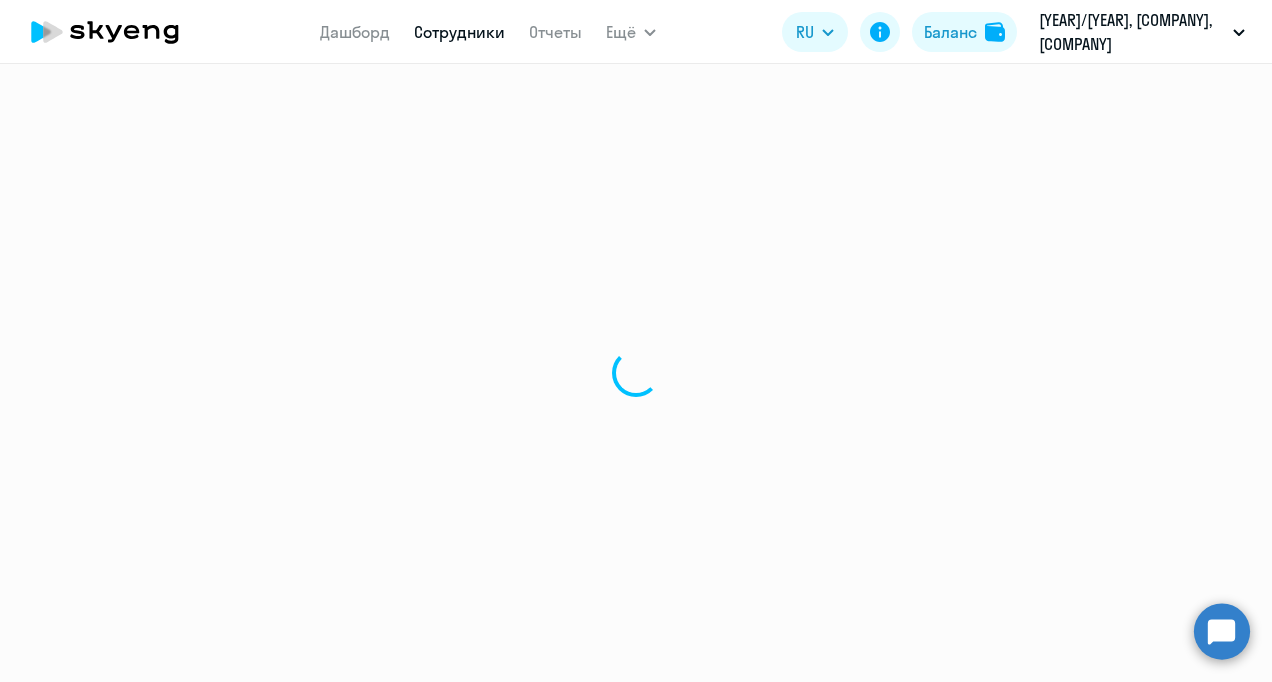 select on "english" 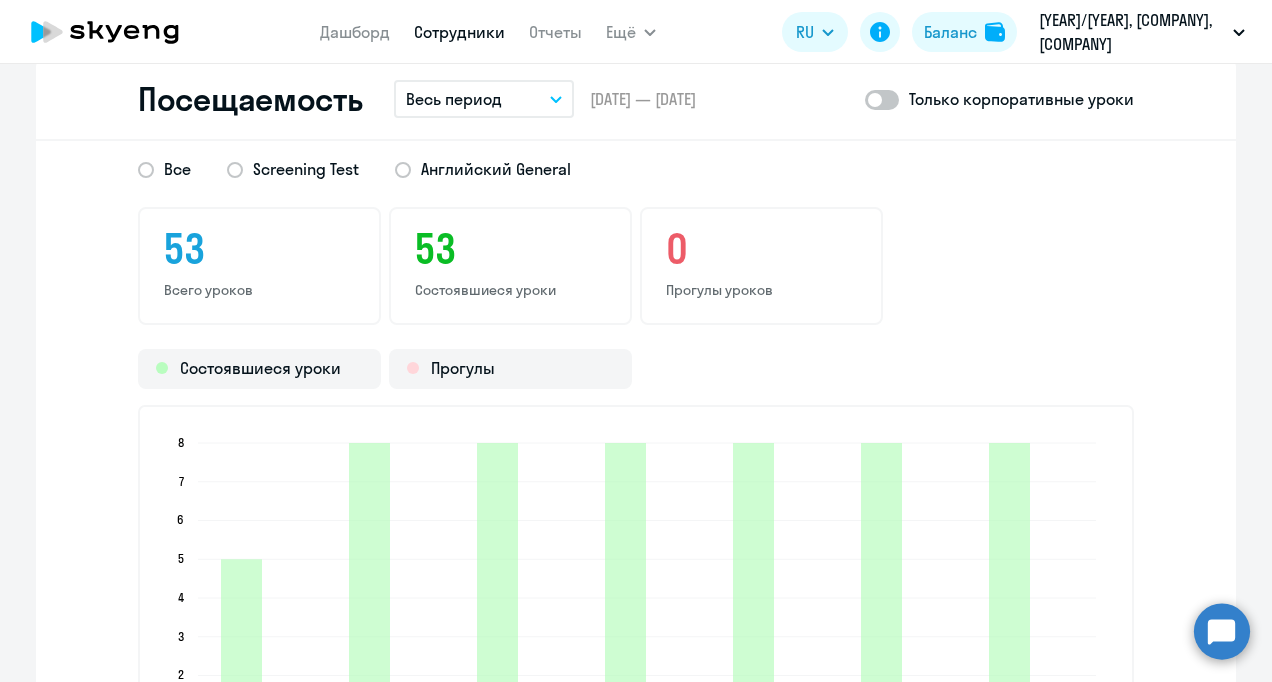 scroll, scrollTop: 2617, scrollLeft: 0, axis: vertical 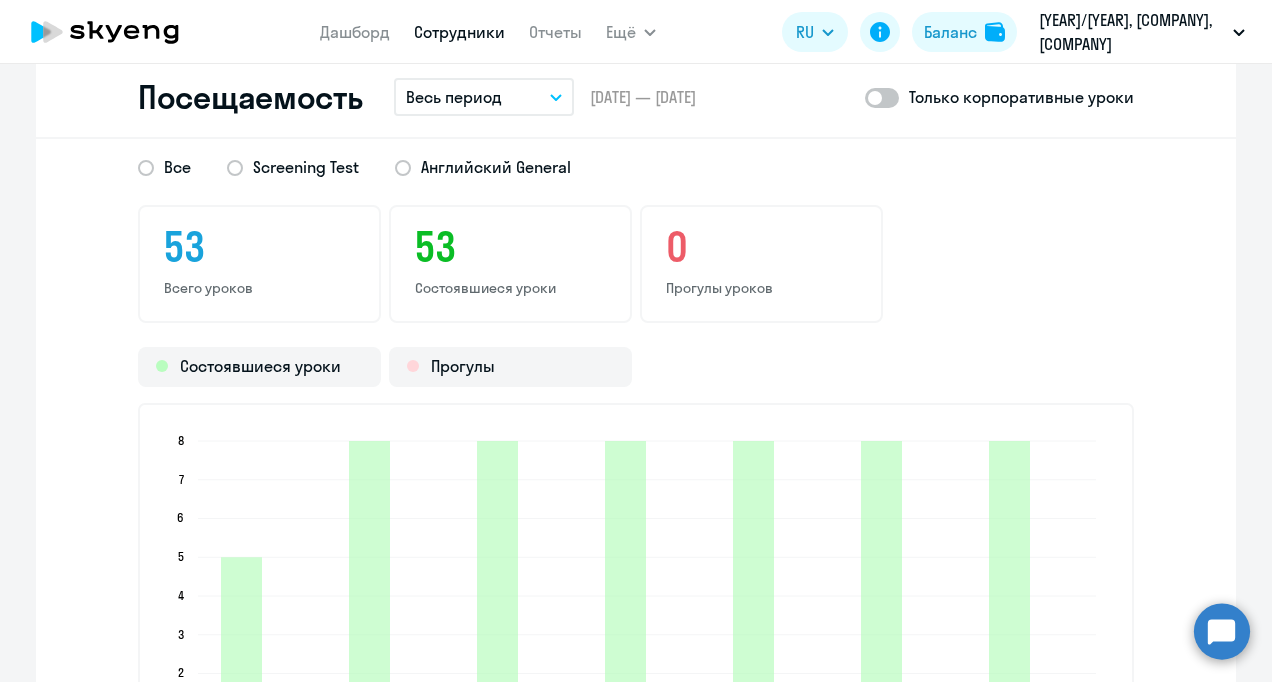 click on "Весь период" at bounding box center [484, 97] 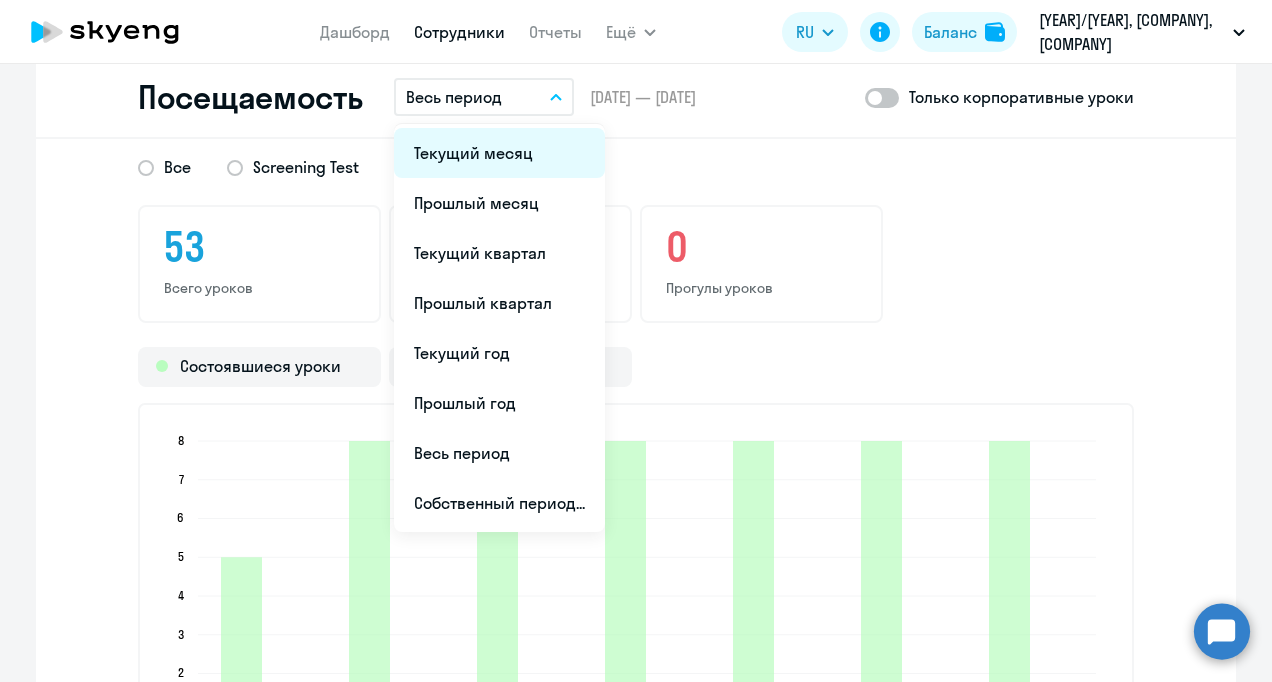 click on "Текущий месяц" at bounding box center [499, 153] 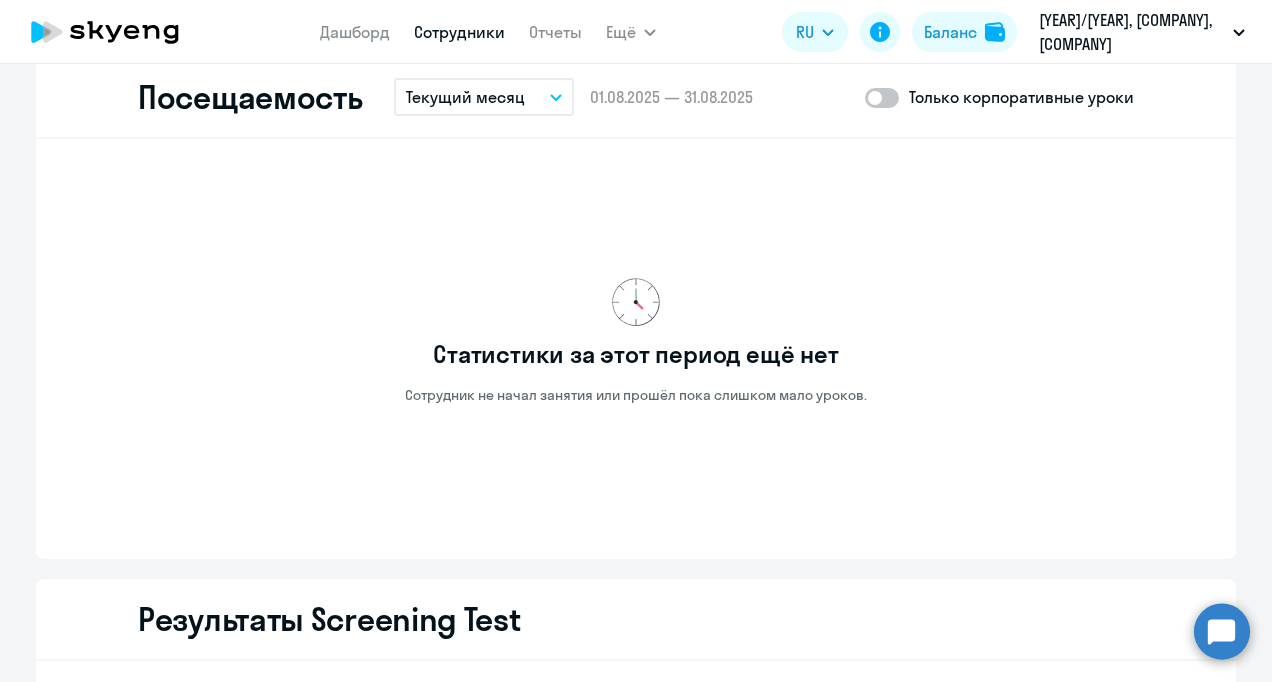 click on "Текущий месяц" at bounding box center [465, 97] 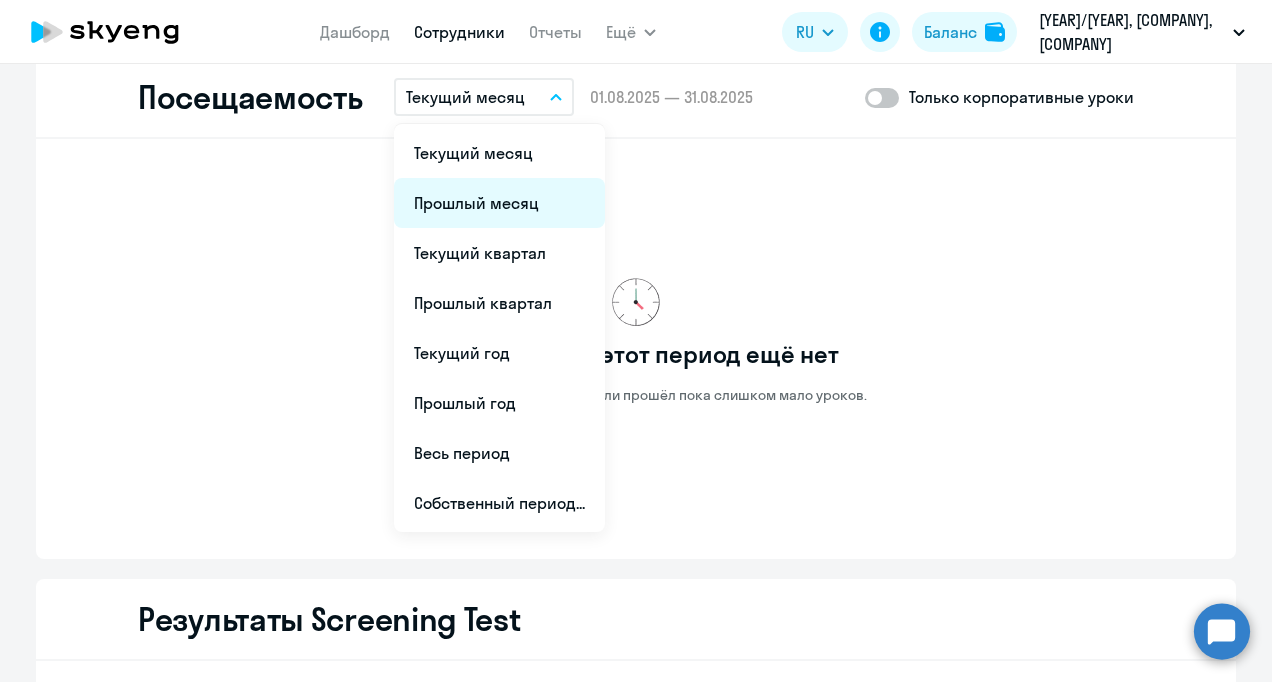 click on "Прошлый месяц" at bounding box center (499, 203) 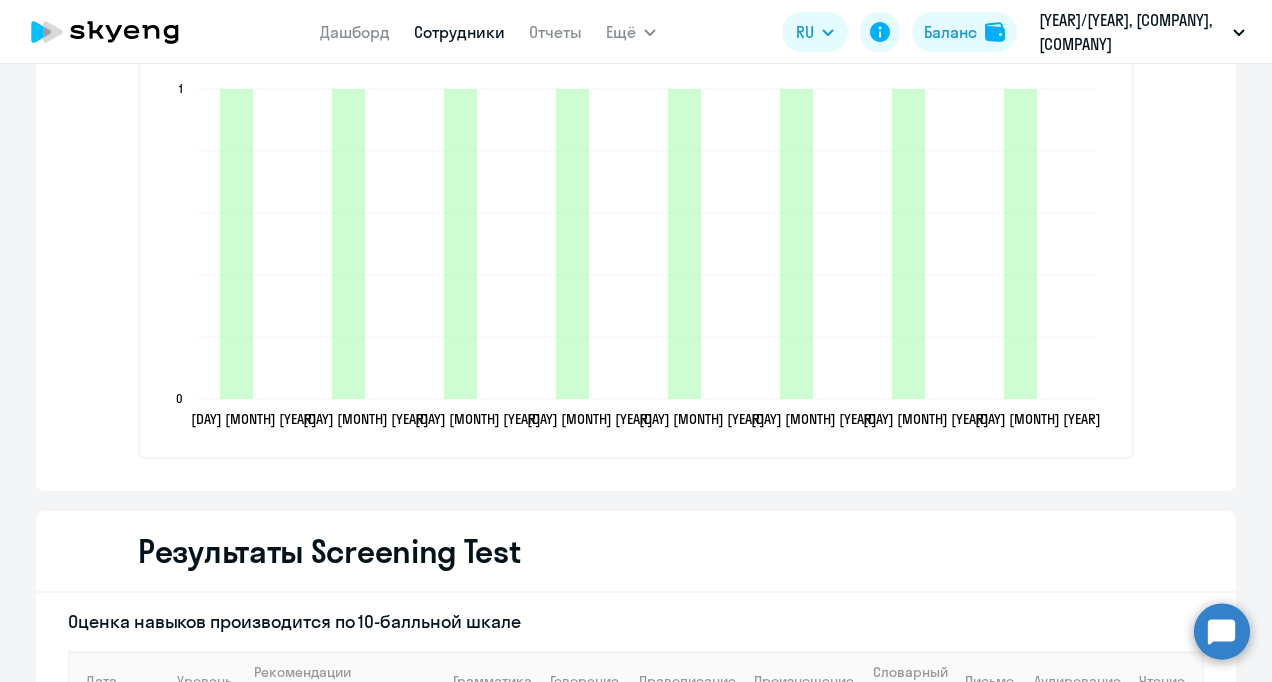 scroll, scrollTop: 2971, scrollLeft: 0, axis: vertical 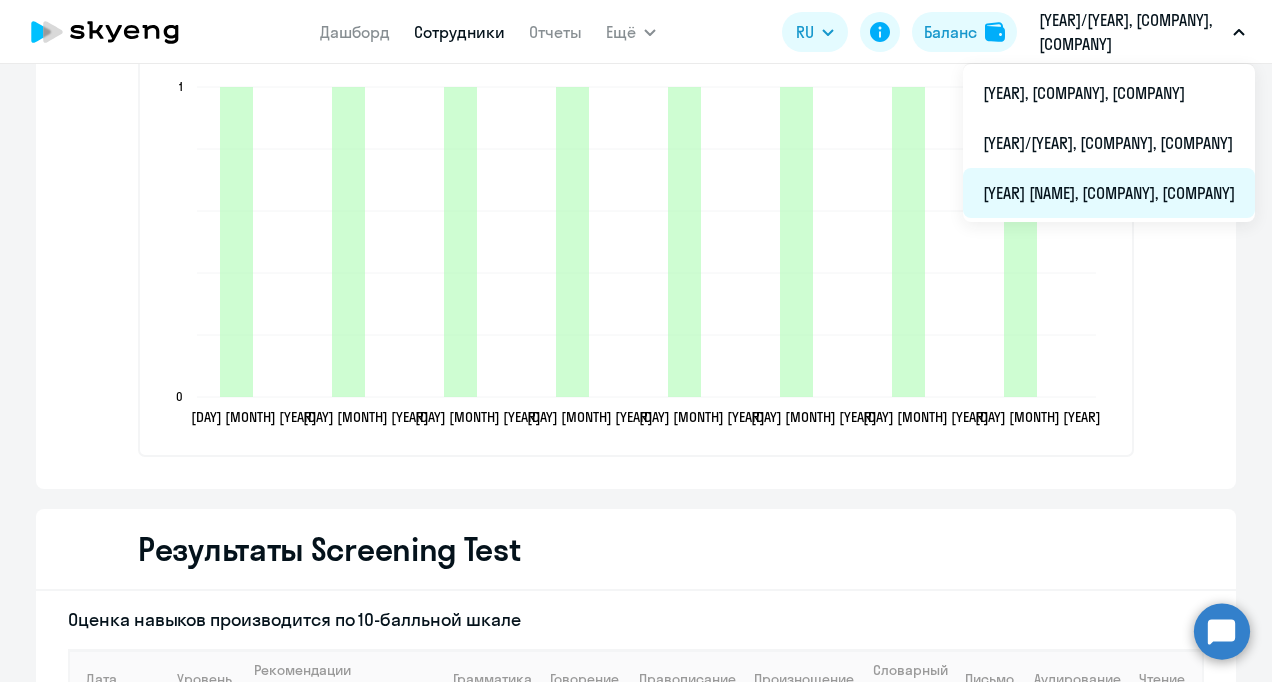 click on "[YEAR] [NAME], [COMPANY], [COMPANY]" at bounding box center (1109, 193) 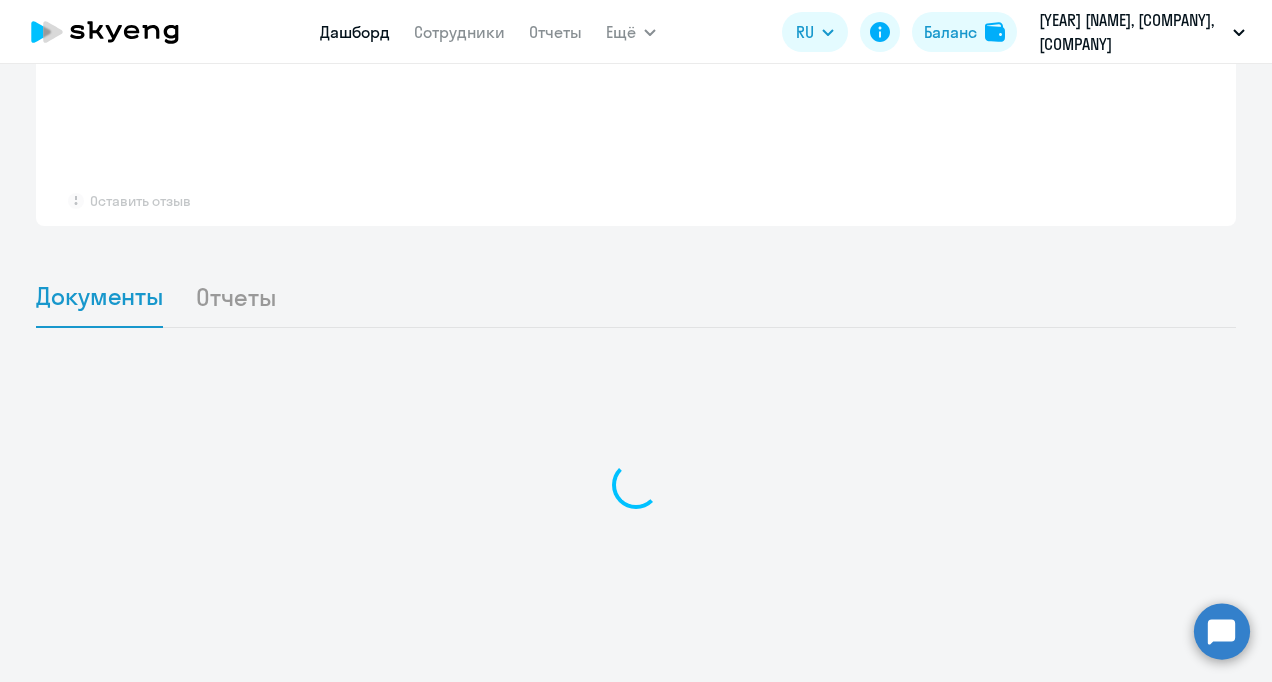 scroll, scrollTop: 1616, scrollLeft: 0, axis: vertical 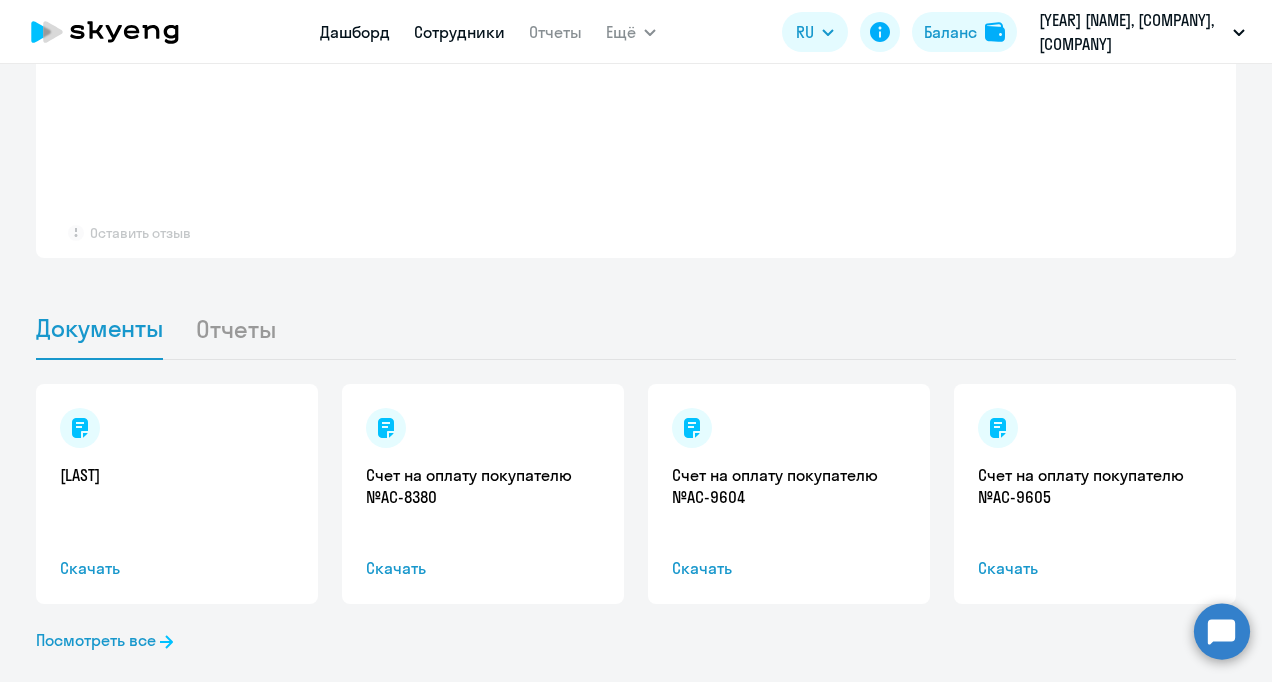 click on "Сотрудники" at bounding box center (459, 32) 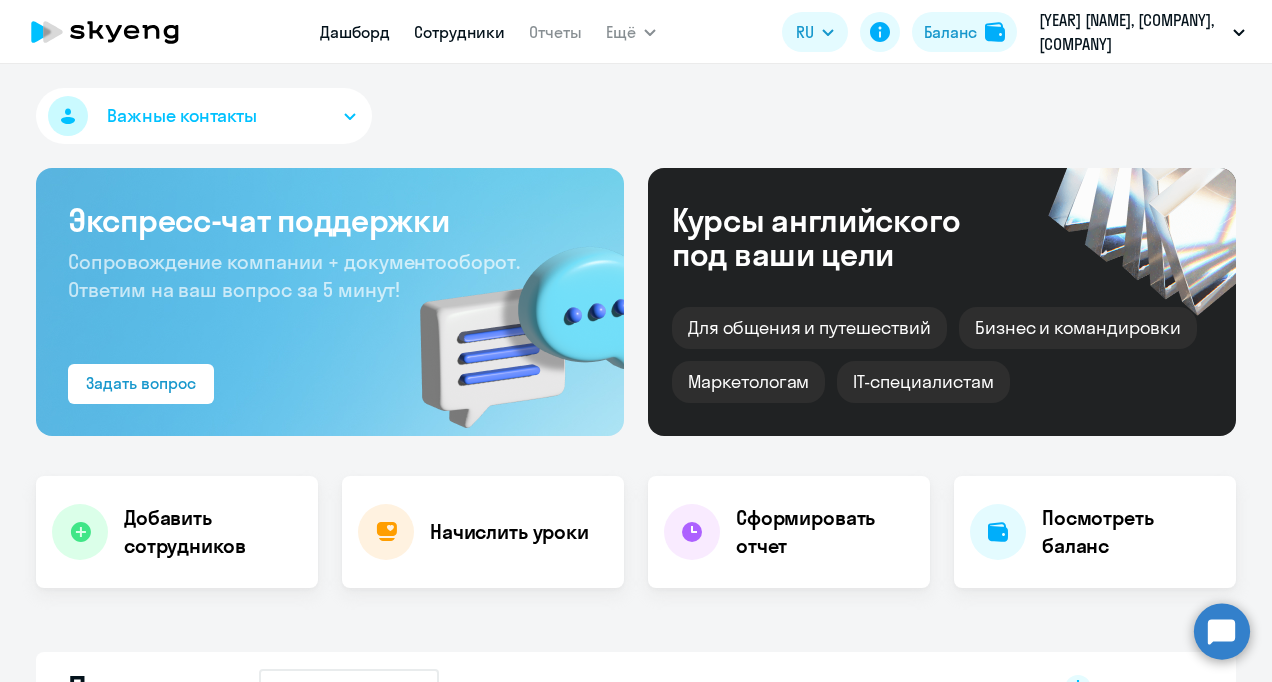 select on "30" 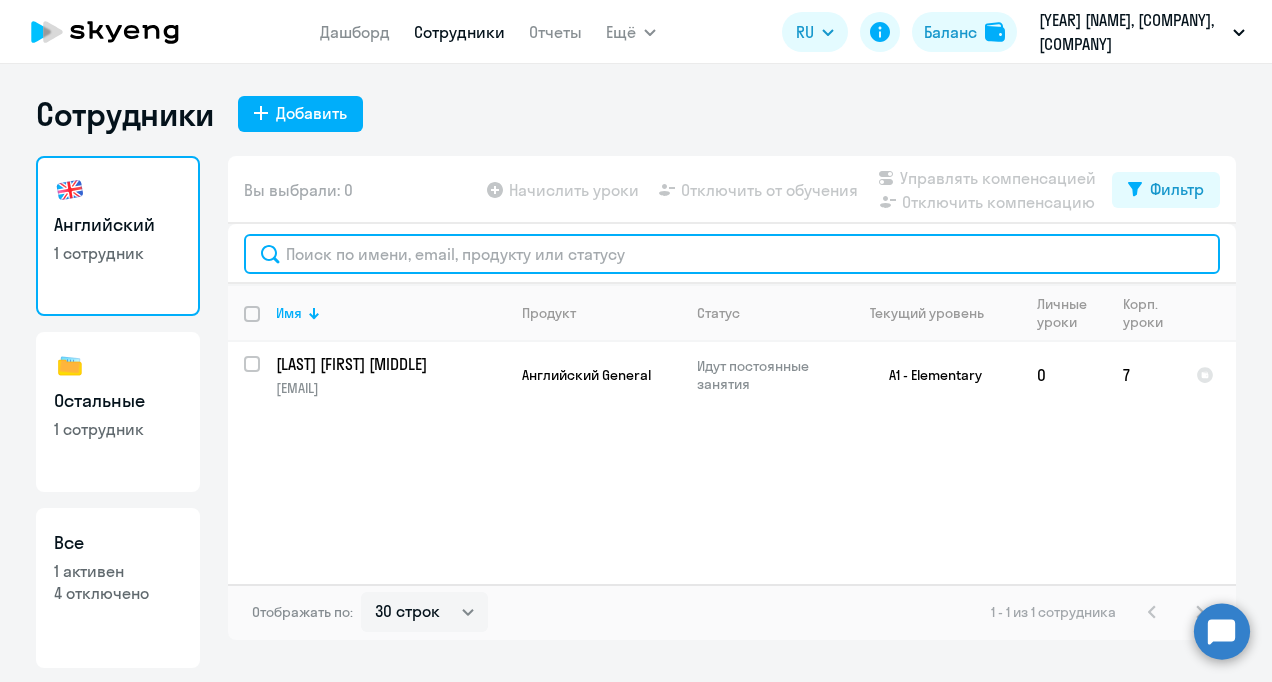 click 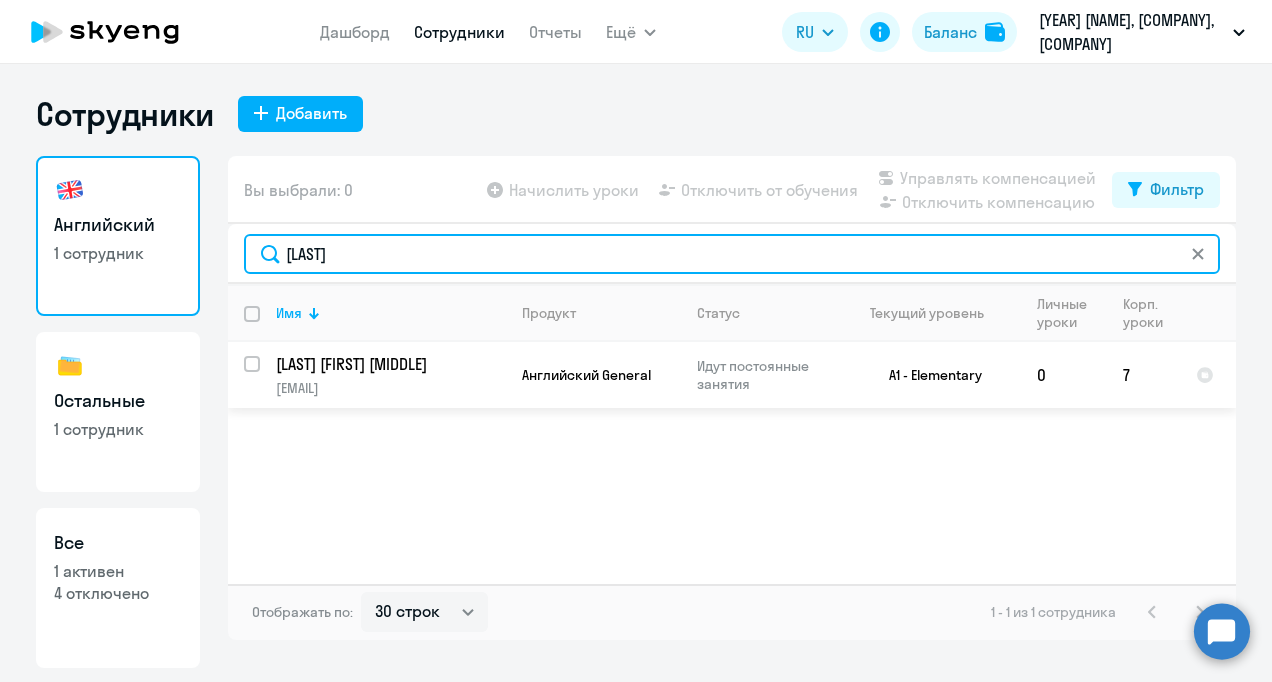 type on "[LAST]" 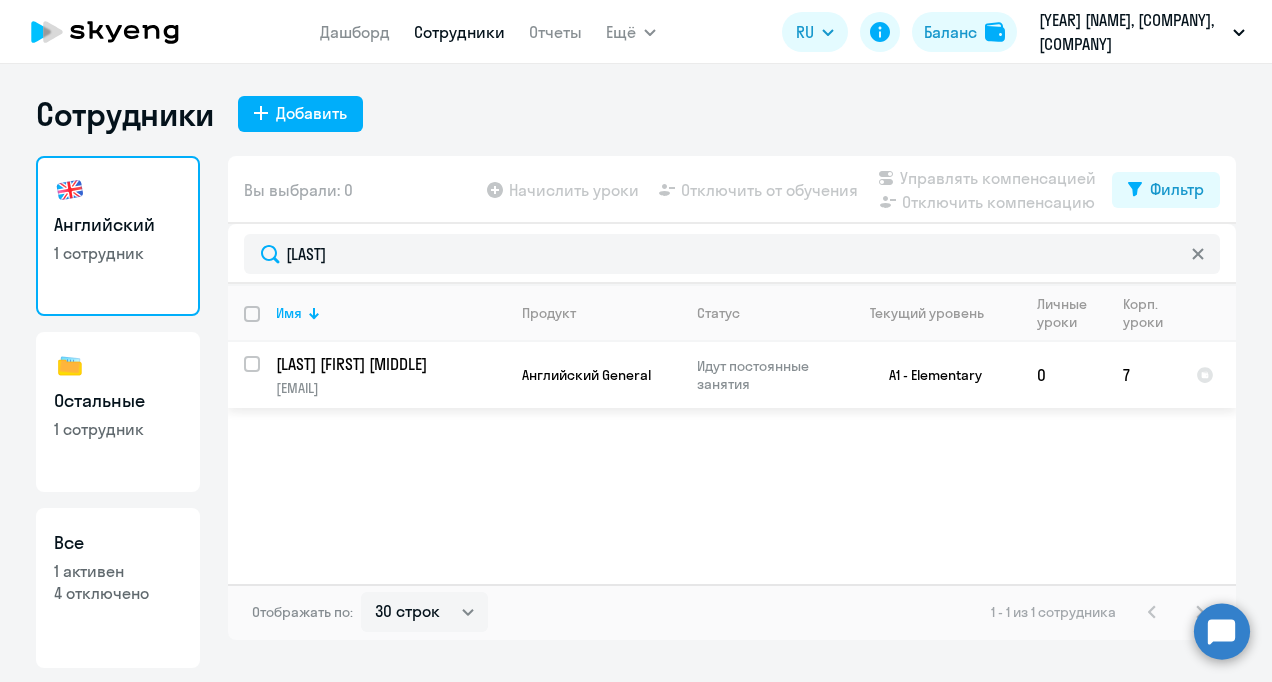 click on "[LAST] [FIRST] [MIDDLE]" 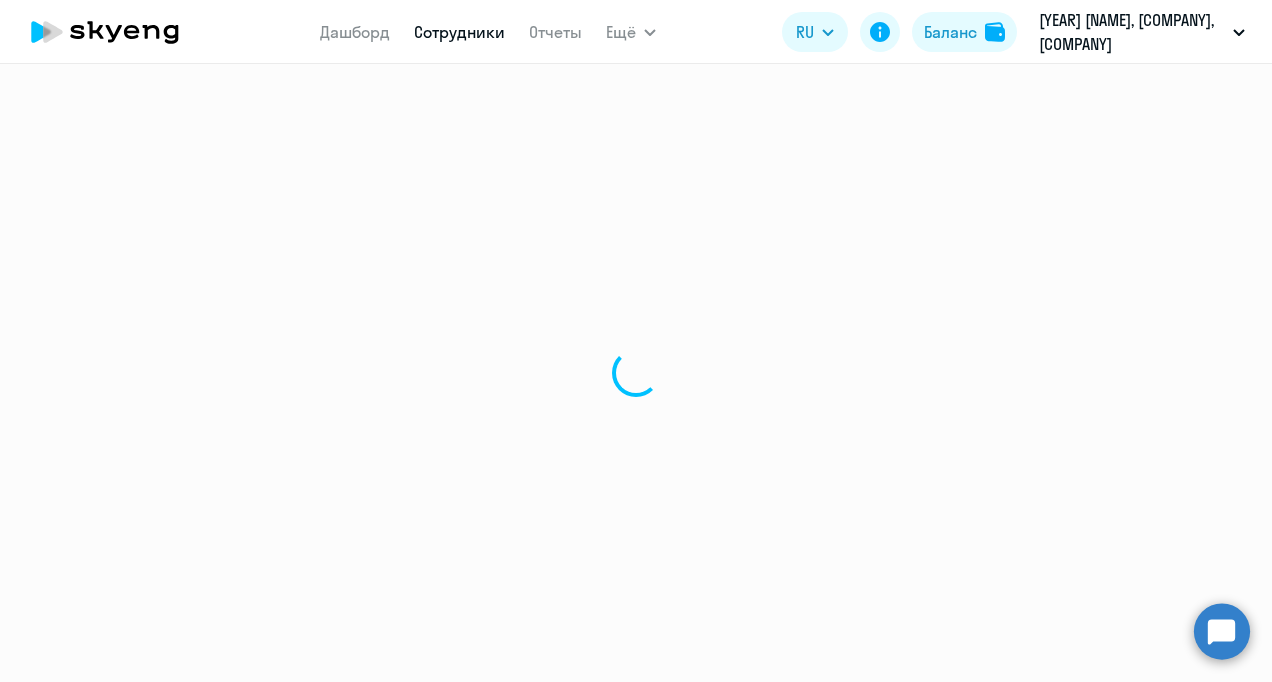 select on "english" 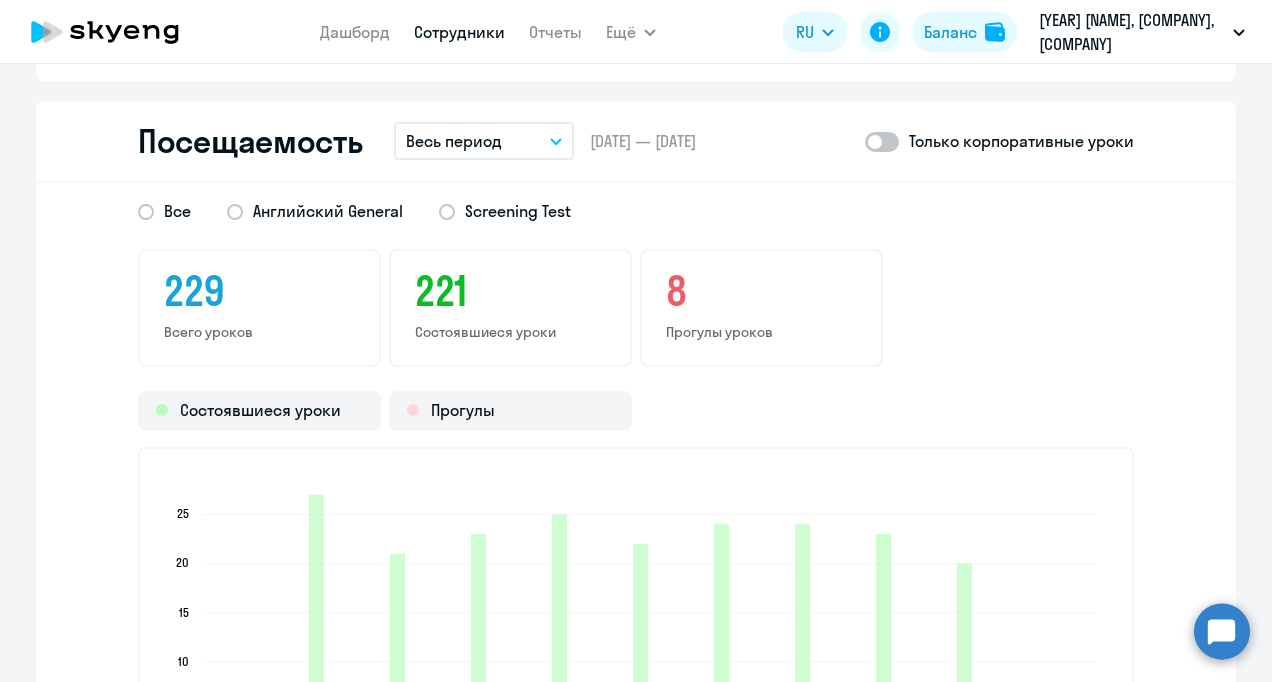 scroll, scrollTop: 2576, scrollLeft: 0, axis: vertical 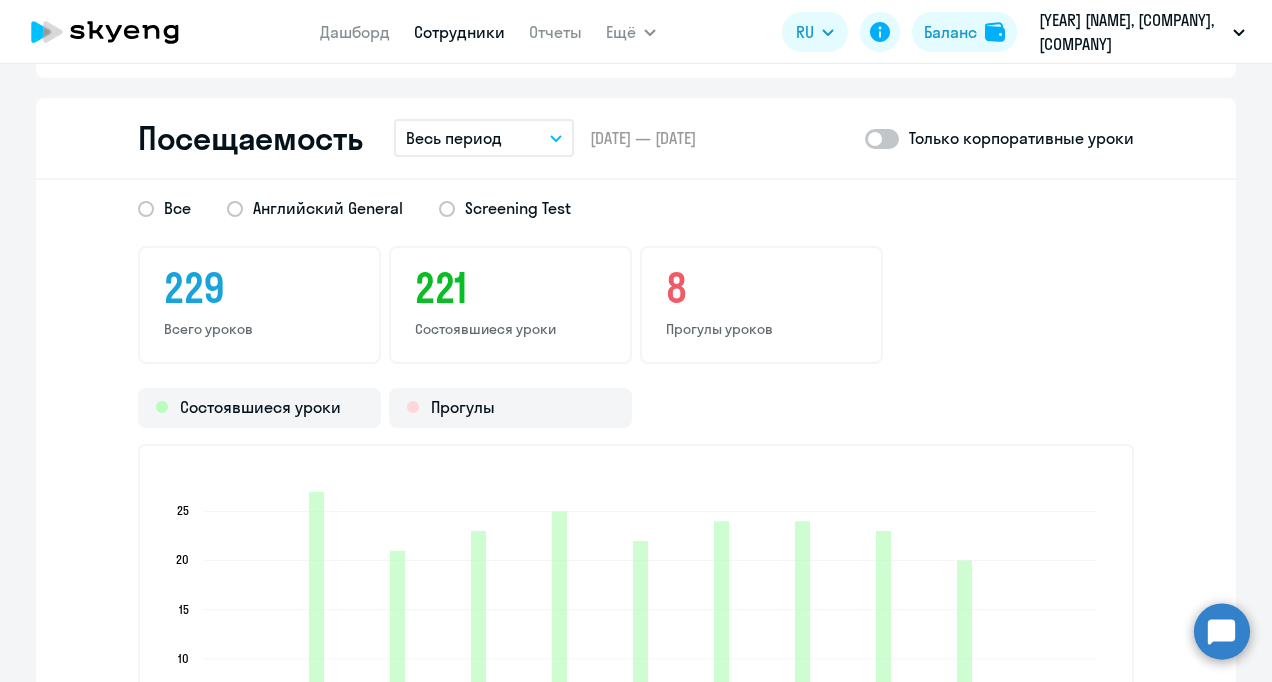 click 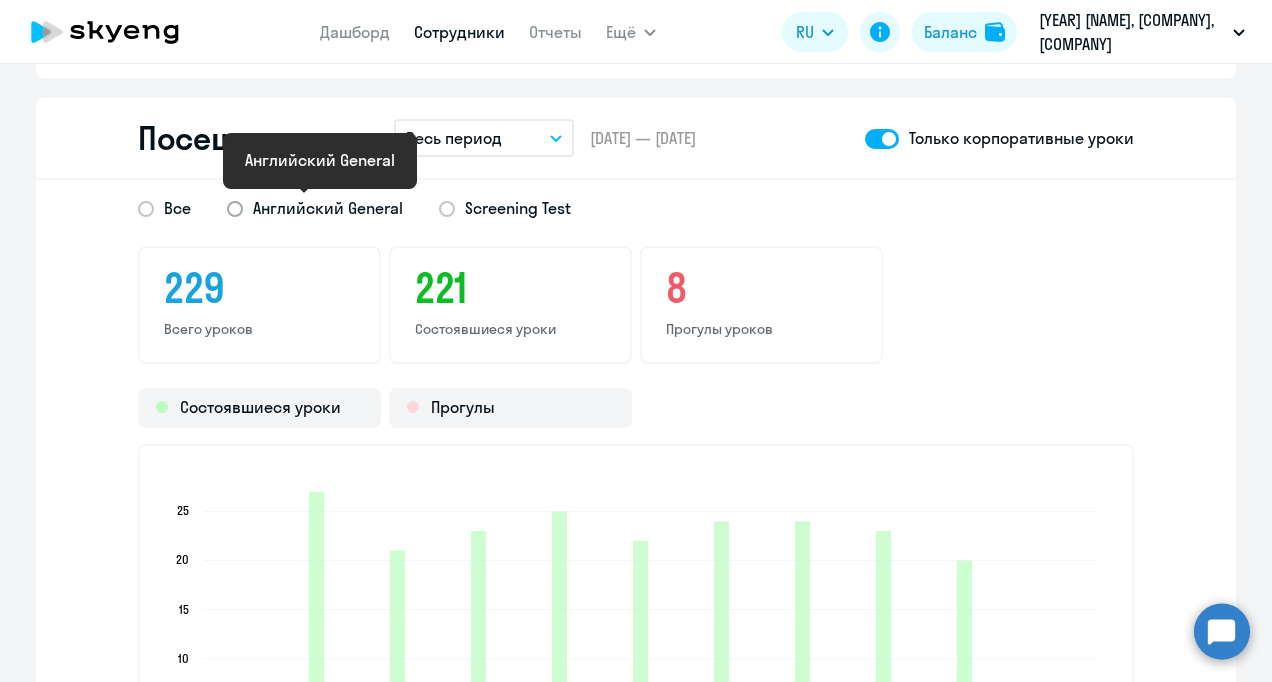 click on "Английский General" 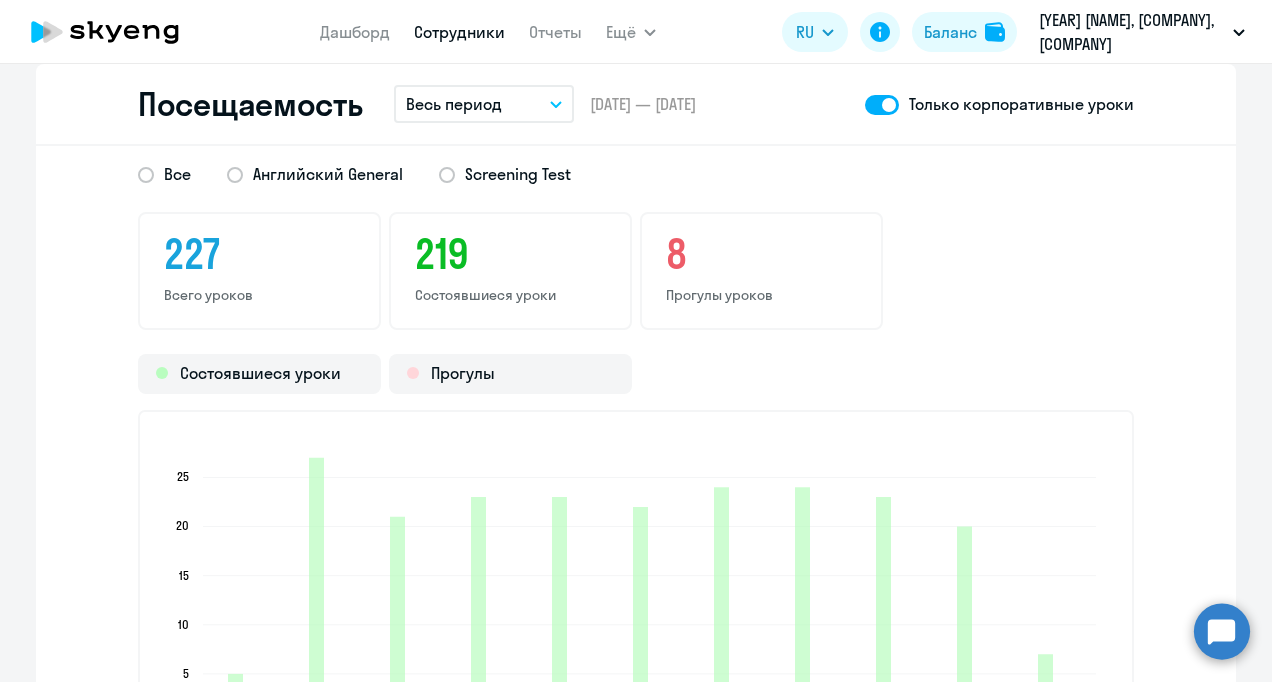 scroll, scrollTop: 2608, scrollLeft: 0, axis: vertical 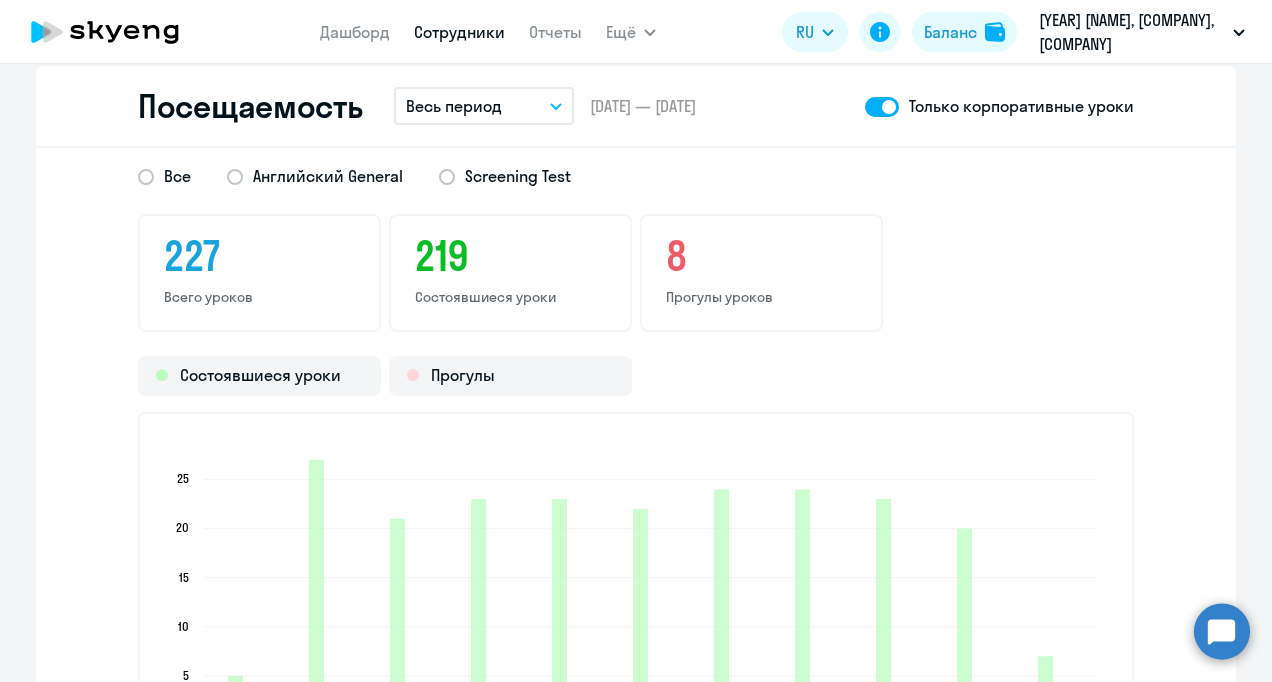 click on "Весь период" at bounding box center (484, 106) 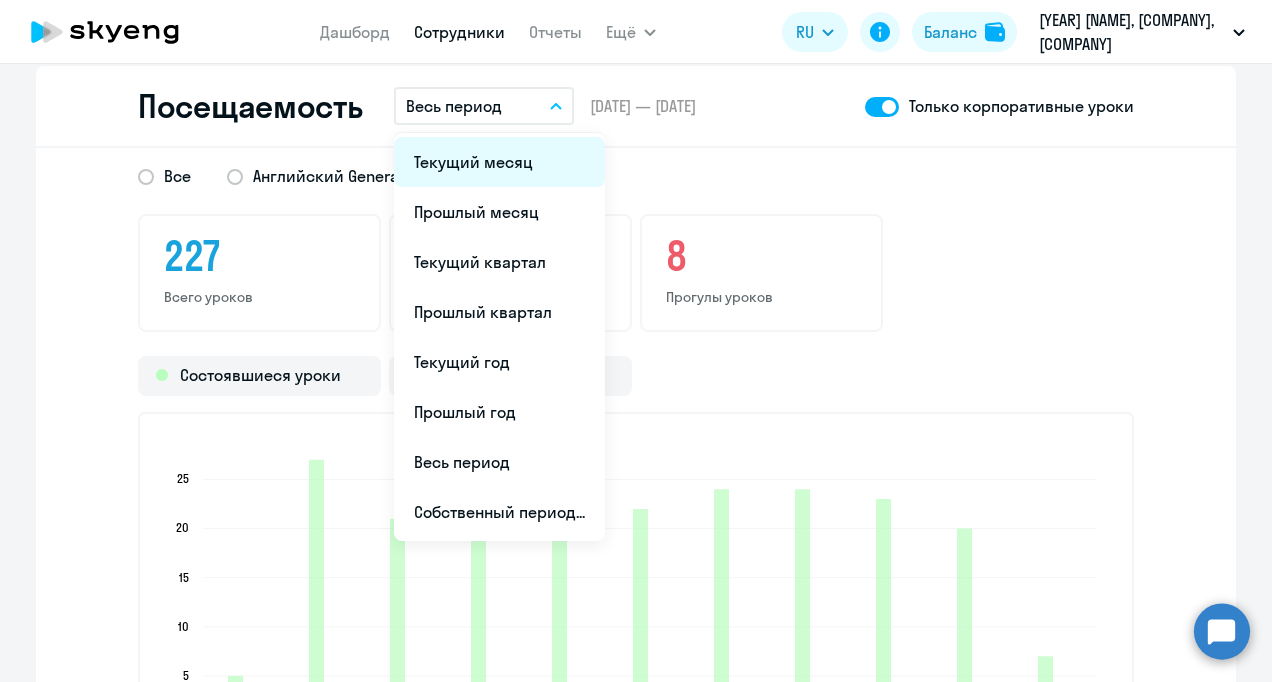 click on "Текущий месяц" at bounding box center [499, 162] 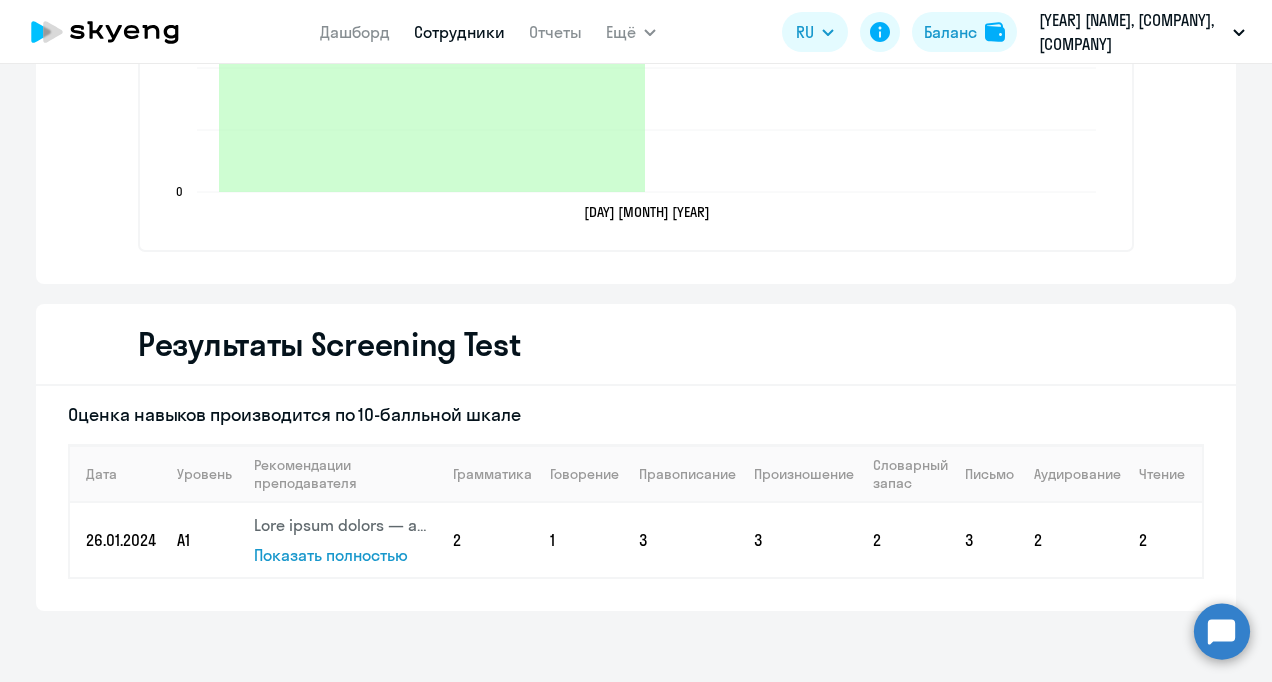 scroll, scrollTop: 3178, scrollLeft: 0, axis: vertical 